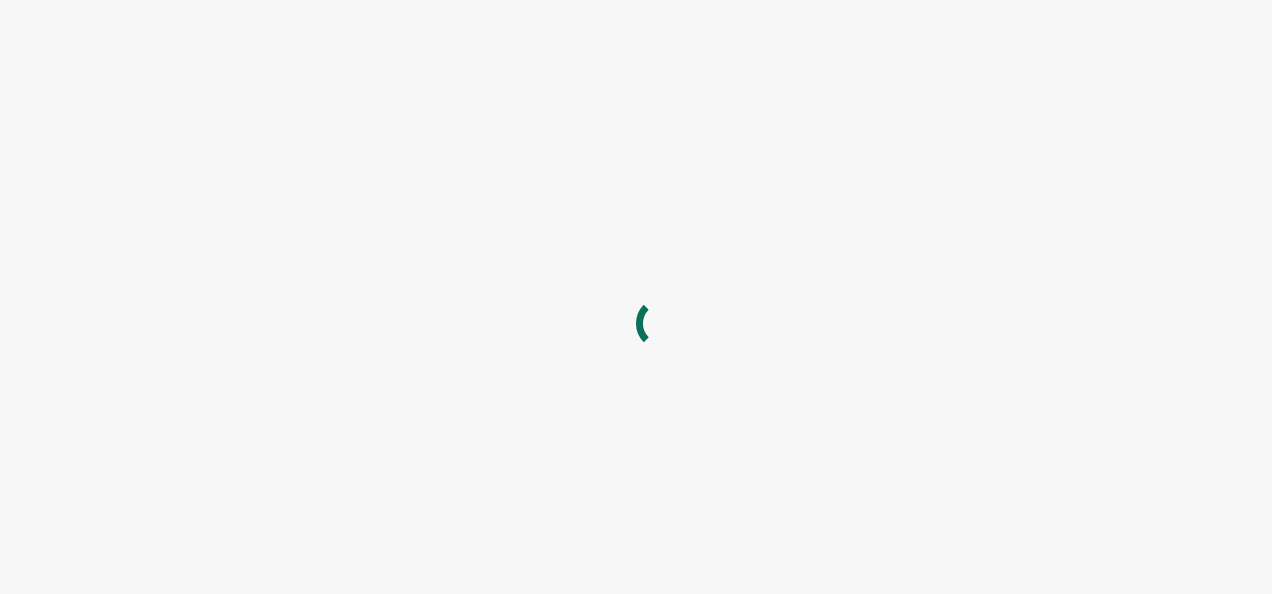 scroll, scrollTop: 0, scrollLeft: 0, axis: both 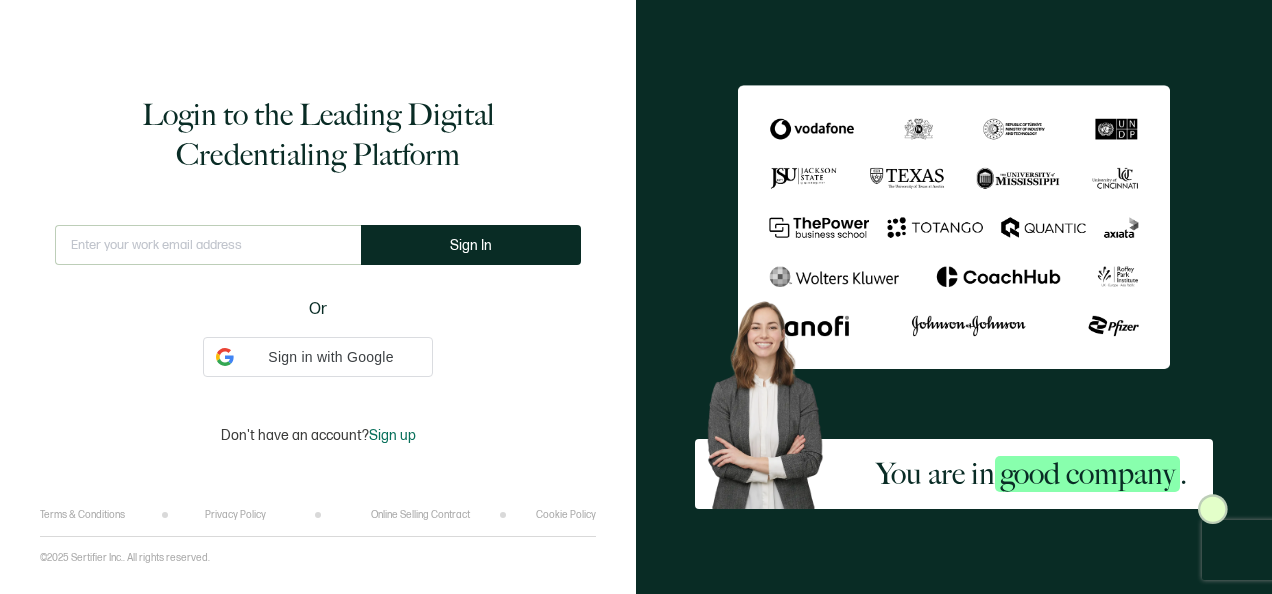 click at bounding box center (208, 245) 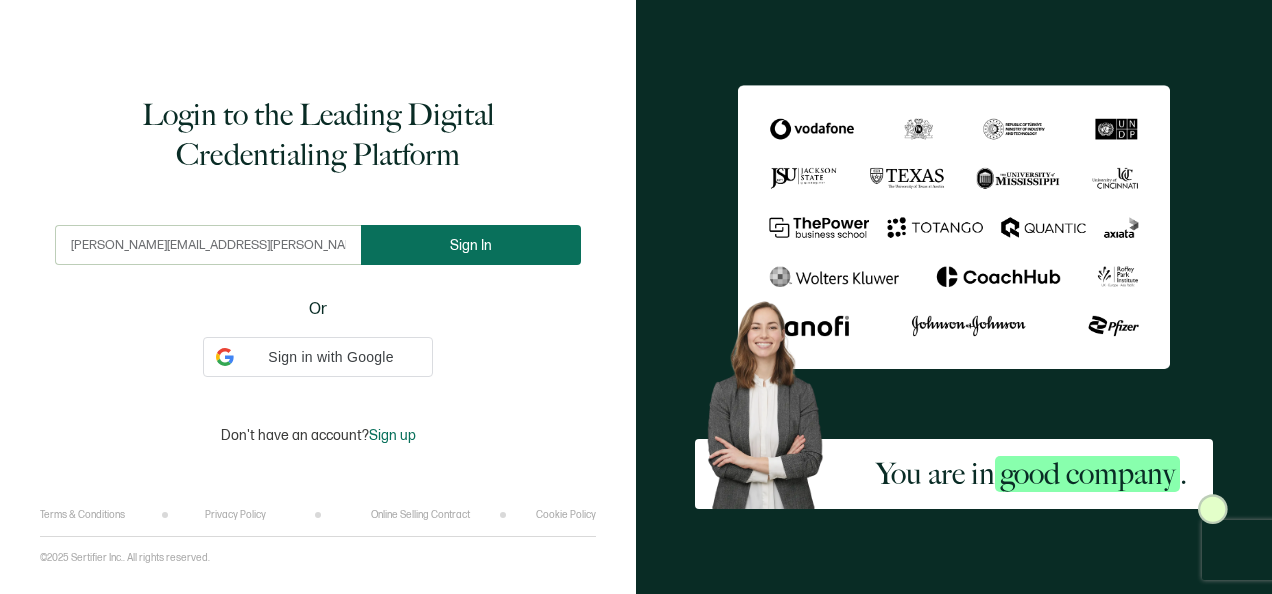 click on "Sign In" at bounding box center [471, 245] 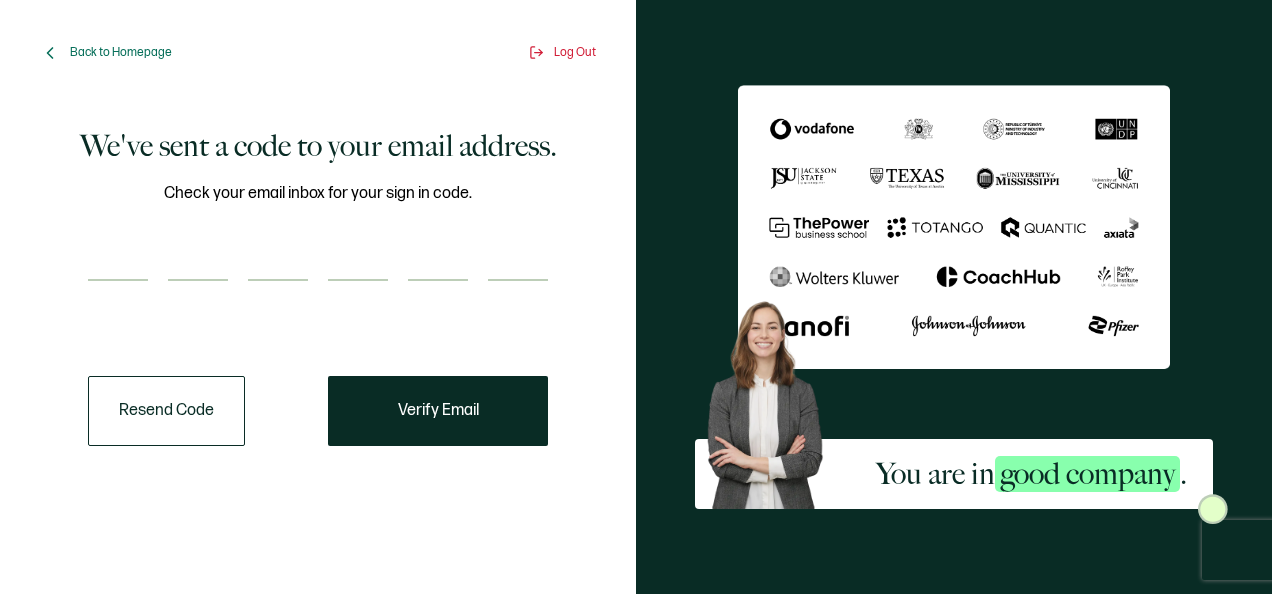 click at bounding box center (118, 261) 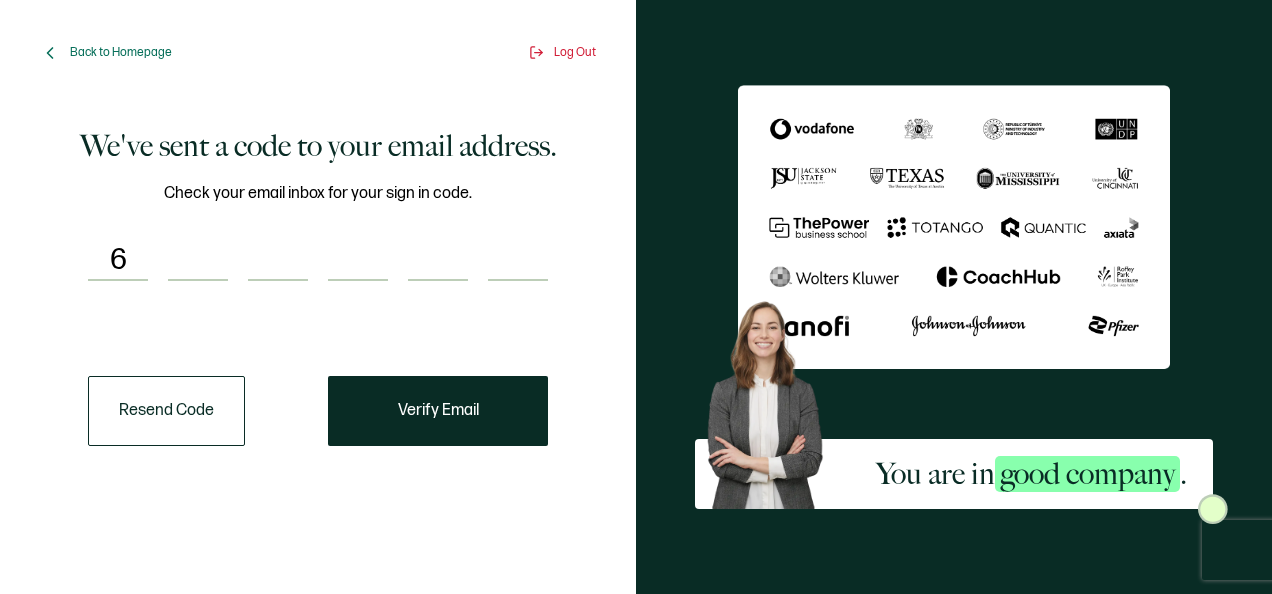 type on "4" 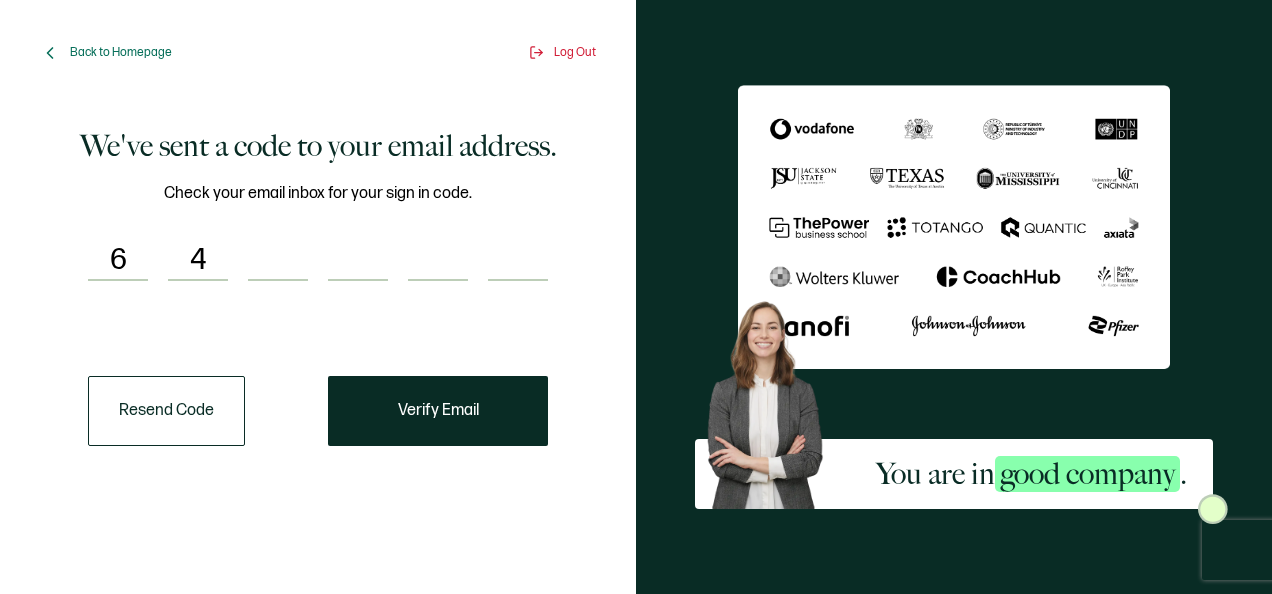 type on "5" 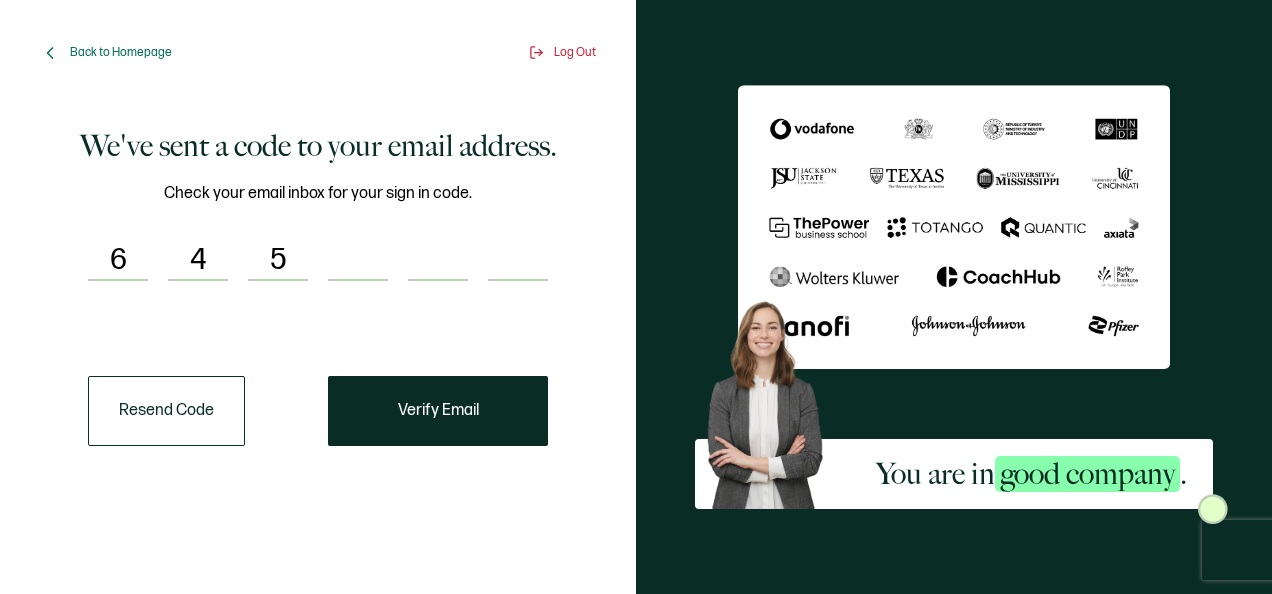 type on "9" 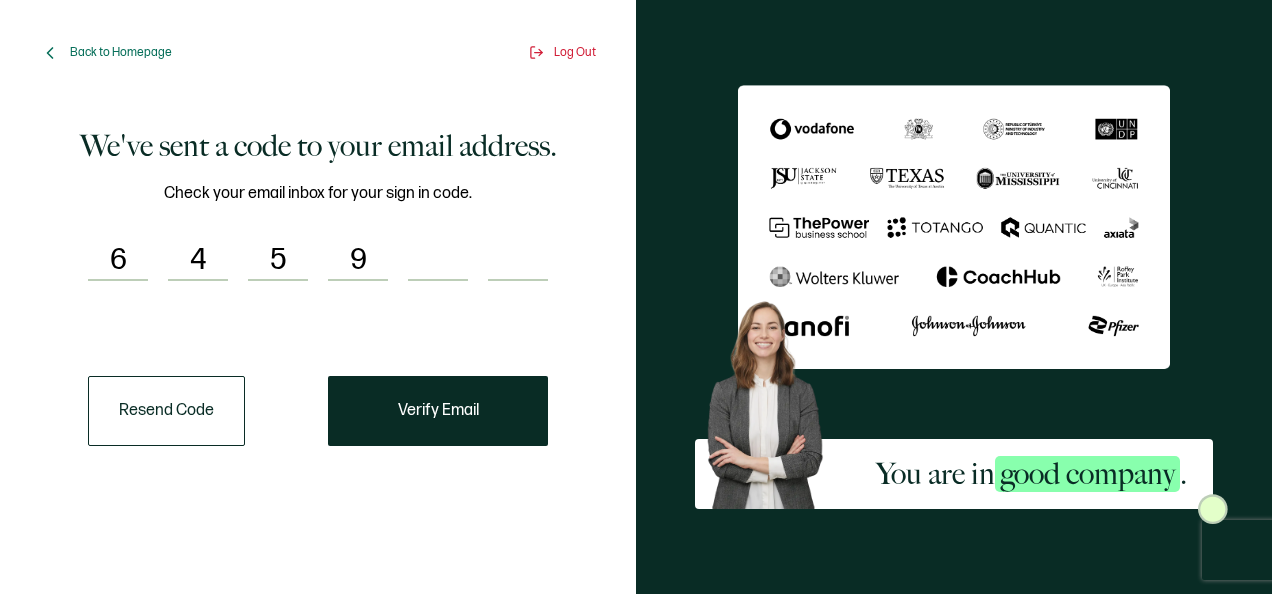 type on "0" 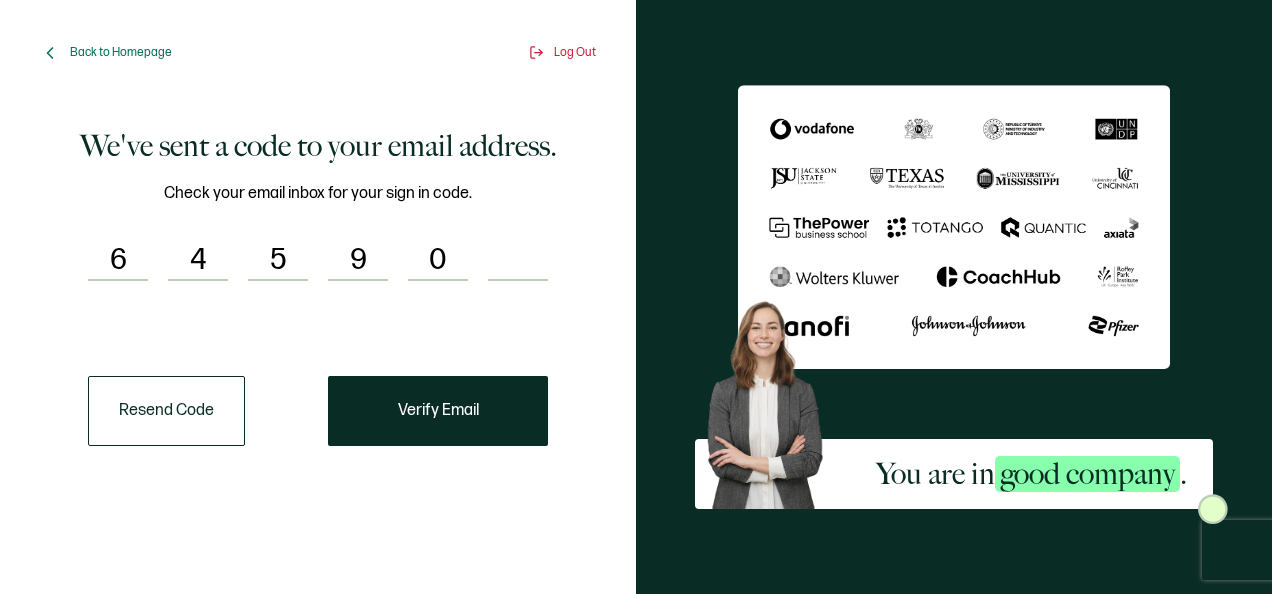 type on "4" 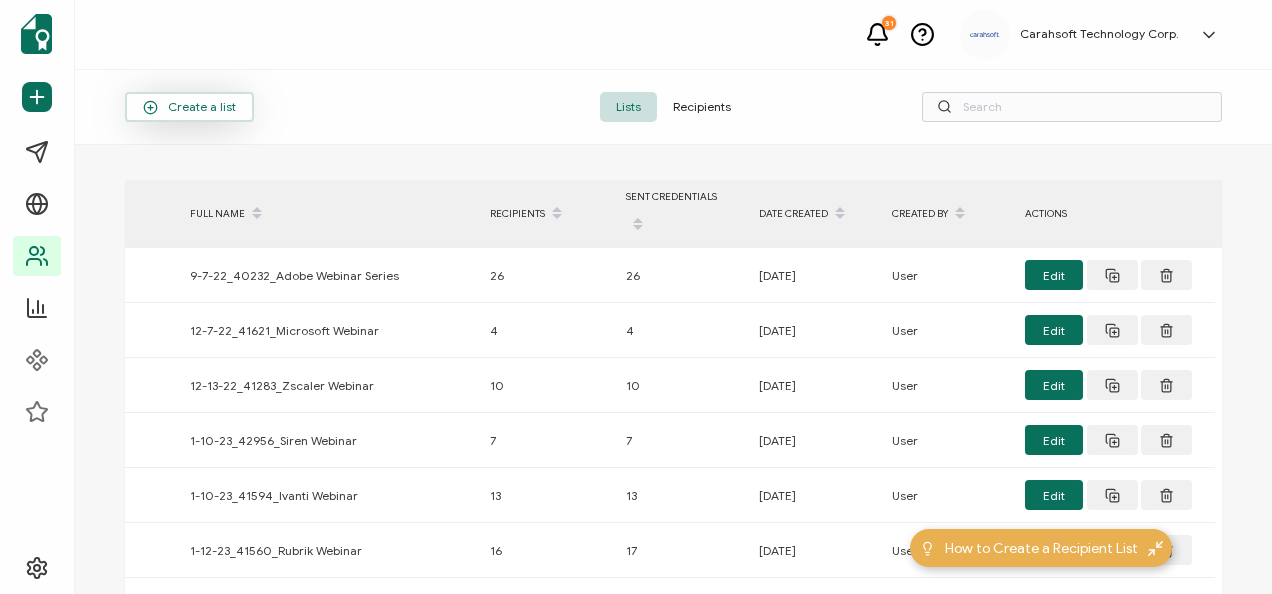 click on "Create a list" at bounding box center [189, 107] 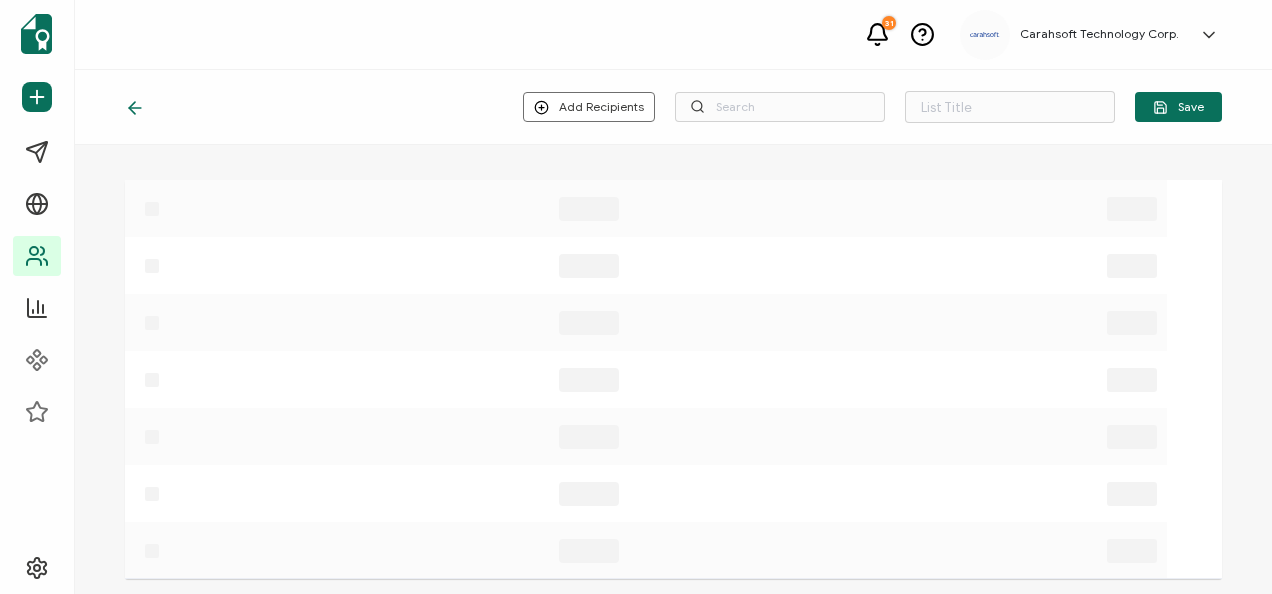 type on "List 1481" 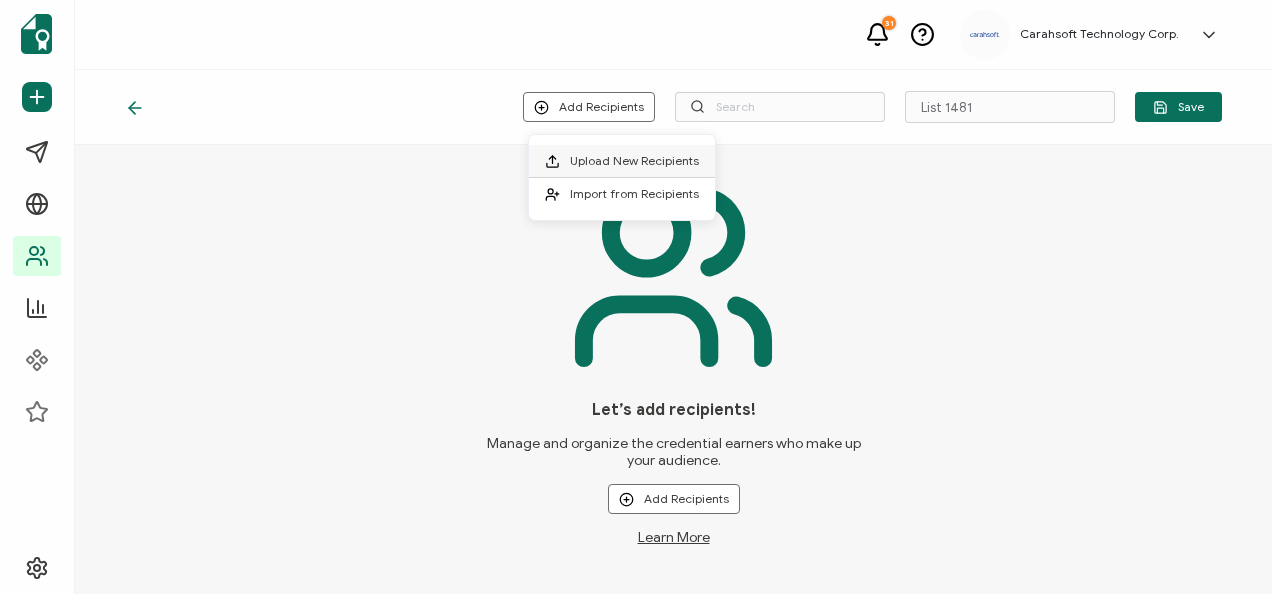 click on "Upload New Recipients" at bounding box center [634, 160] 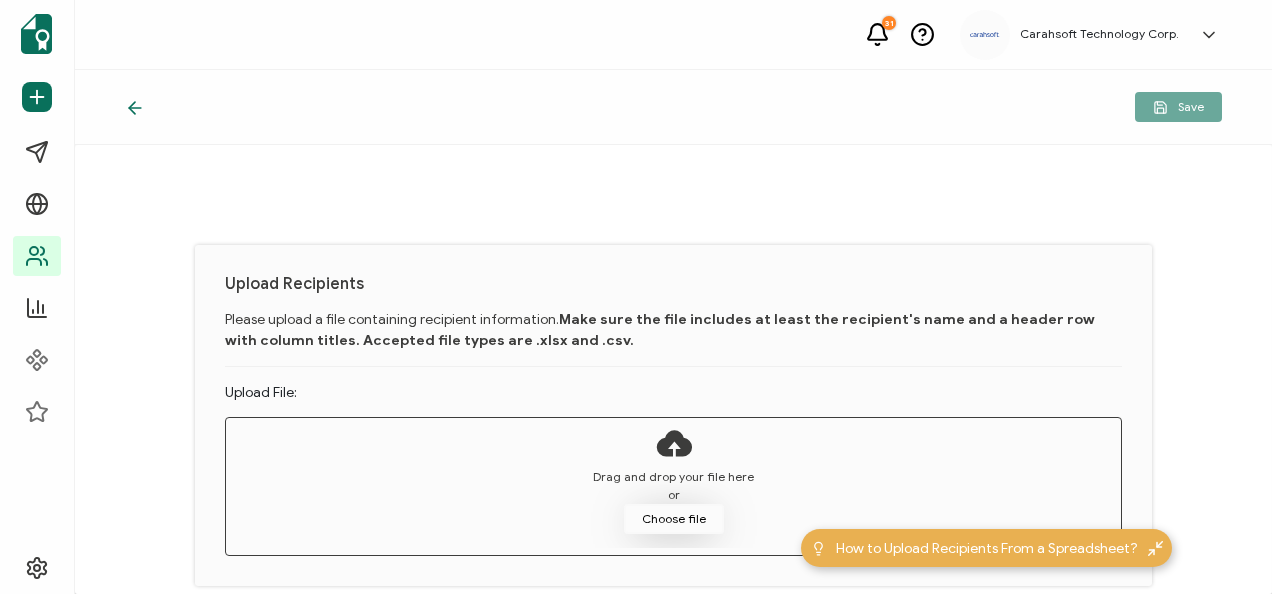 click on "Choose file" at bounding box center (674, 519) 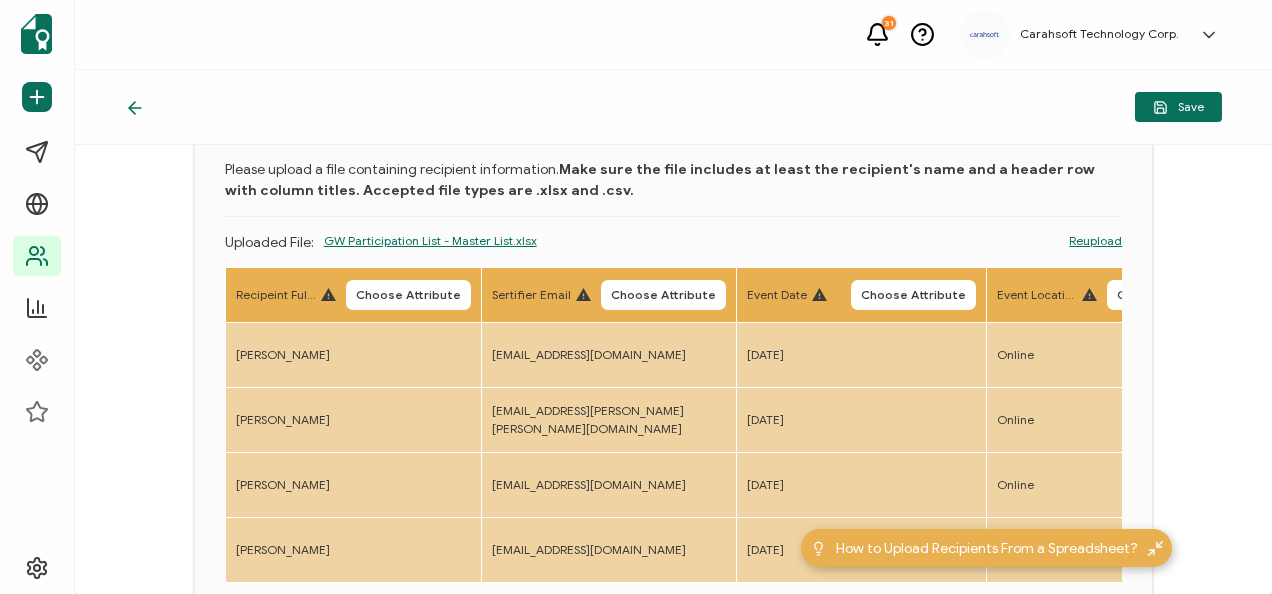 scroll, scrollTop: 200, scrollLeft: 0, axis: vertical 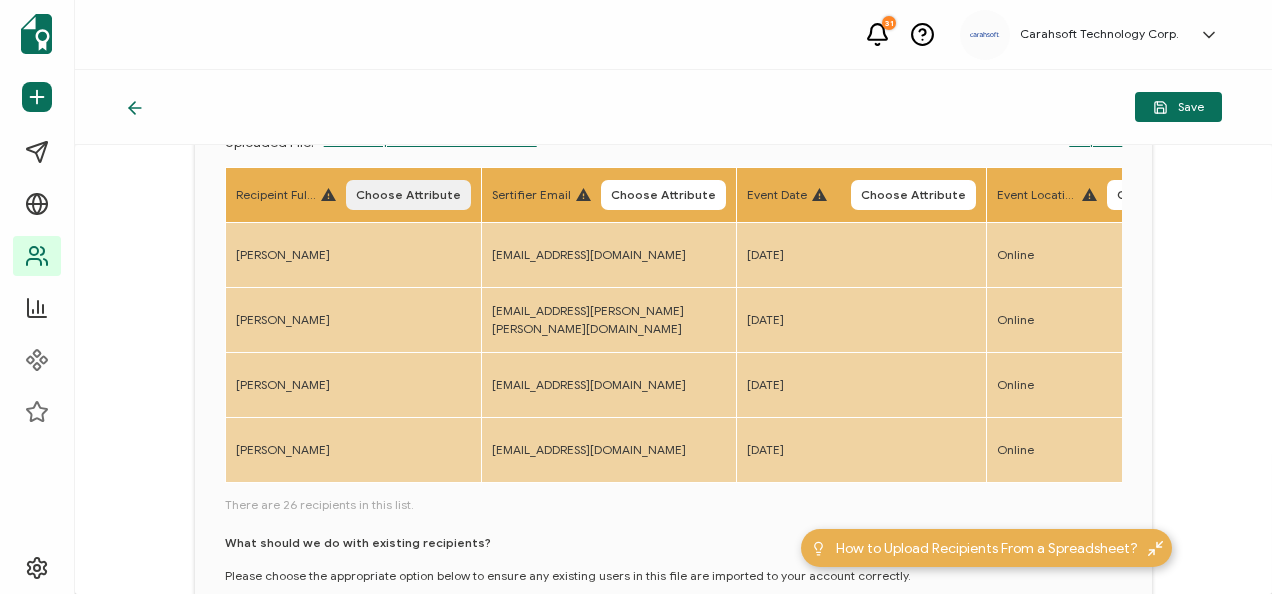 click on "Choose Attribute" at bounding box center (408, 195) 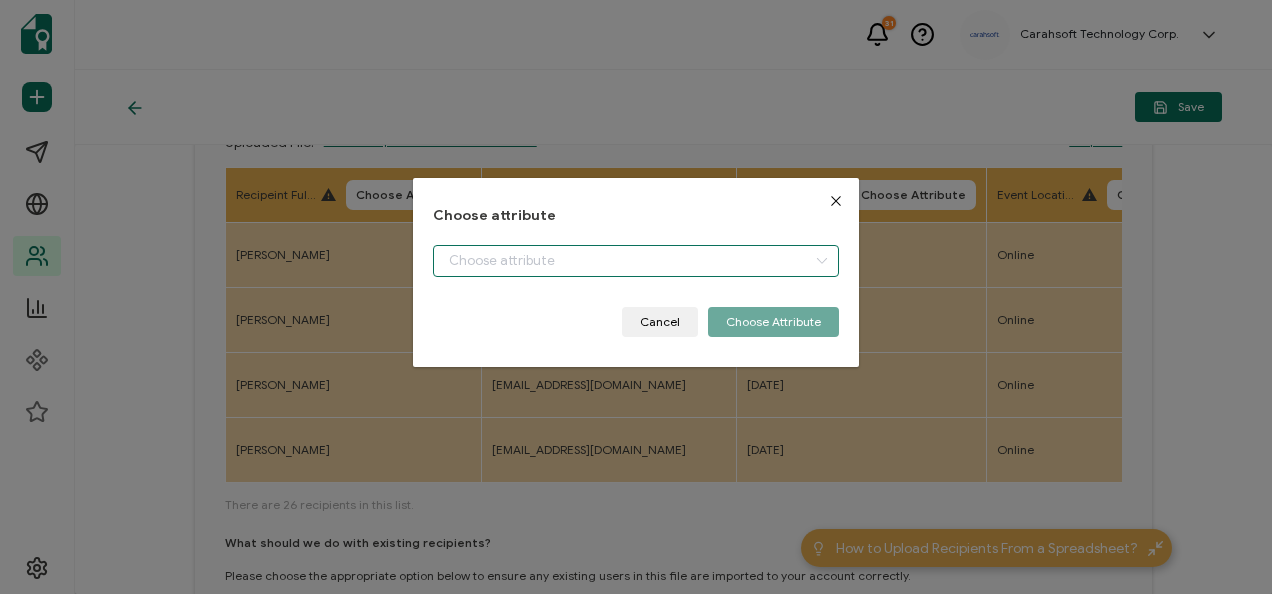 click at bounding box center [635, 261] 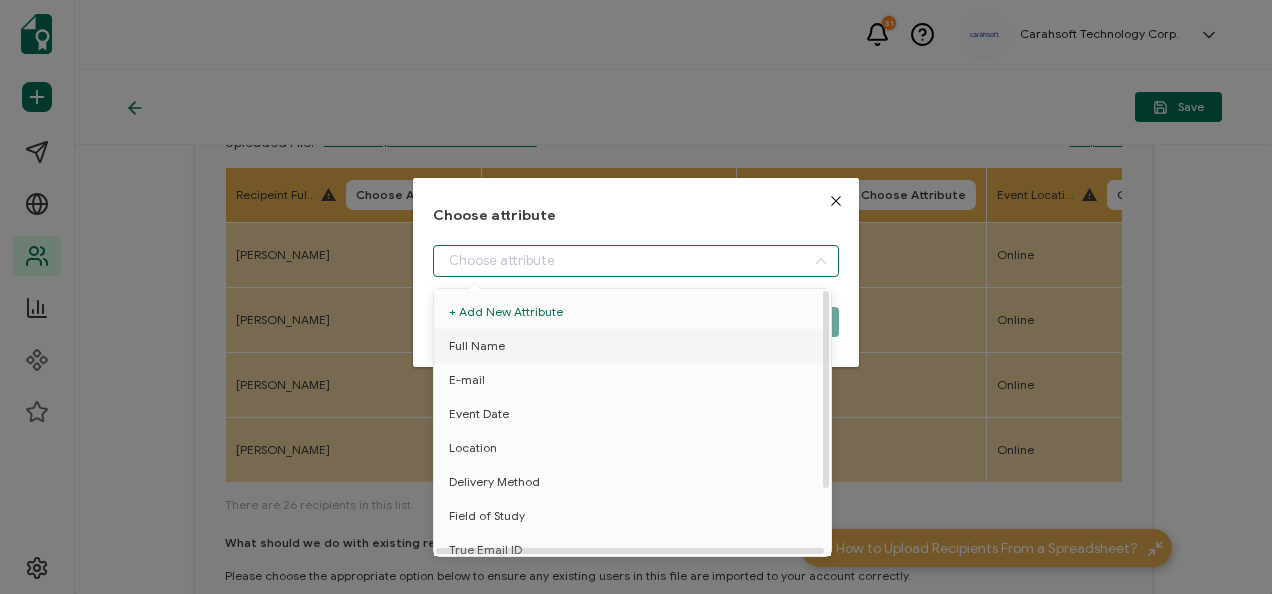click on "Full Name" at bounding box center (477, 346) 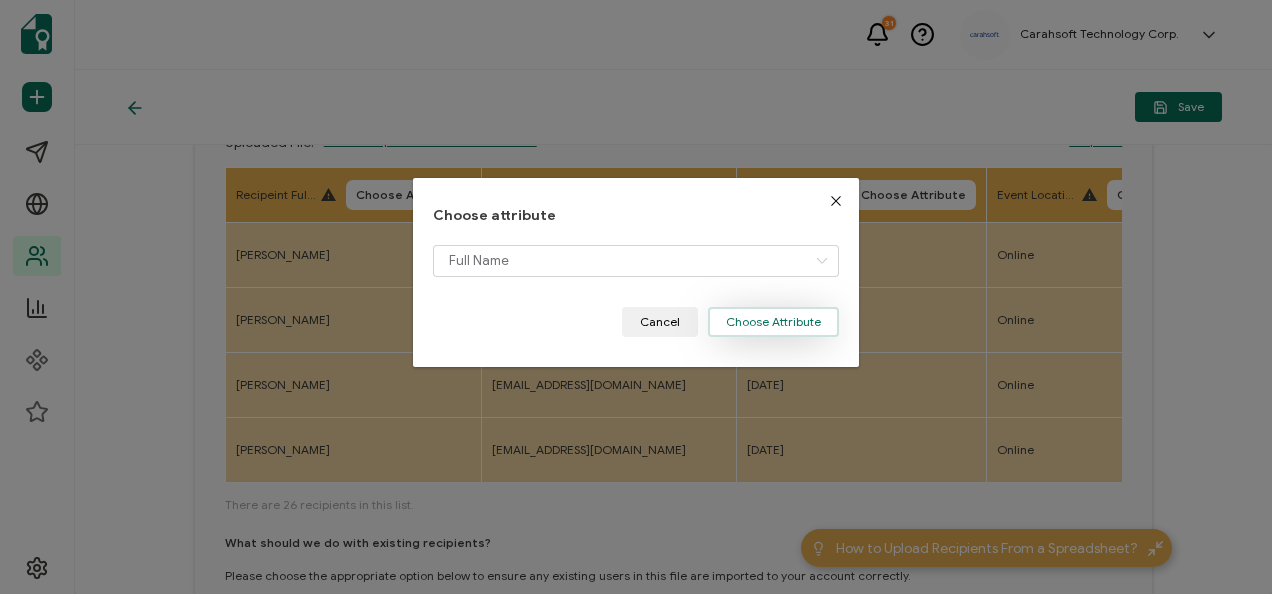 click on "Choose Attribute" at bounding box center [773, 322] 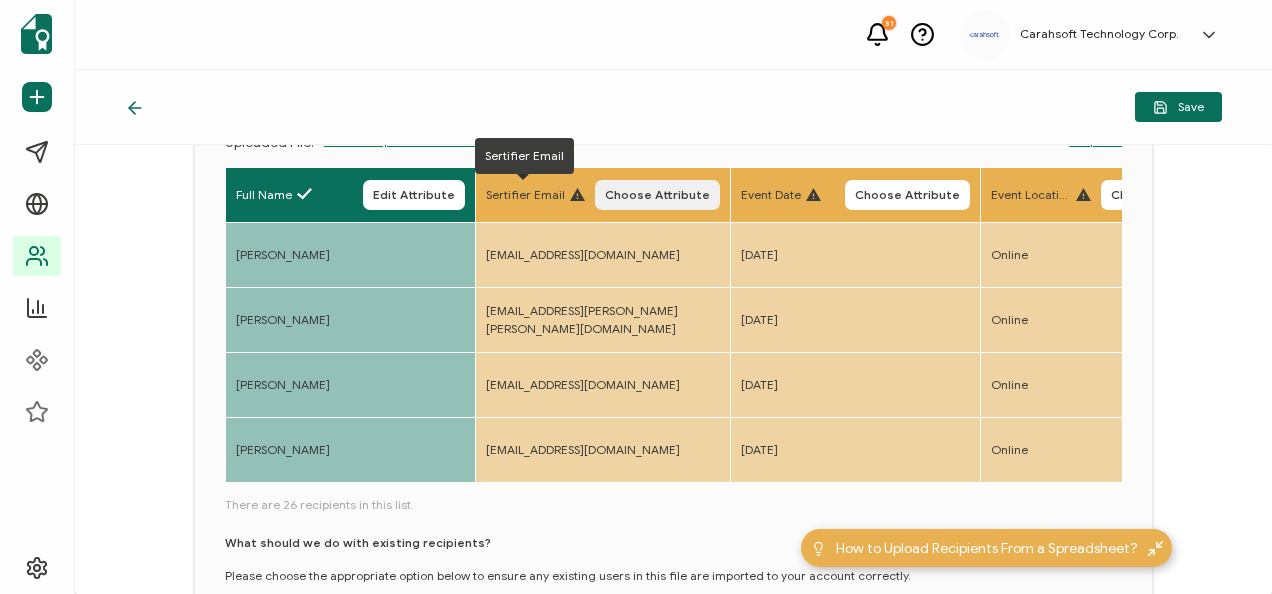 click on "Choose Attribute" at bounding box center (657, 195) 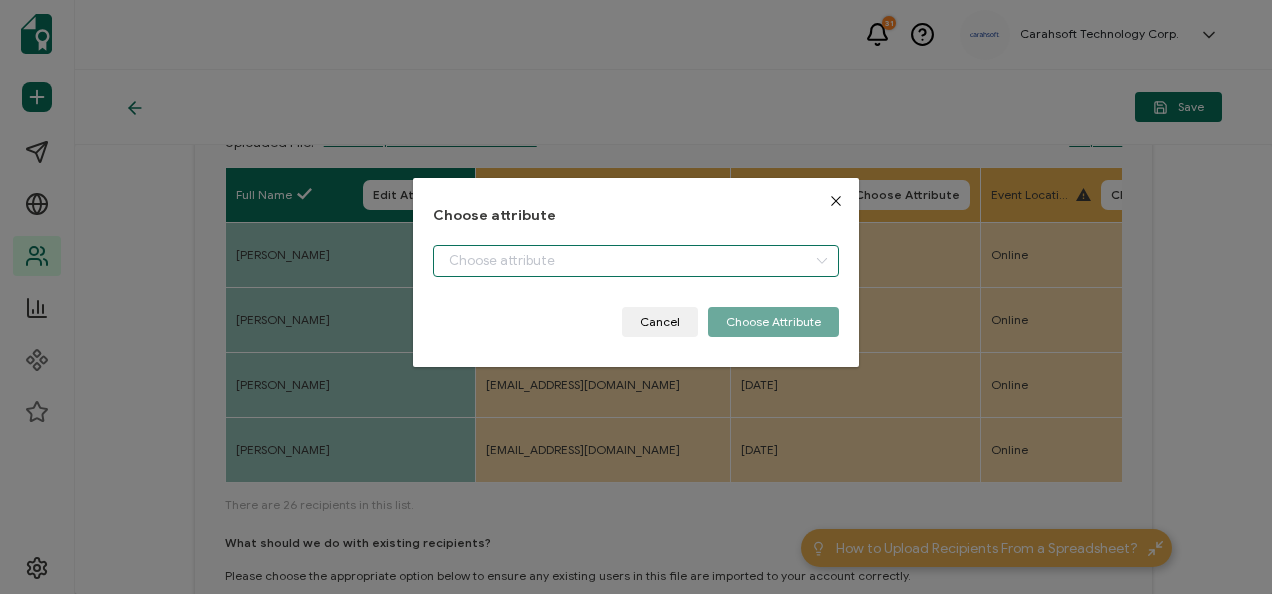 click at bounding box center [635, 261] 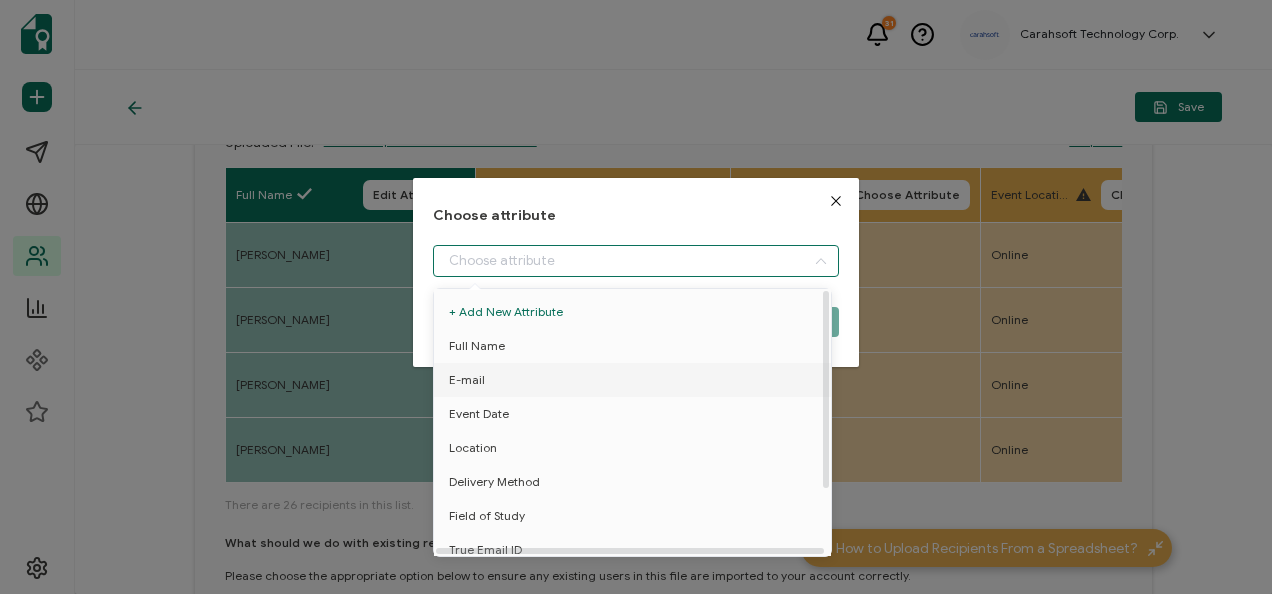 click on "E-mail" at bounding box center [636, 380] 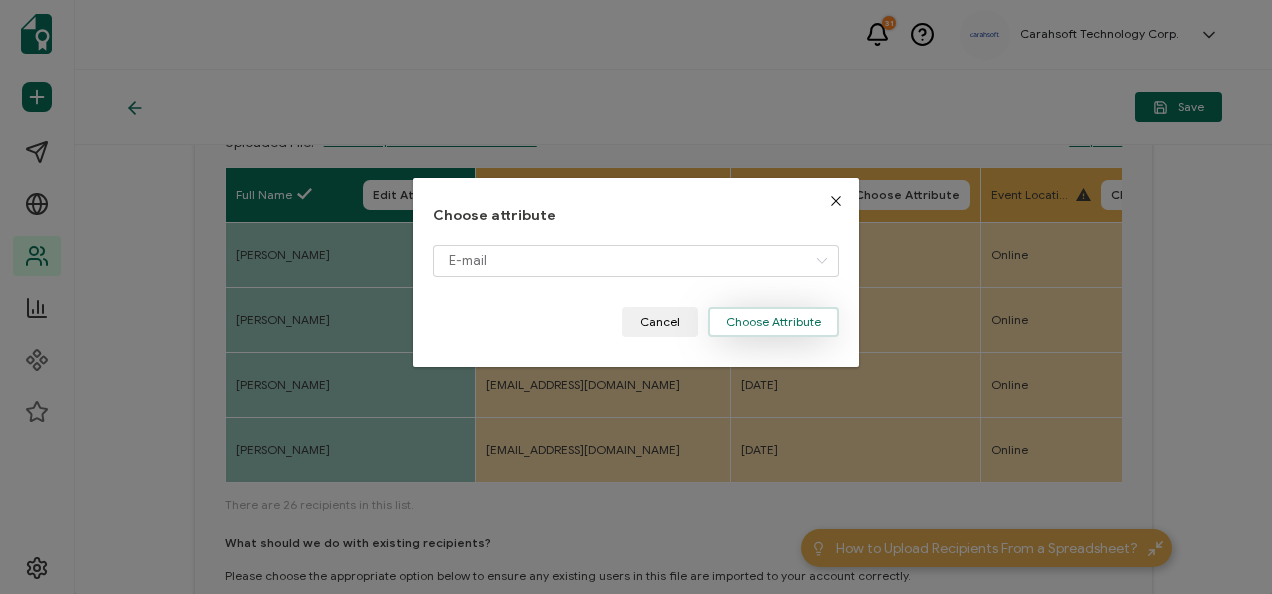 click on "Choose Attribute" at bounding box center [773, 322] 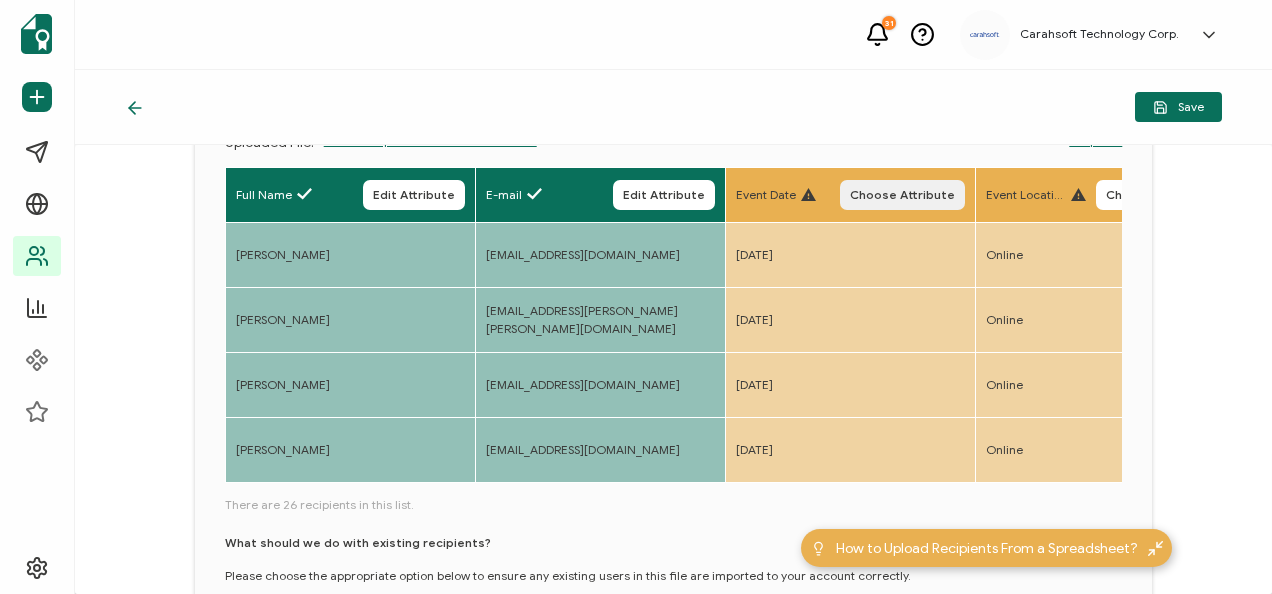 click on "Choose Attribute" at bounding box center [902, 195] 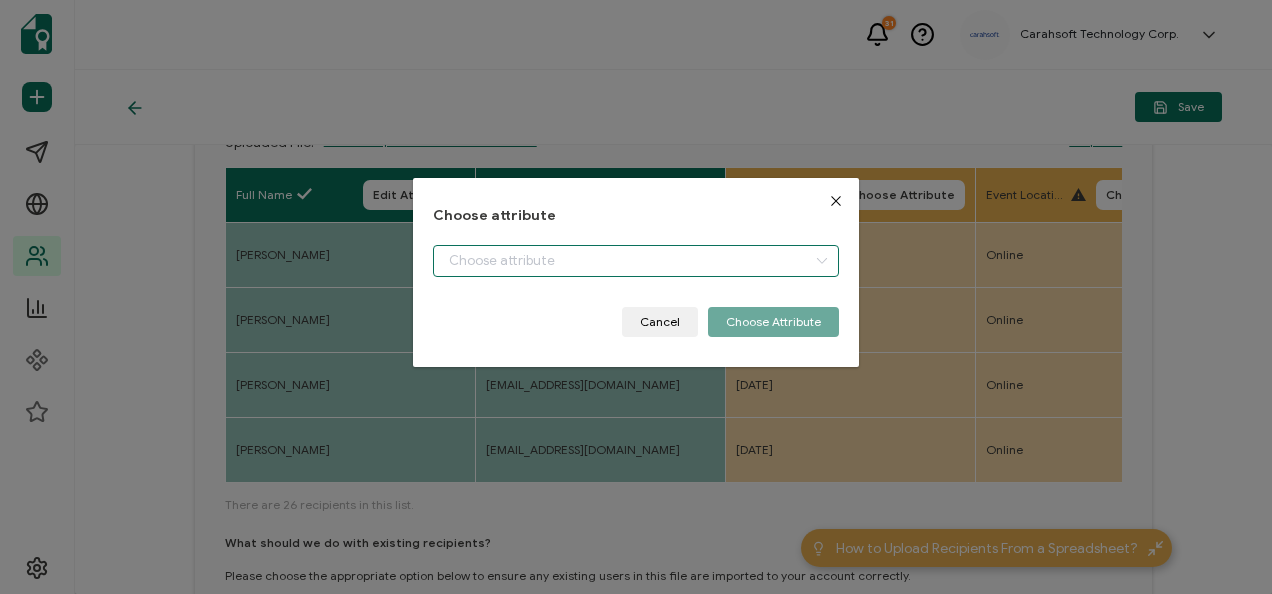 click at bounding box center [635, 261] 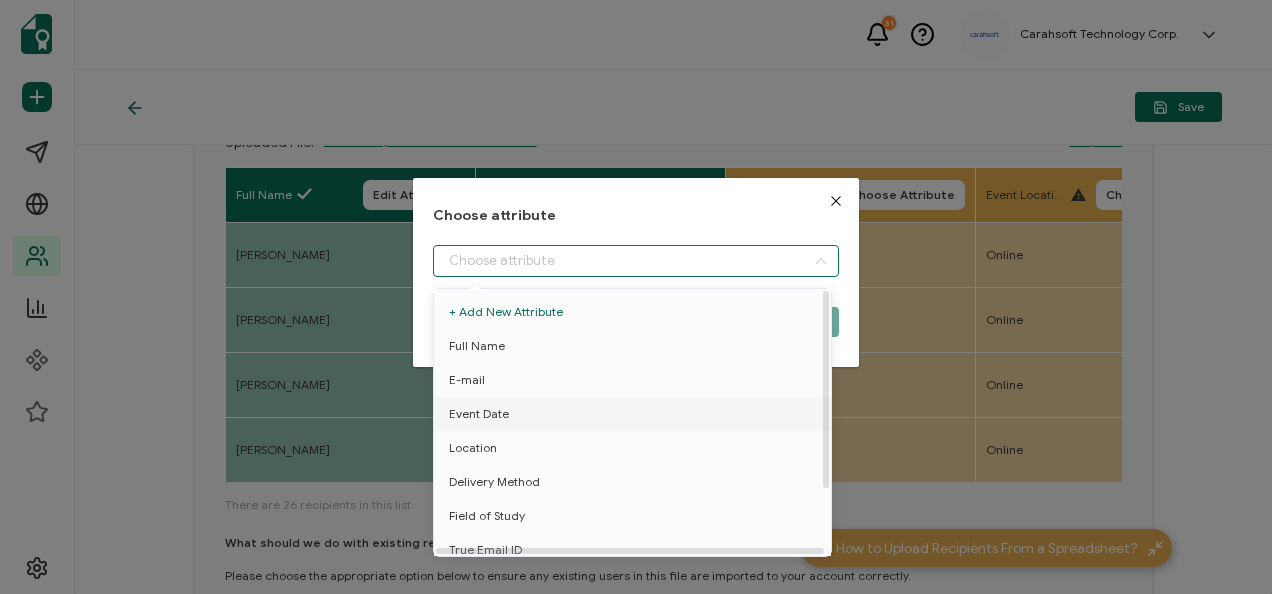 click on "Event Date" at bounding box center [479, 414] 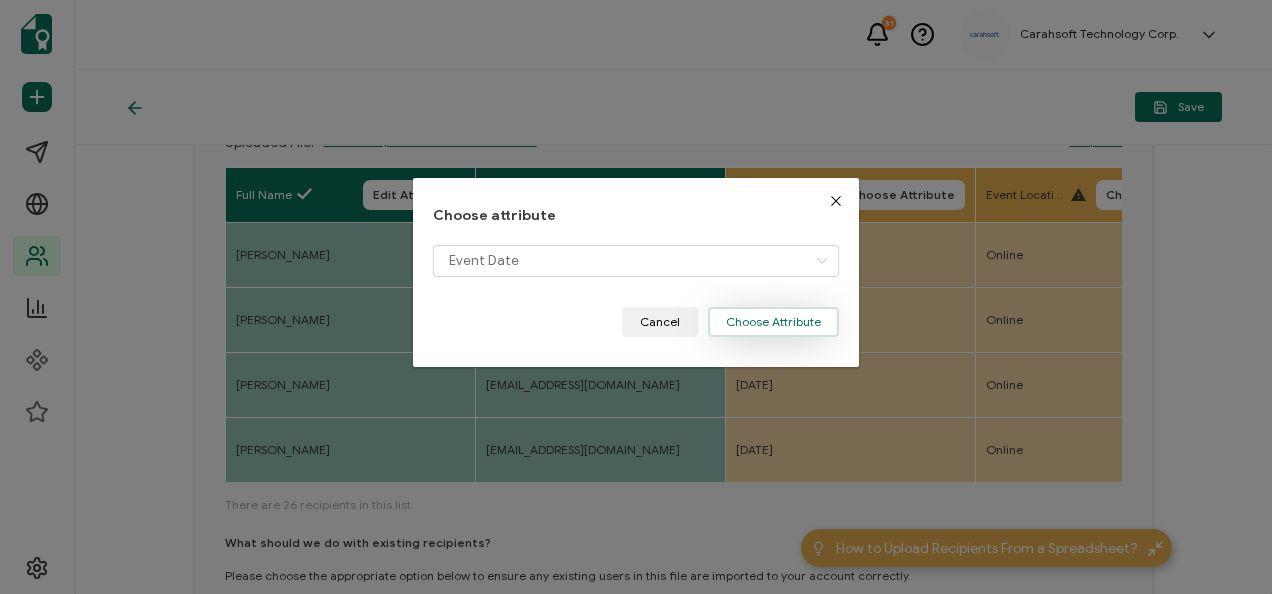 click on "Choose Attribute" at bounding box center (773, 322) 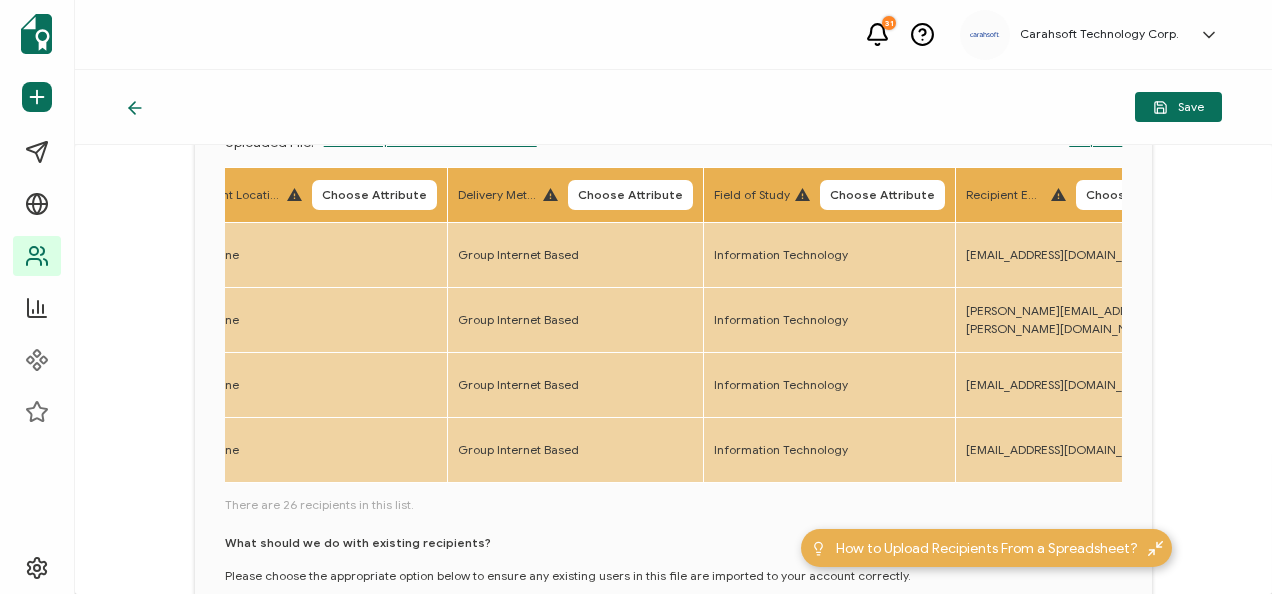 scroll, scrollTop: 0, scrollLeft: 761, axis: horizontal 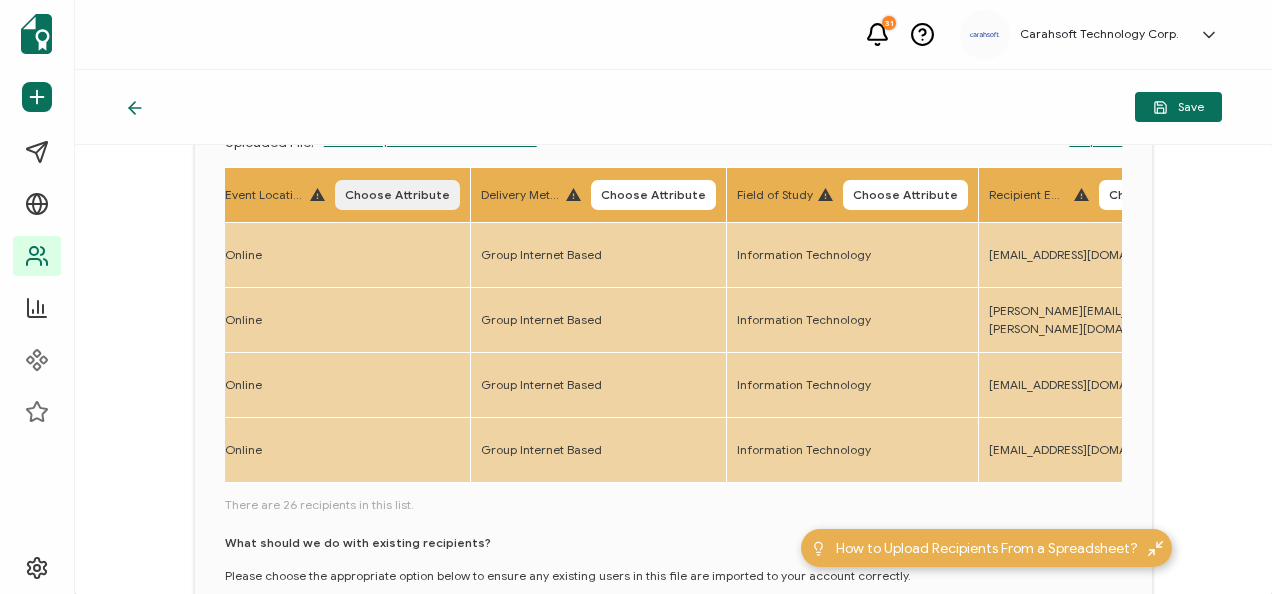 click on "Choose Attribute" at bounding box center [397, 195] 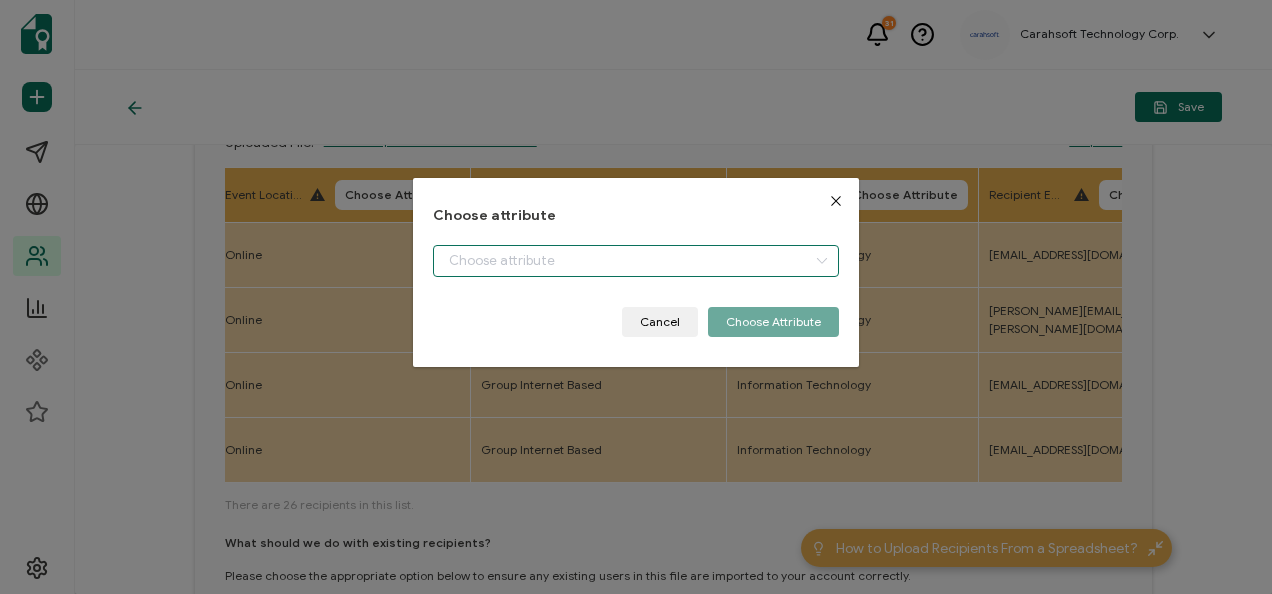 click at bounding box center (635, 261) 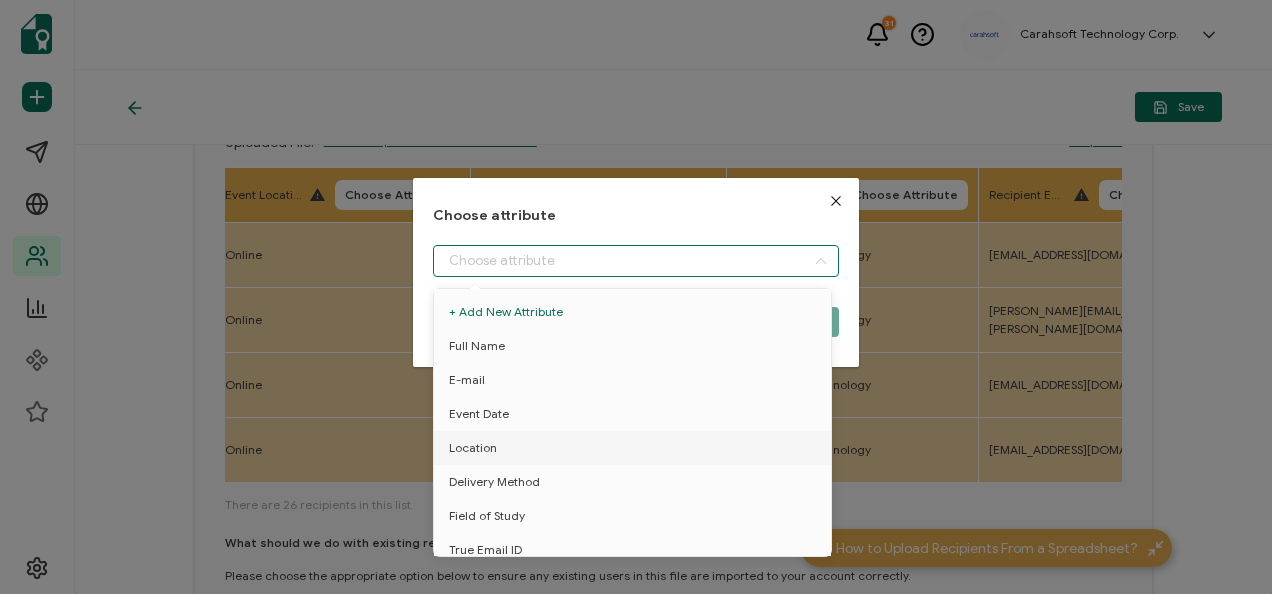 click on "Location" at bounding box center (636, 448) 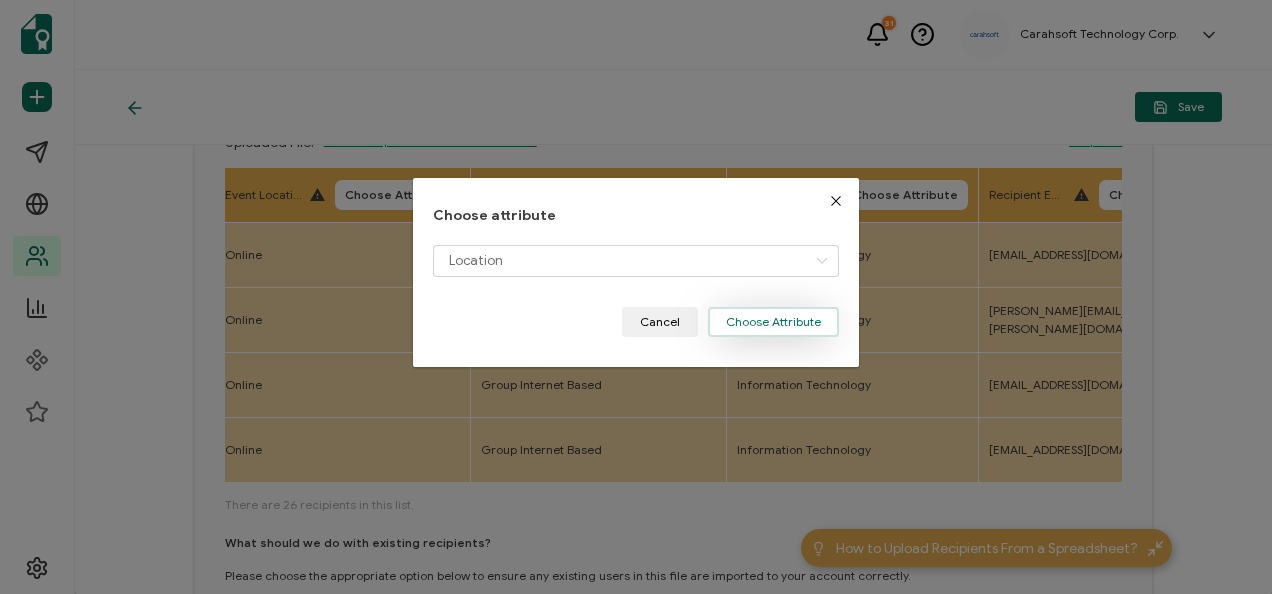 click on "Choose Attribute" at bounding box center (773, 322) 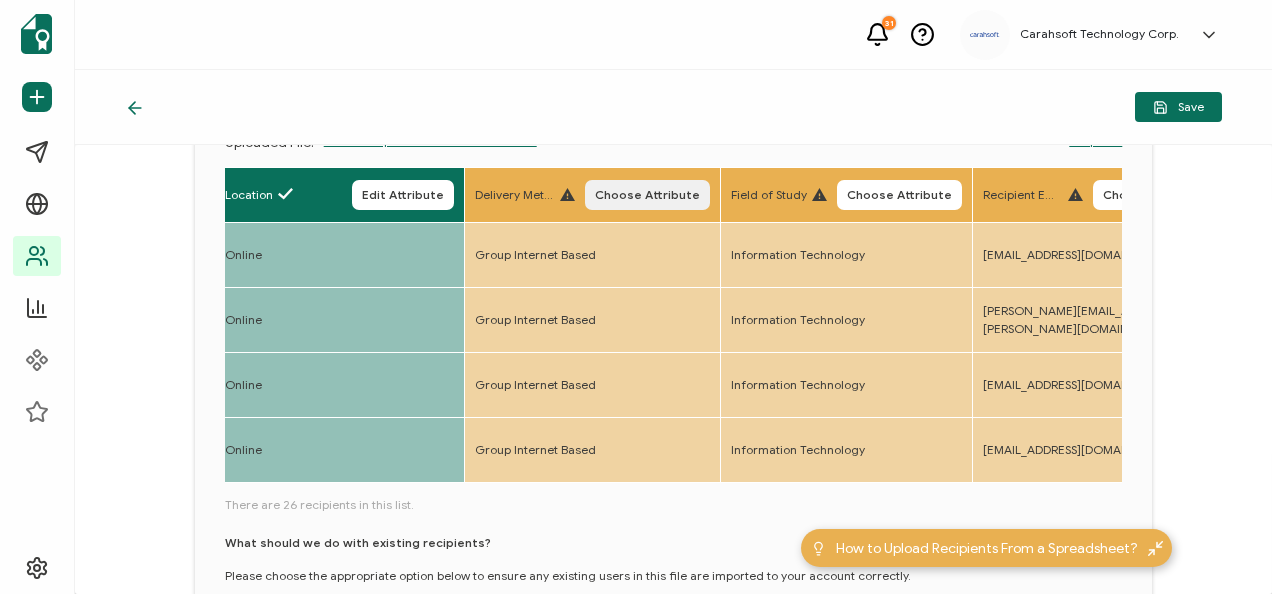 click on "Choose Attribute" at bounding box center [647, 195] 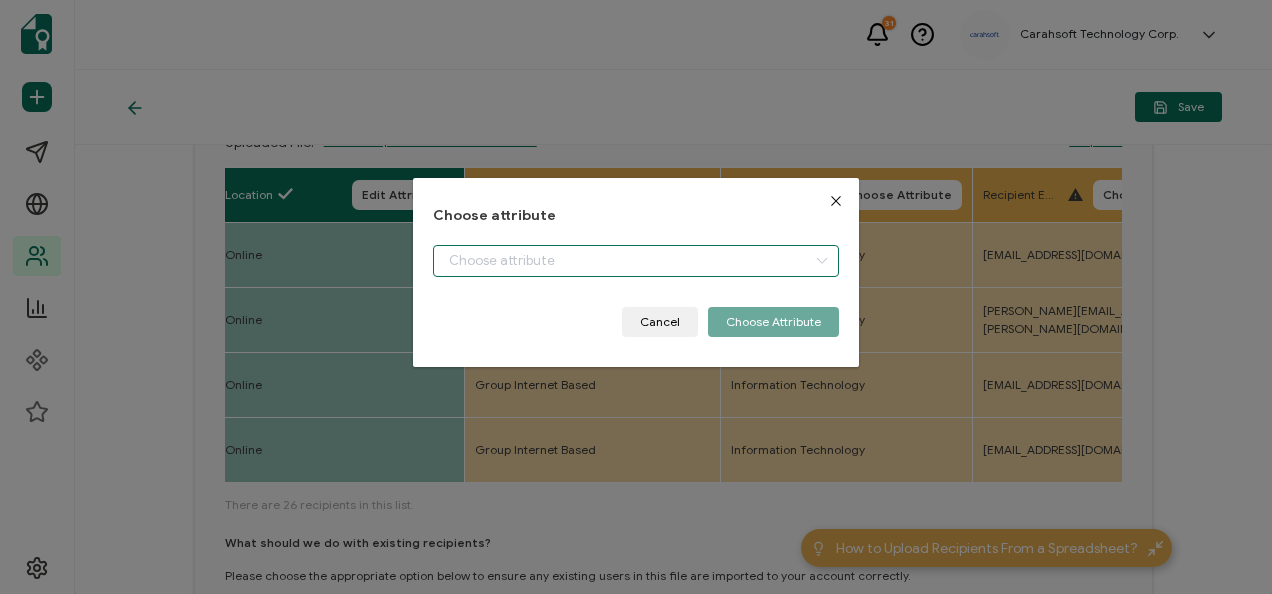 click at bounding box center (635, 261) 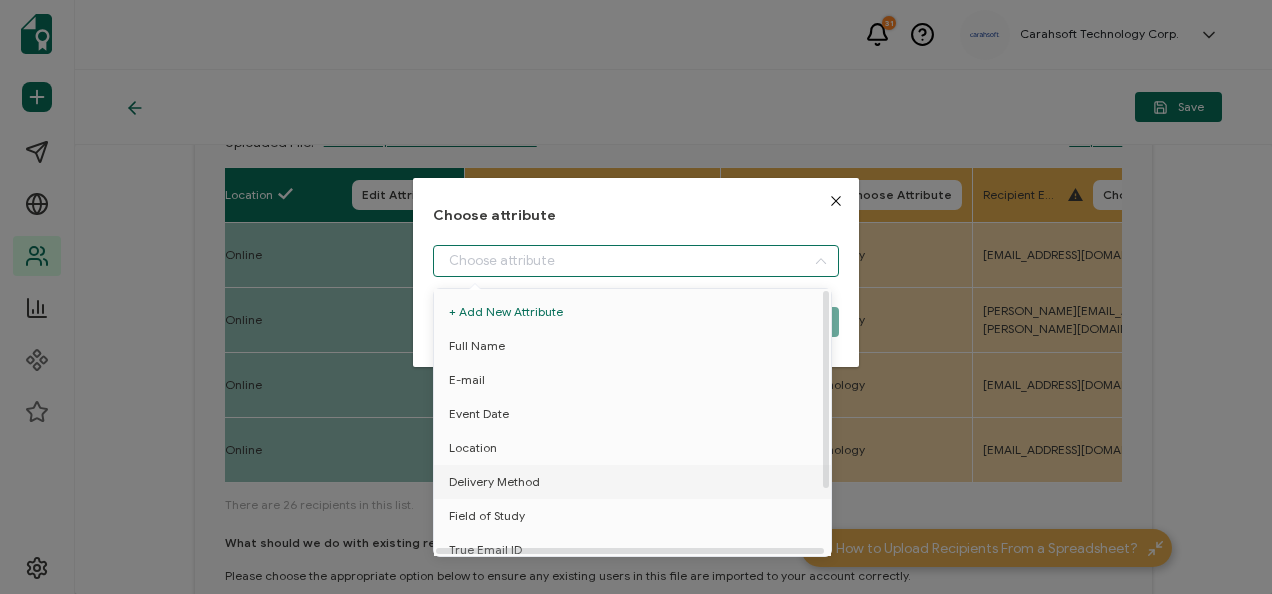 click on "Delivery Method" at bounding box center (494, 482) 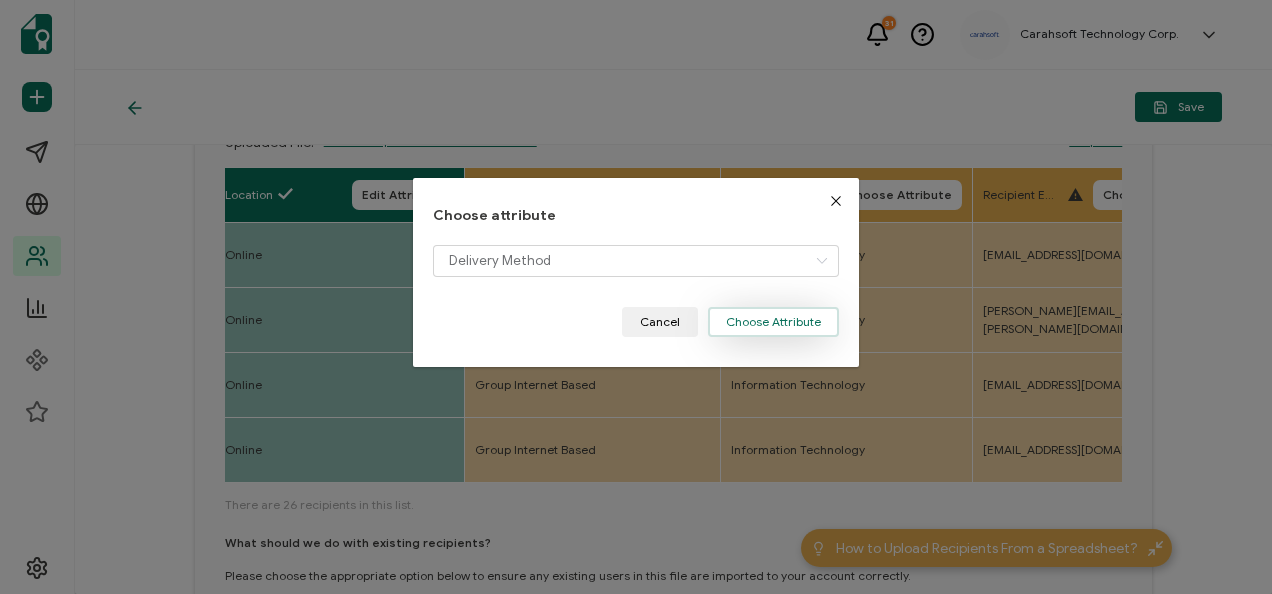 click on "Choose Attribute" at bounding box center [773, 322] 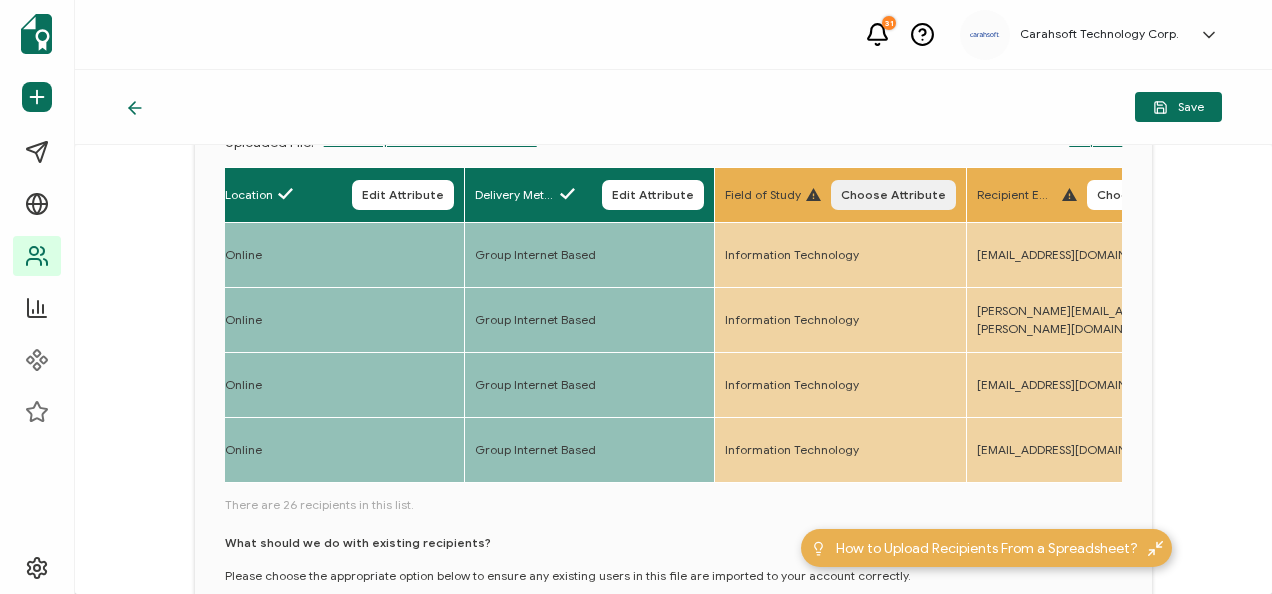 click on "Choose Attribute" at bounding box center (893, 195) 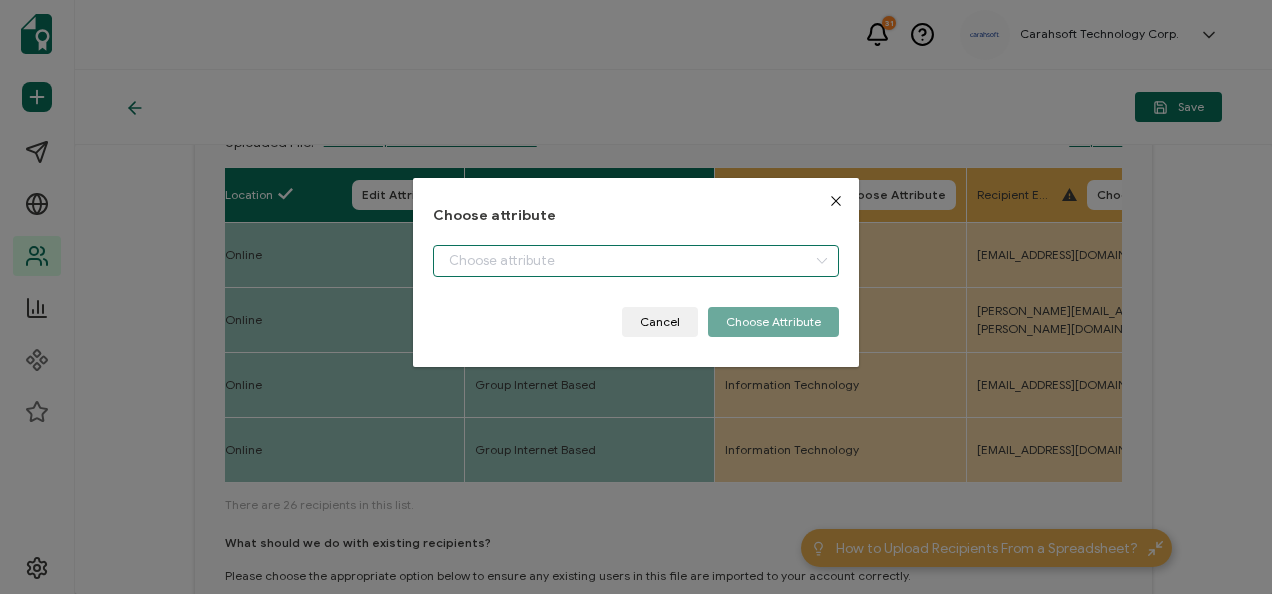 click at bounding box center (635, 261) 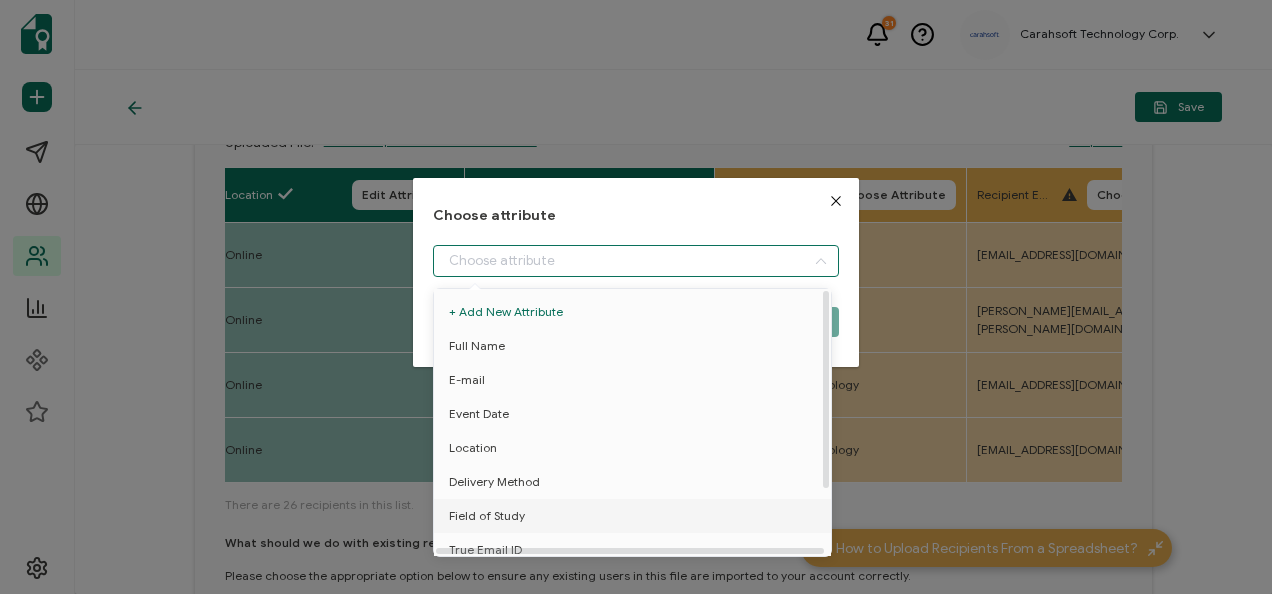 click on "Field of Study" at bounding box center [487, 516] 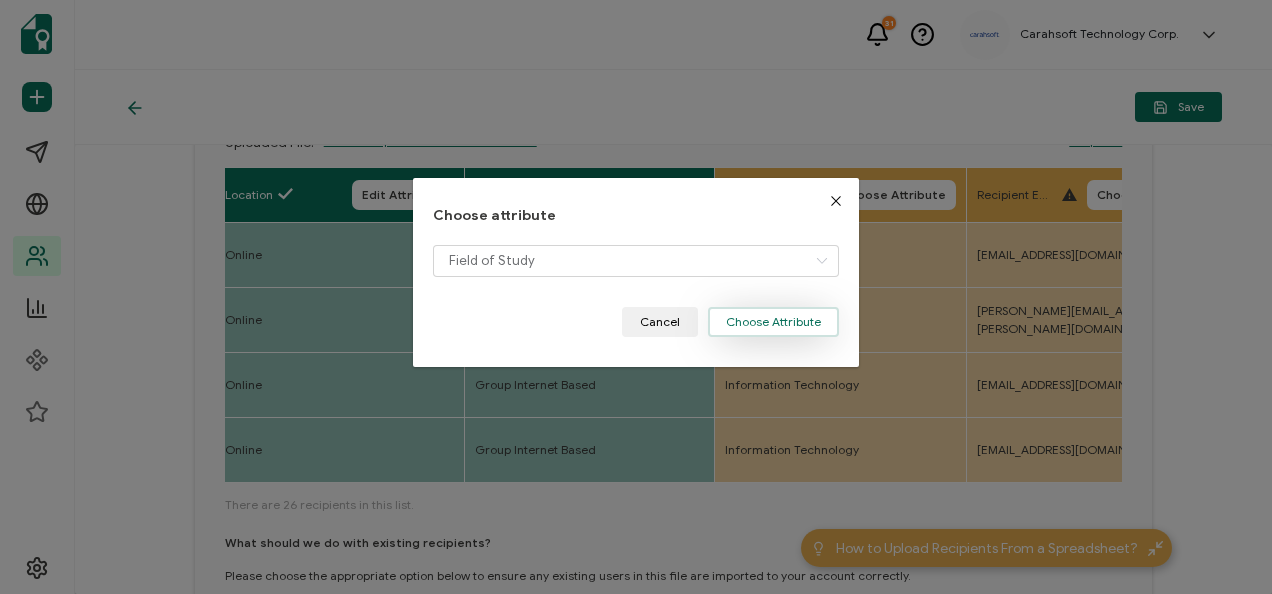 click on "Choose Attribute" at bounding box center [773, 322] 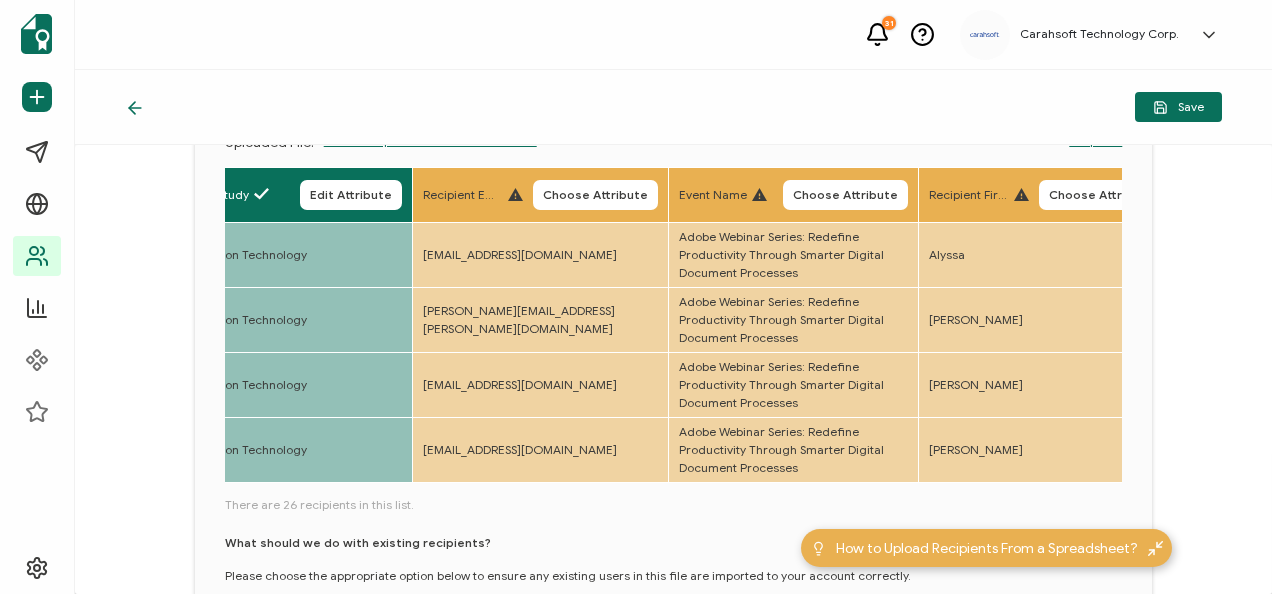 scroll, scrollTop: 0, scrollLeft: 1335, axis: horizontal 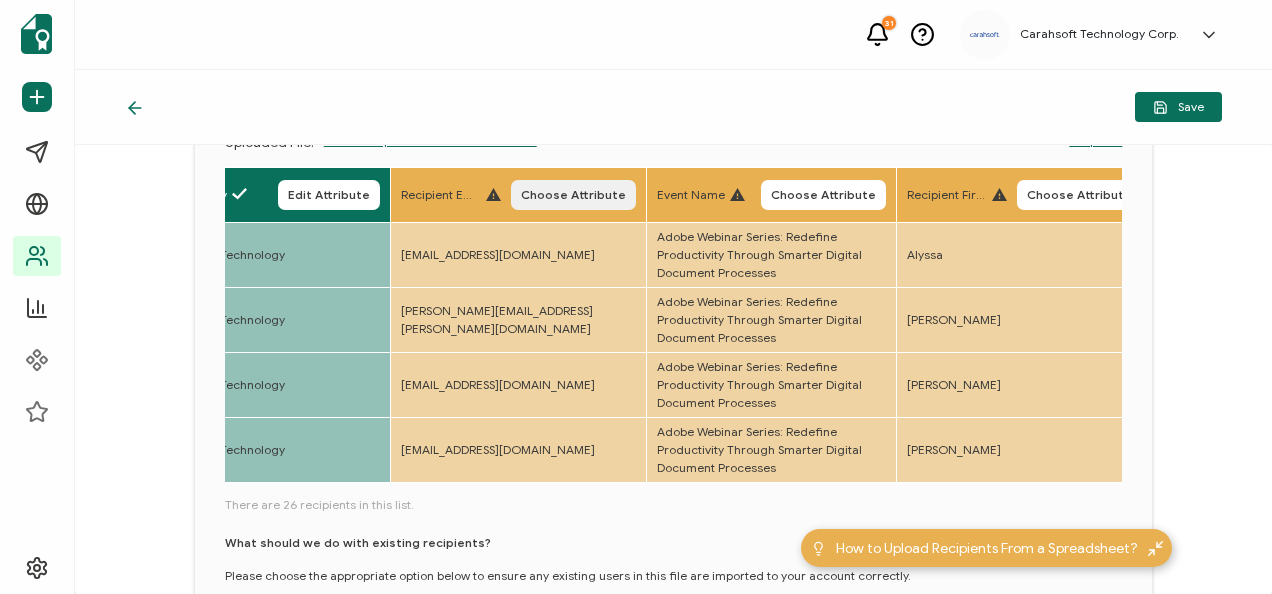 click on "Choose Attribute" at bounding box center (573, 195) 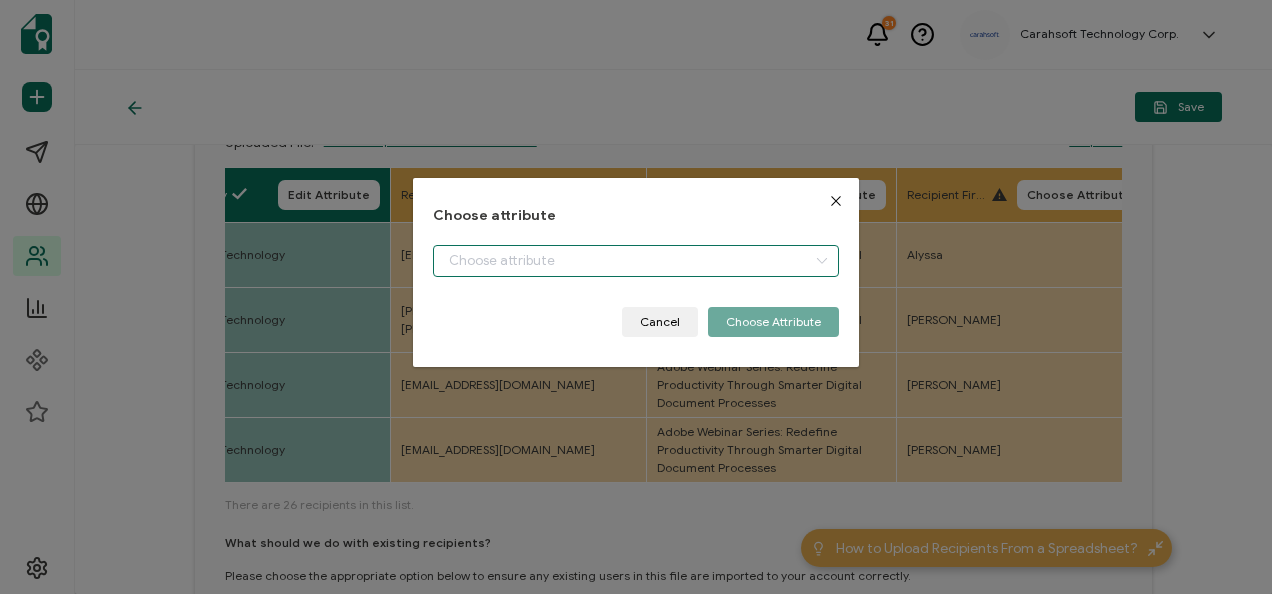 click at bounding box center (635, 261) 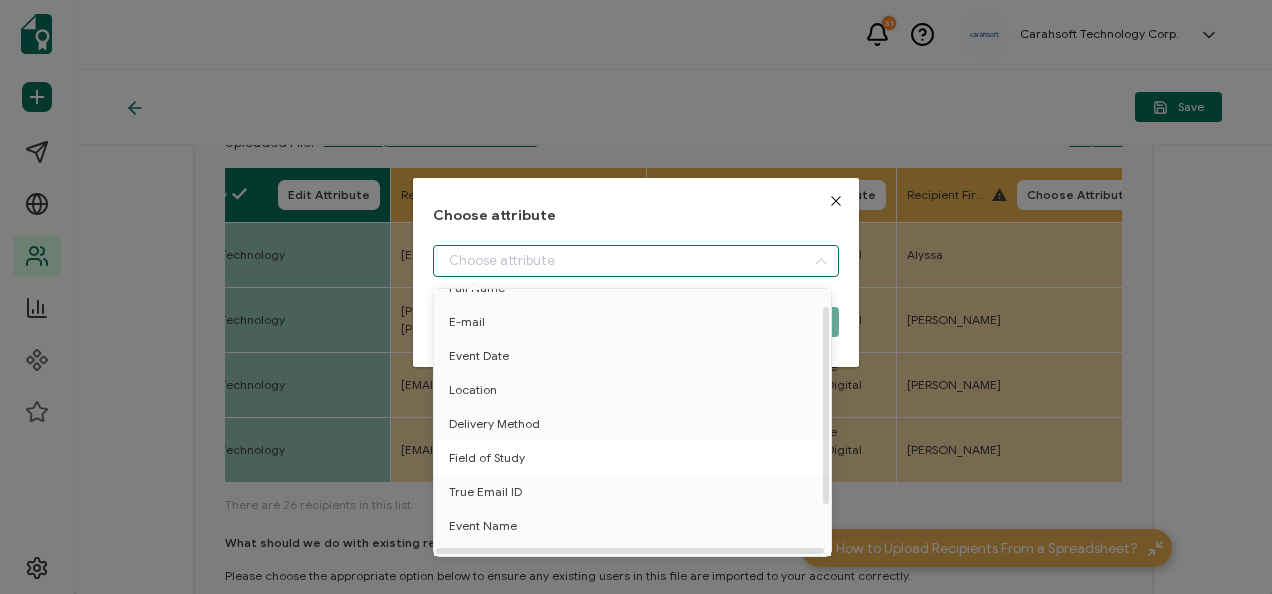 scroll, scrollTop: 88, scrollLeft: 0, axis: vertical 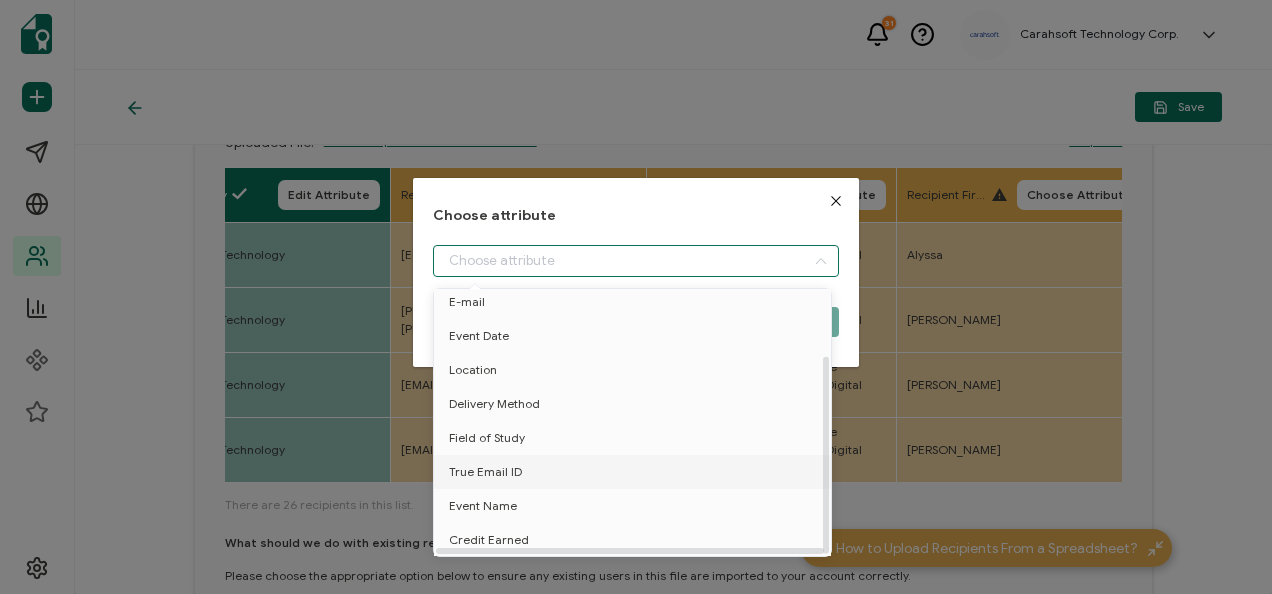 click on "True Email ID" at bounding box center (485, 472) 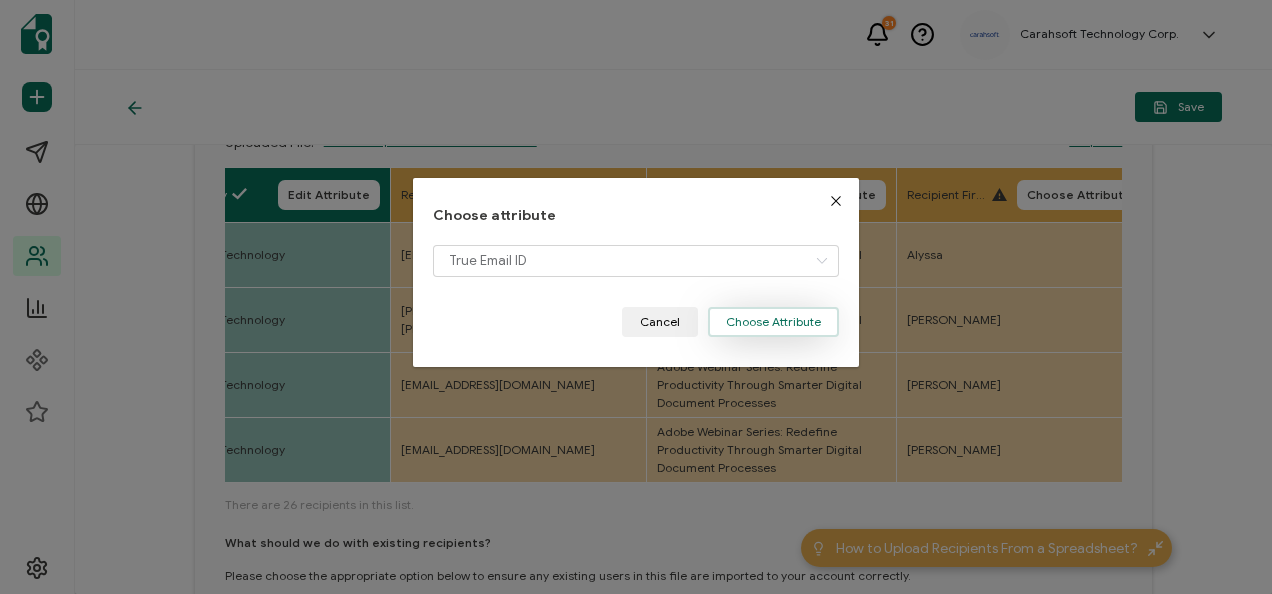 click on "Choose Attribute" at bounding box center [773, 322] 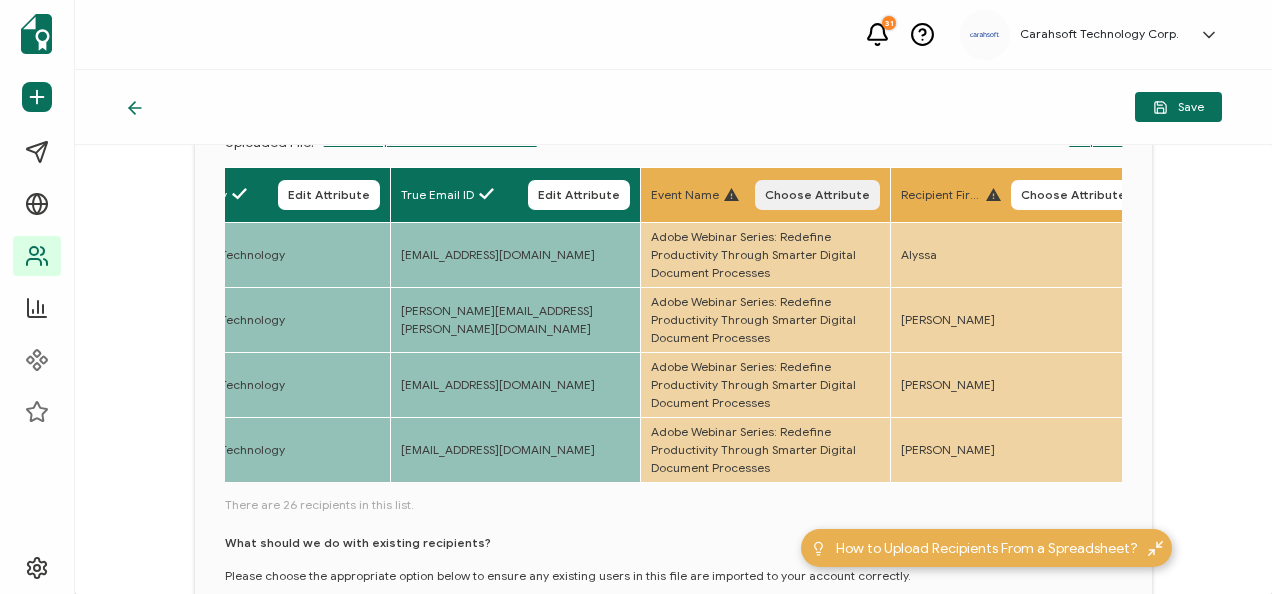 click on "Choose Attribute" at bounding box center [817, 195] 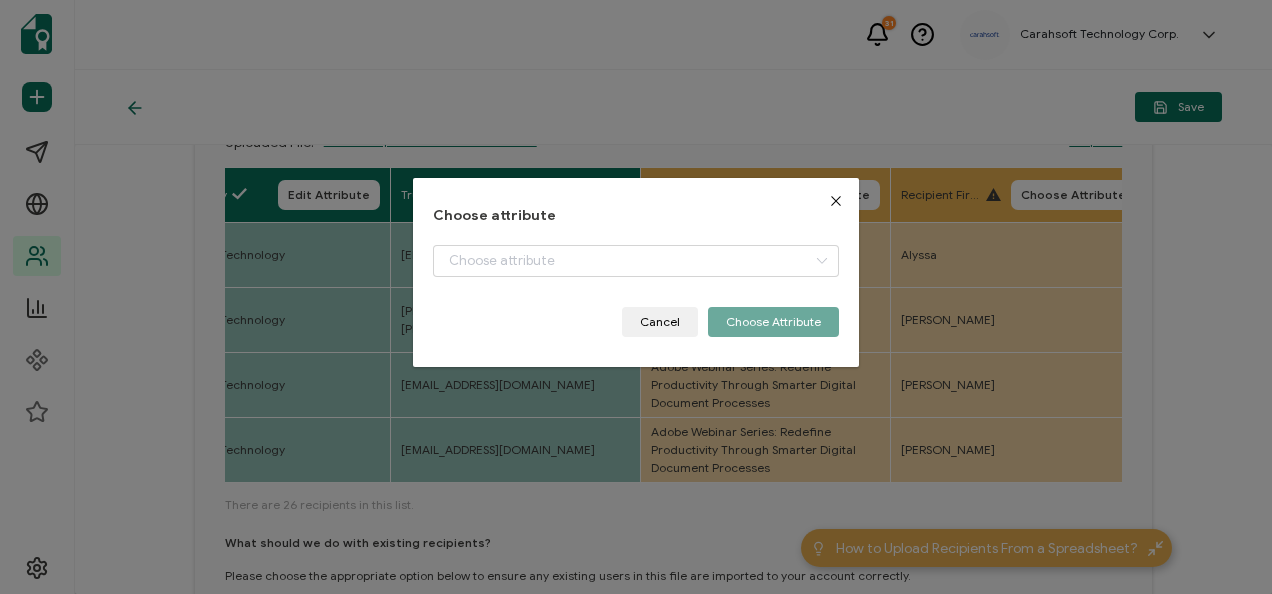click on "Choose attribute
Cancel
Choose Attribute" at bounding box center [635, 272] 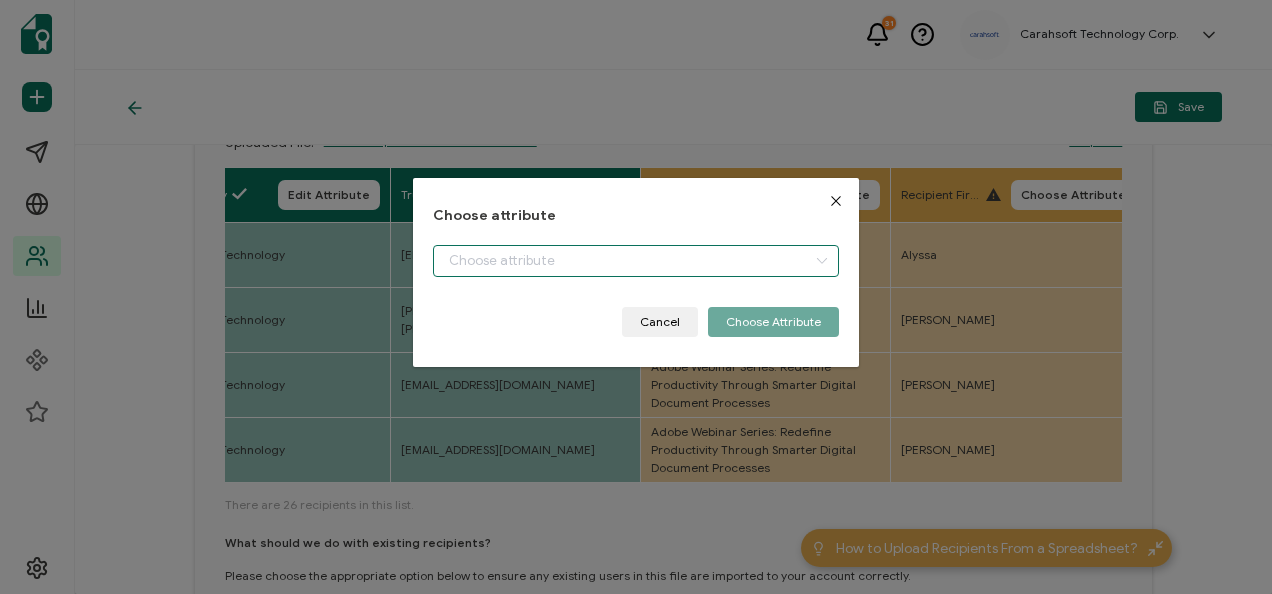 click at bounding box center (635, 261) 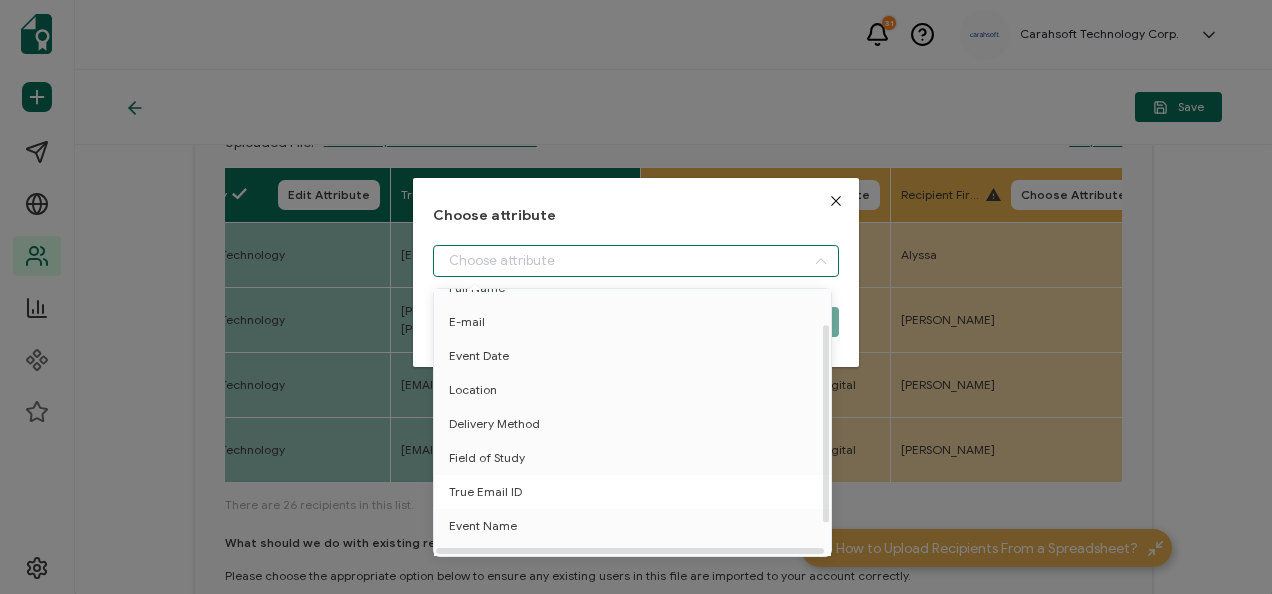scroll, scrollTop: 88, scrollLeft: 0, axis: vertical 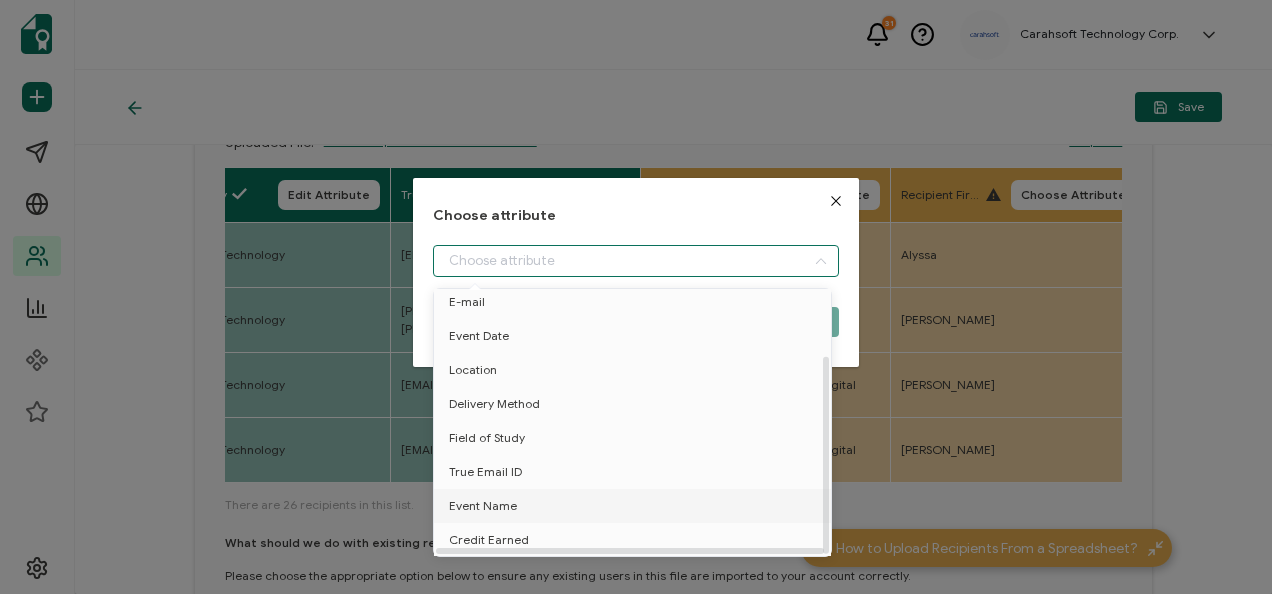 click on "Event Name" at bounding box center [483, 506] 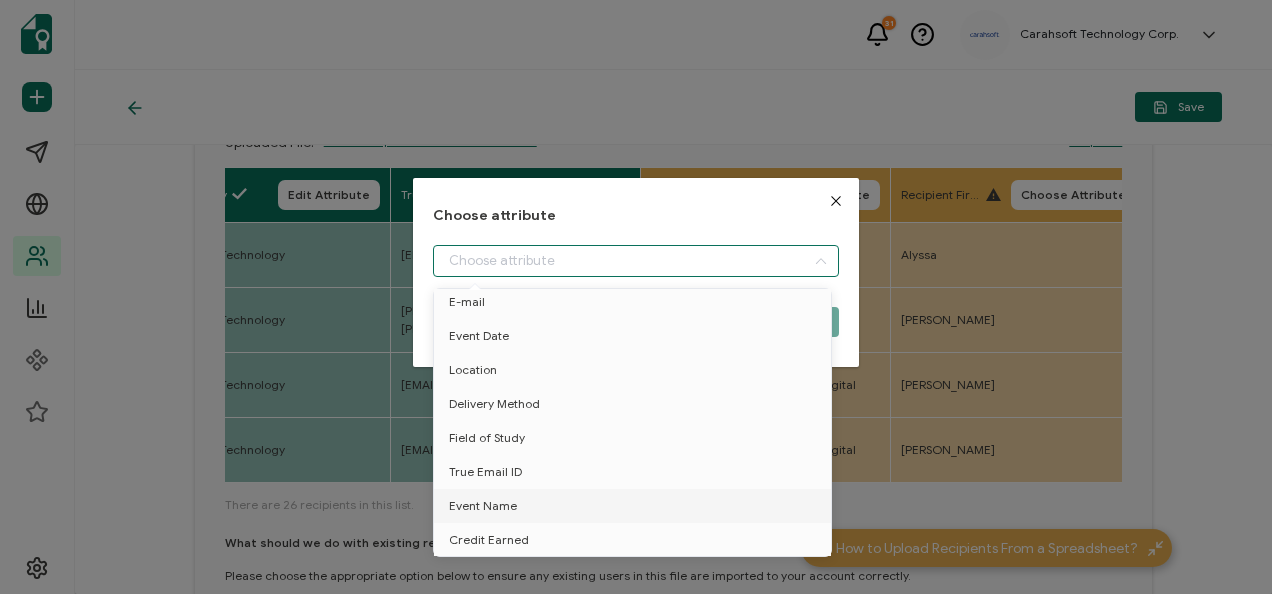 type on "Event Name" 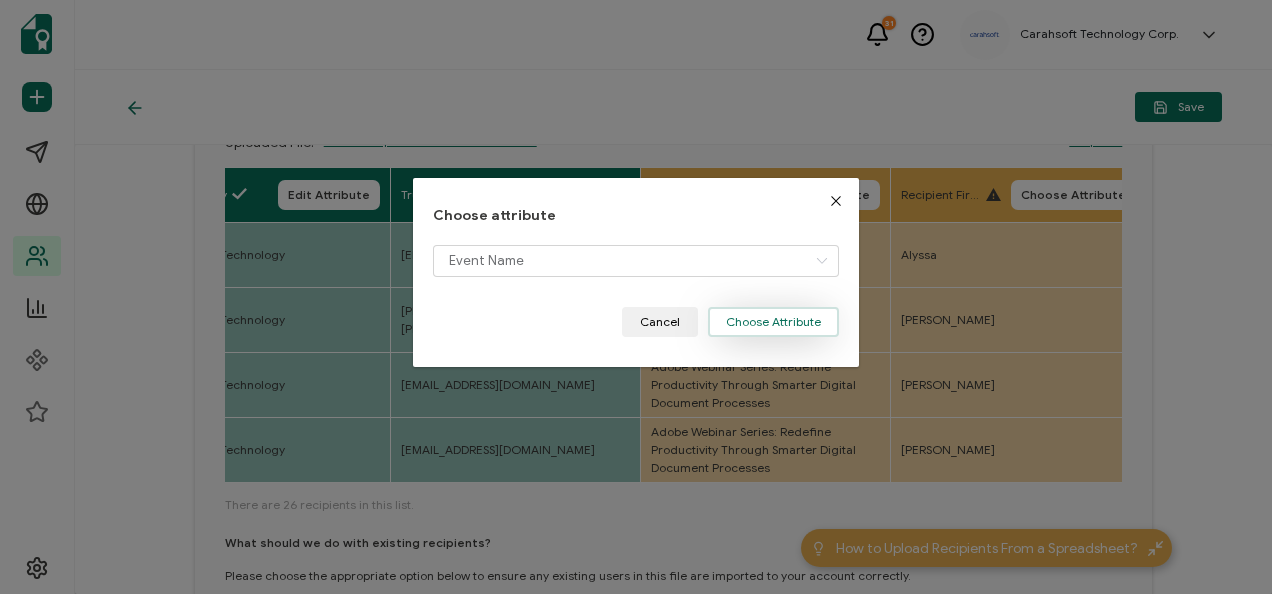 click on "Choose Attribute" at bounding box center (773, 322) 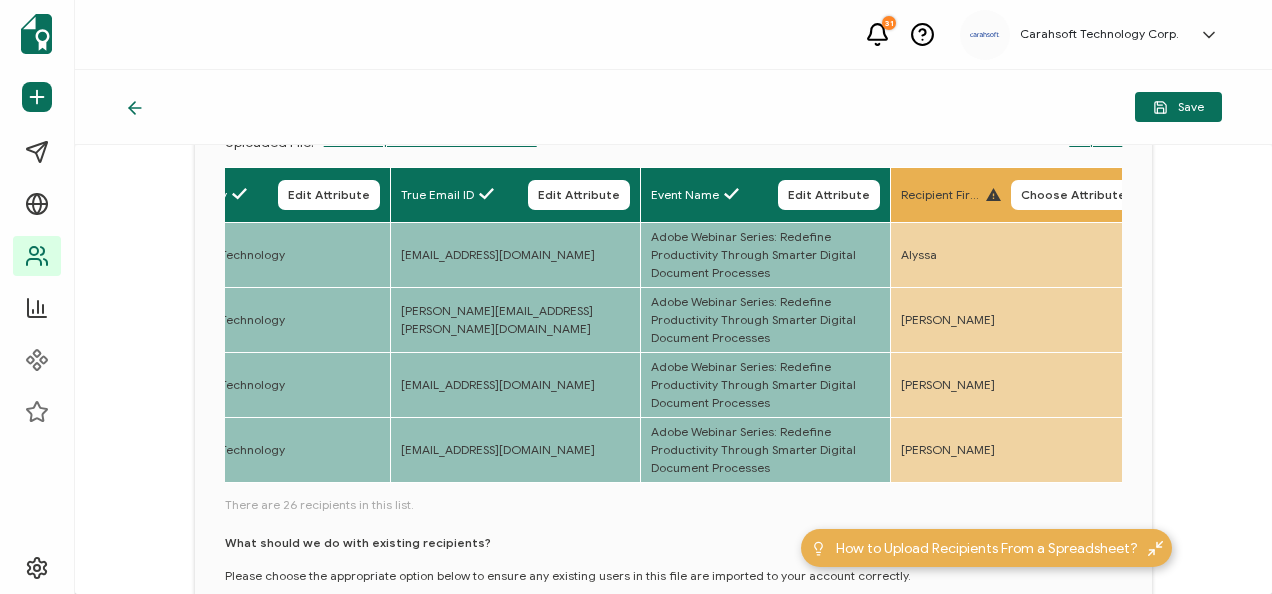 drag, startPoint x: 582, startPoint y: 482, endPoint x: 592, endPoint y: 479, distance: 10.440307 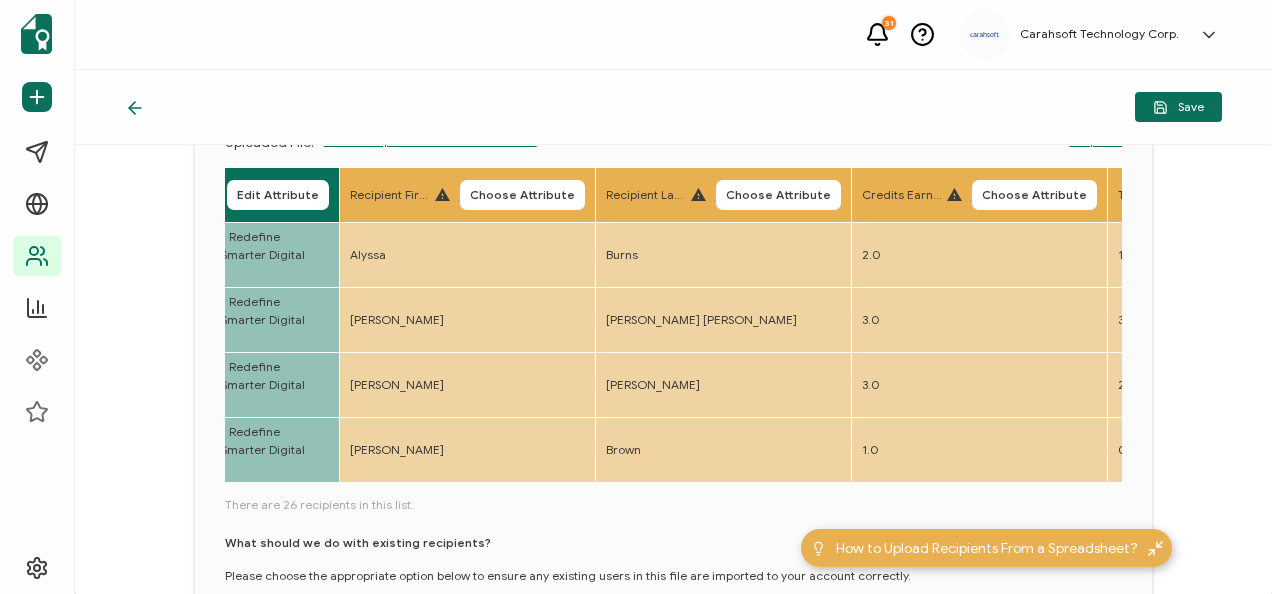 scroll, scrollTop: 0, scrollLeft: 1958, axis: horizontal 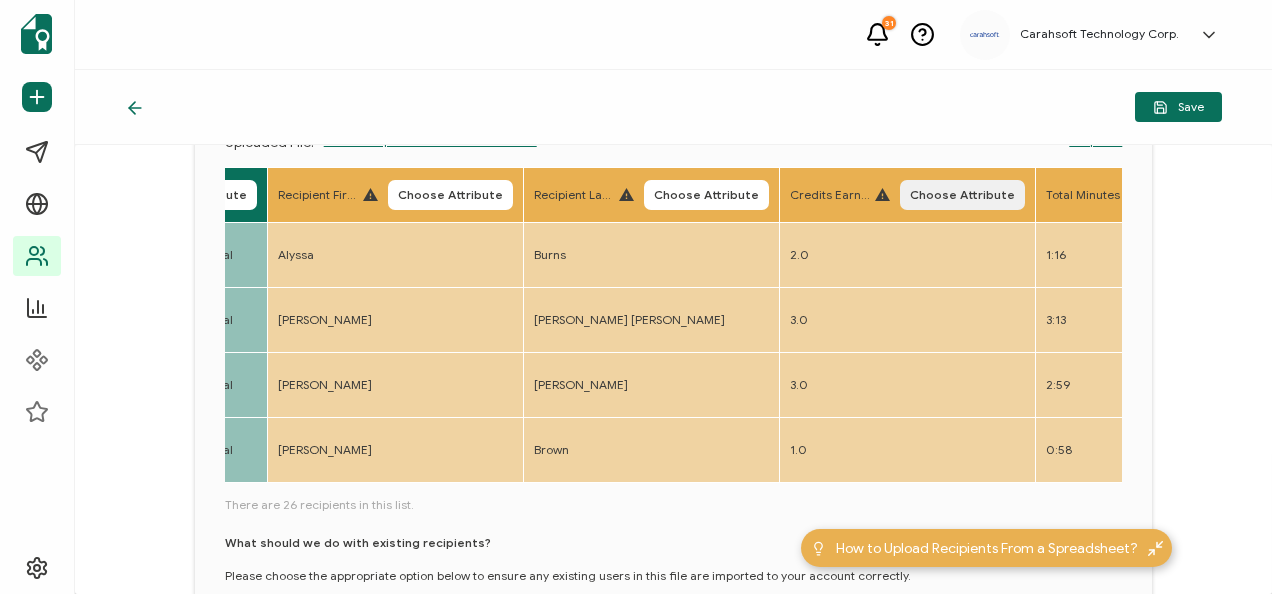 click on "Choose Attribute" at bounding box center [962, 195] 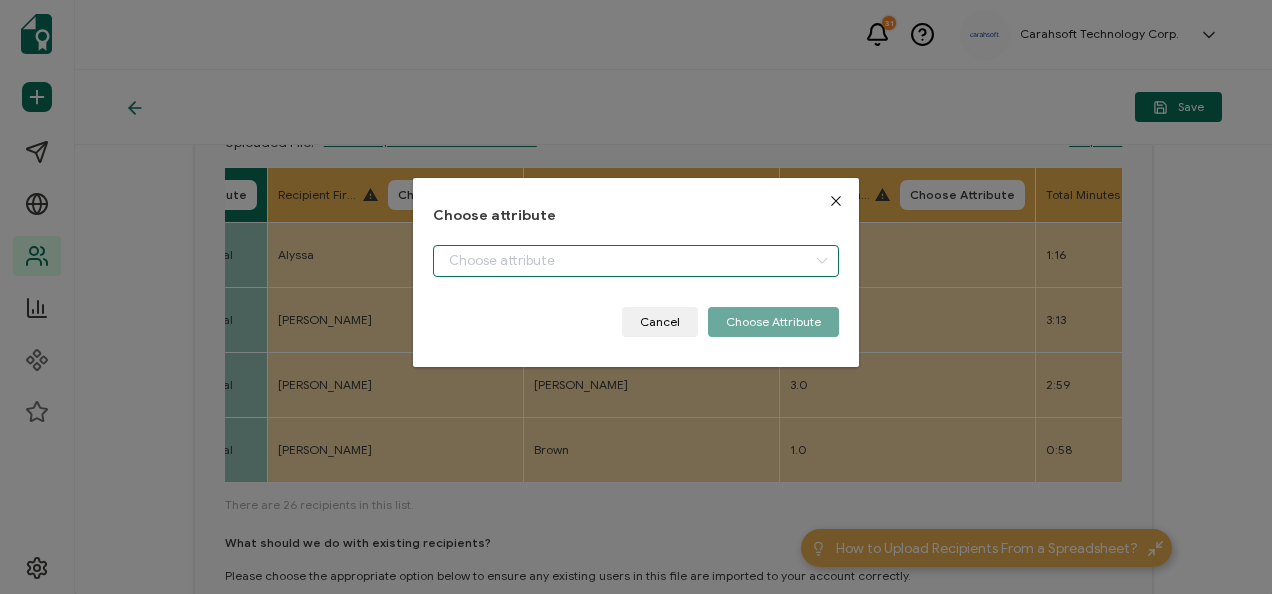 click at bounding box center [635, 261] 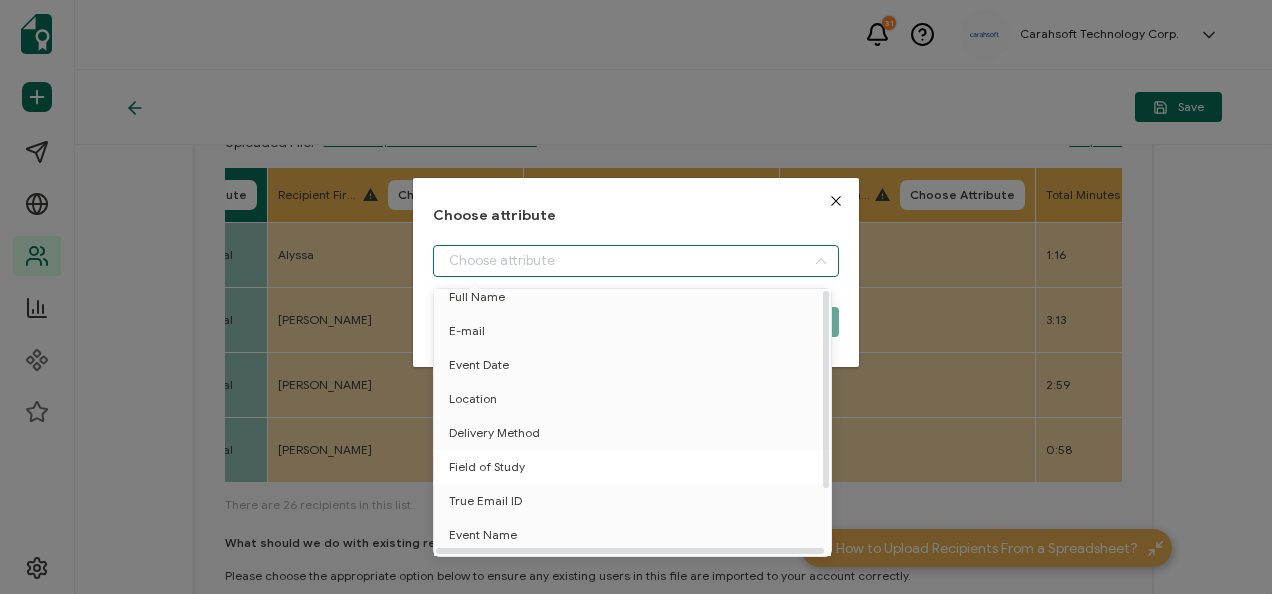 scroll, scrollTop: 88, scrollLeft: 0, axis: vertical 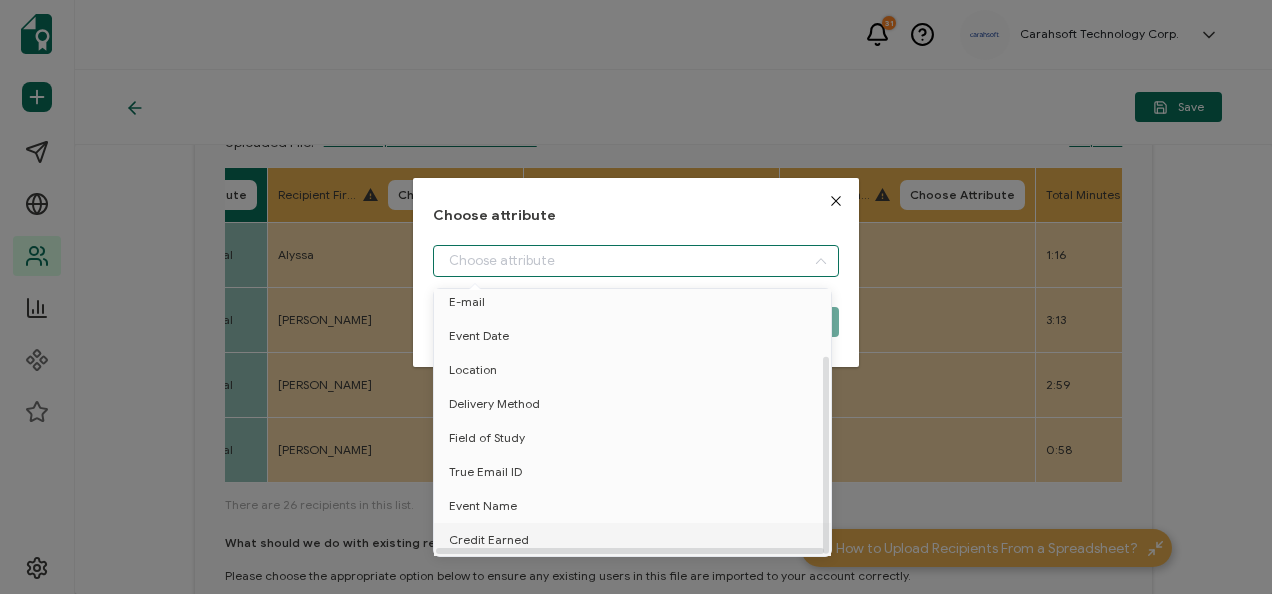 click on "Credit Earned" at bounding box center [489, 540] 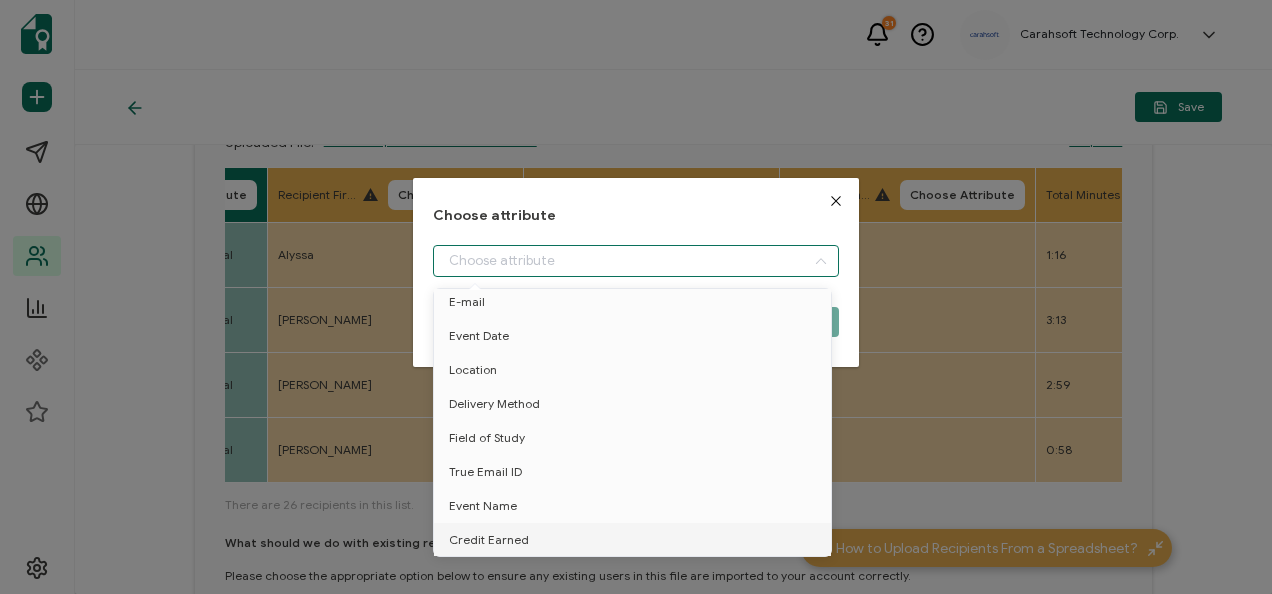 type on "Credit Earned" 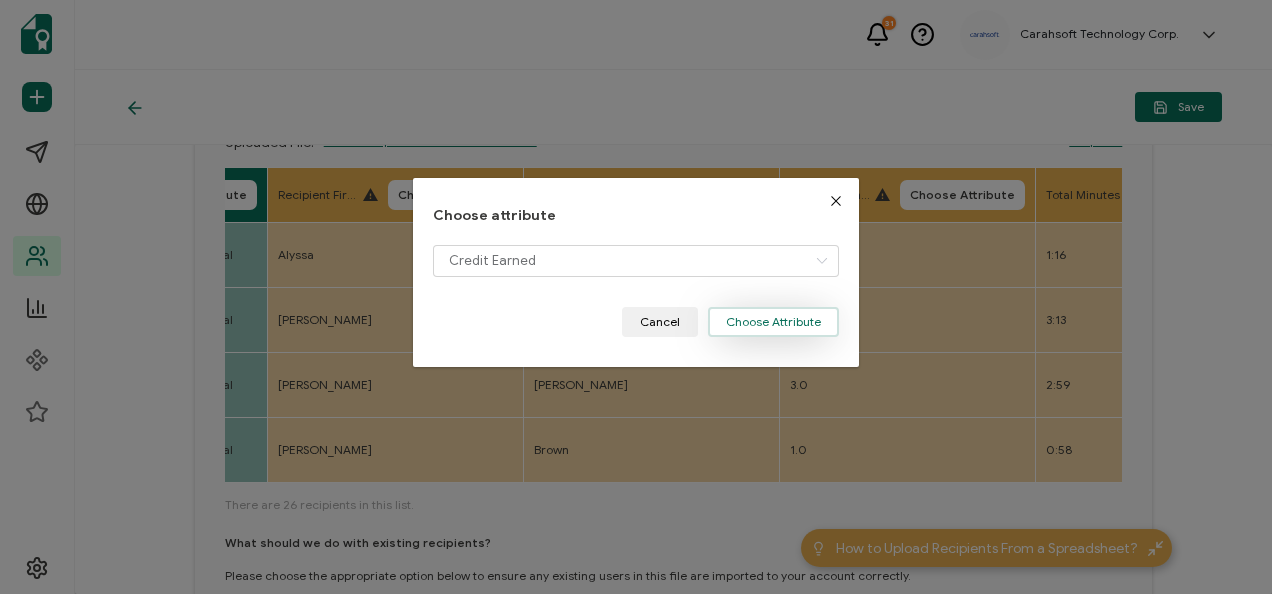 click on "Choose Attribute" at bounding box center (773, 322) 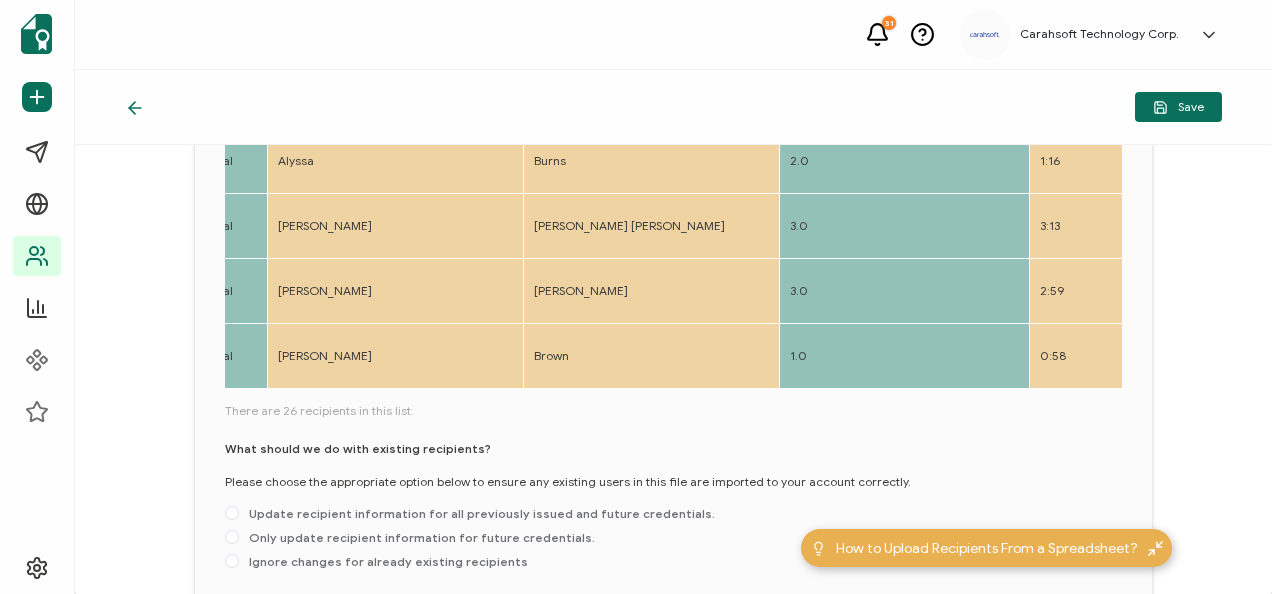 scroll, scrollTop: 410, scrollLeft: 0, axis: vertical 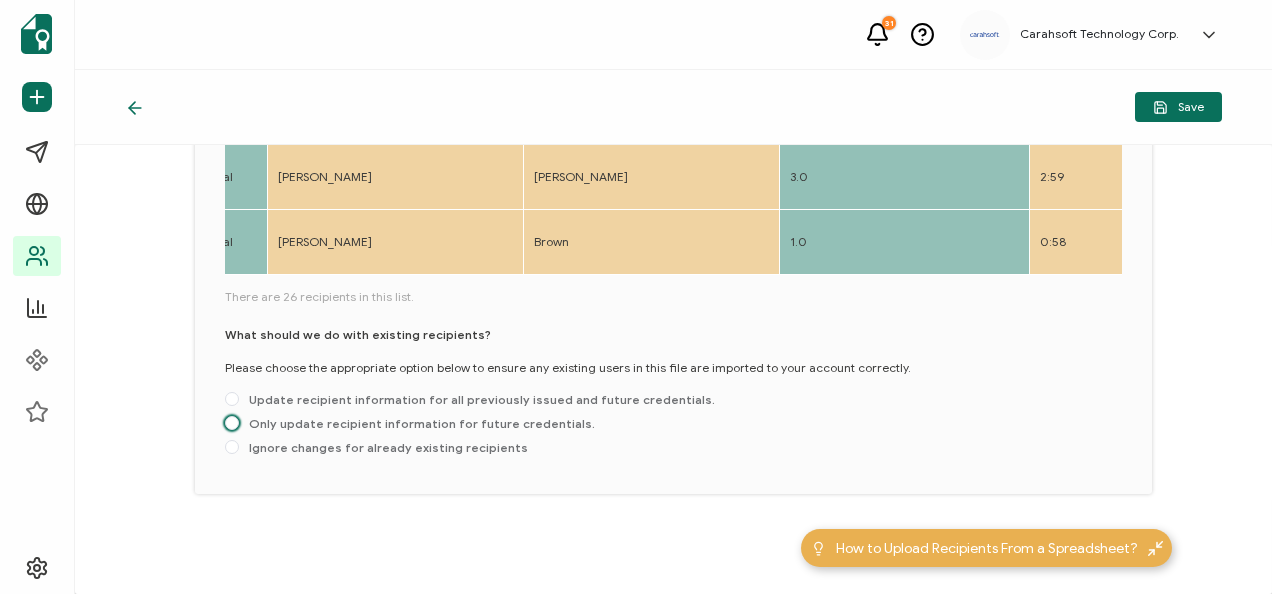 click on "Only update recipient information for future credentials." at bounding box center (417, 423) 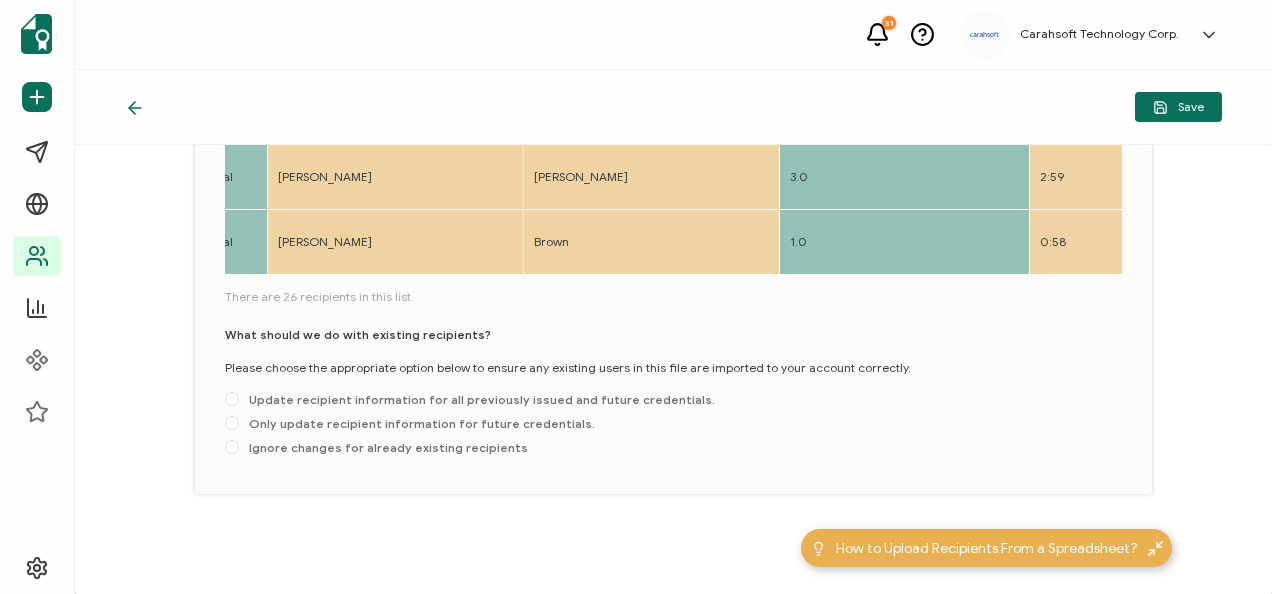 click on "Only update recipient information for future credentials." at bounding box center (232, 424) 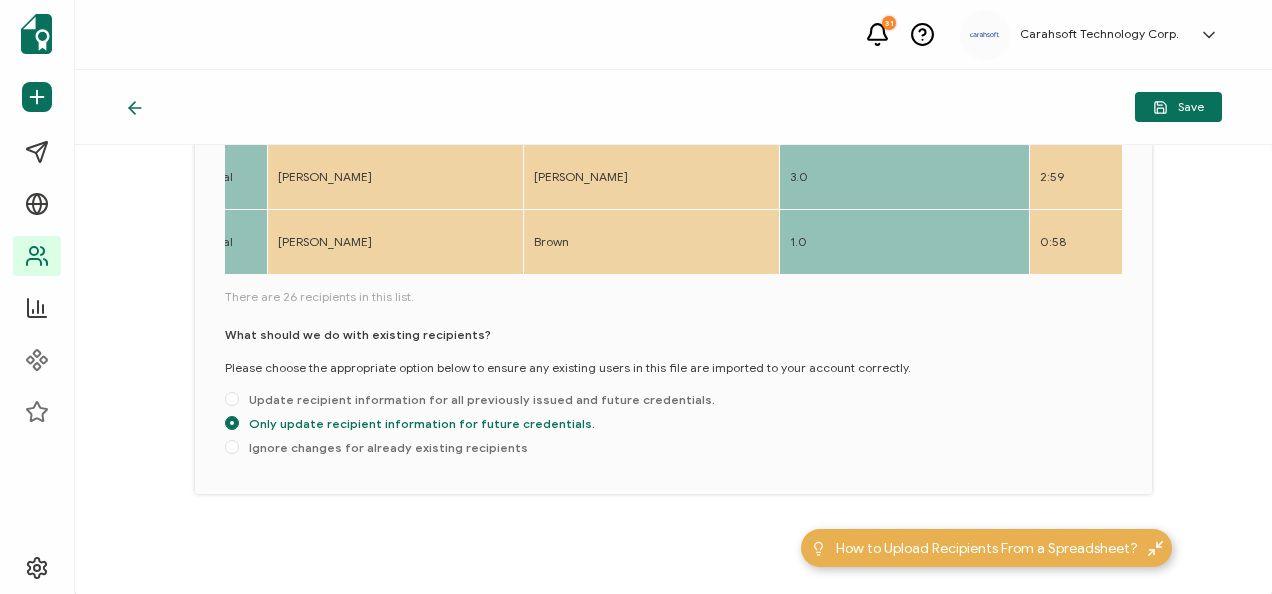click on "Save" at bounding box center (1178, 107) 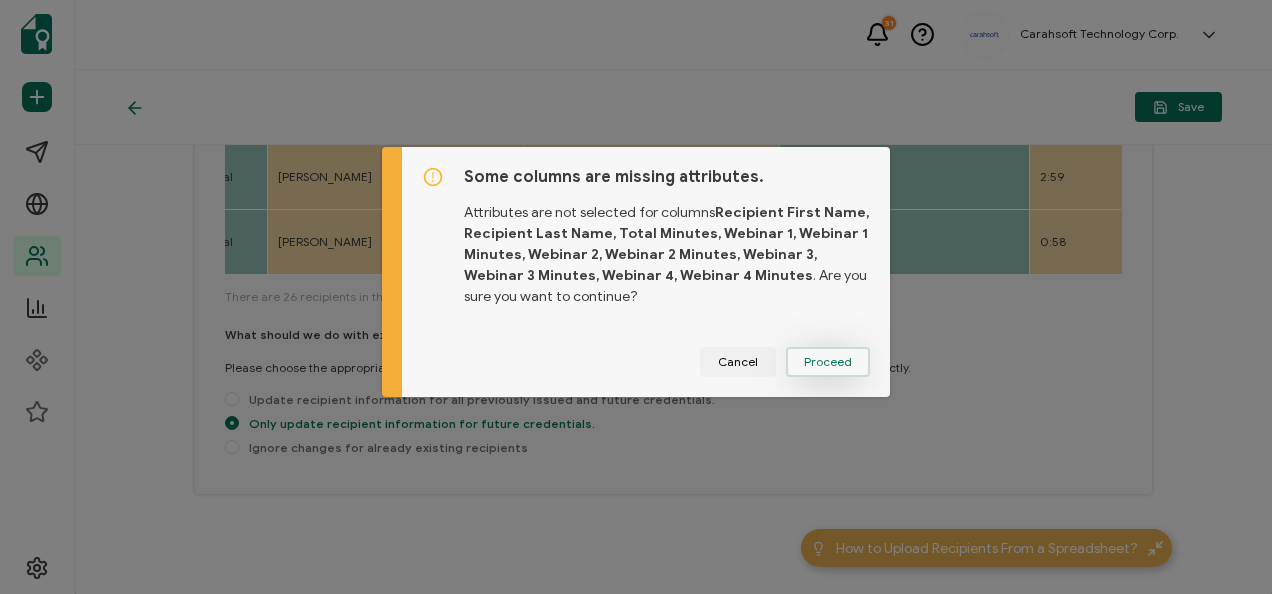 click on "Proceed" at bounding box center (828, 362) 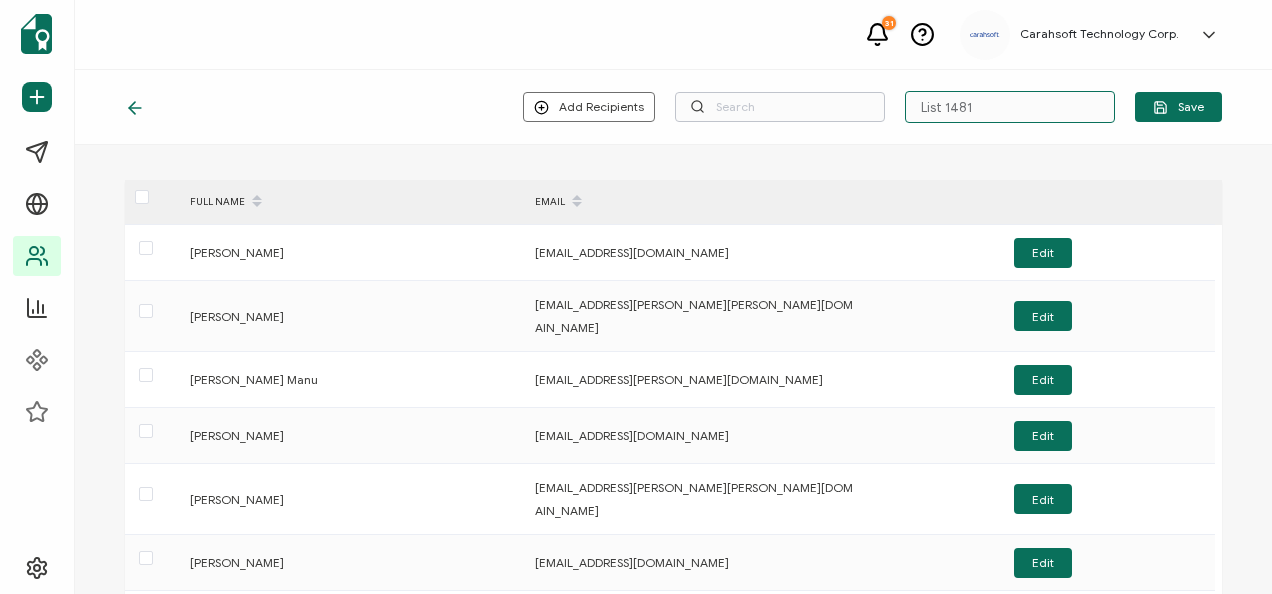 drag, startPoint x: 970, startPoint y: 103, endPoint x: 878, endPoint y: 116, distance: 92.91394 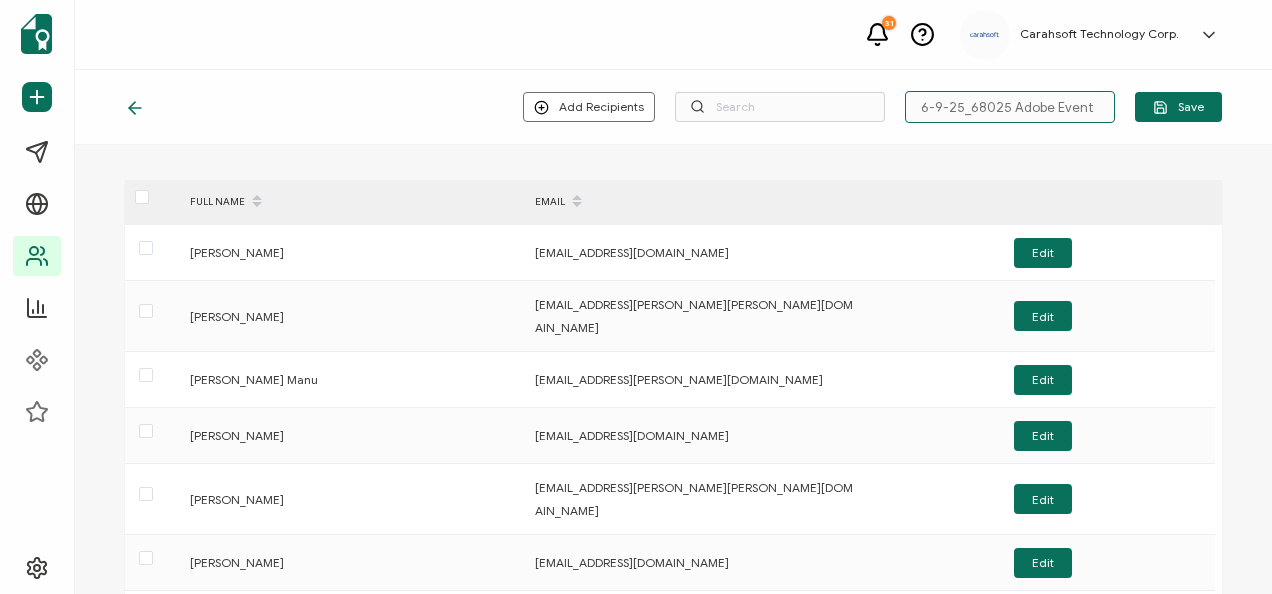 type on "6-9-25_68025 Adobe Event" 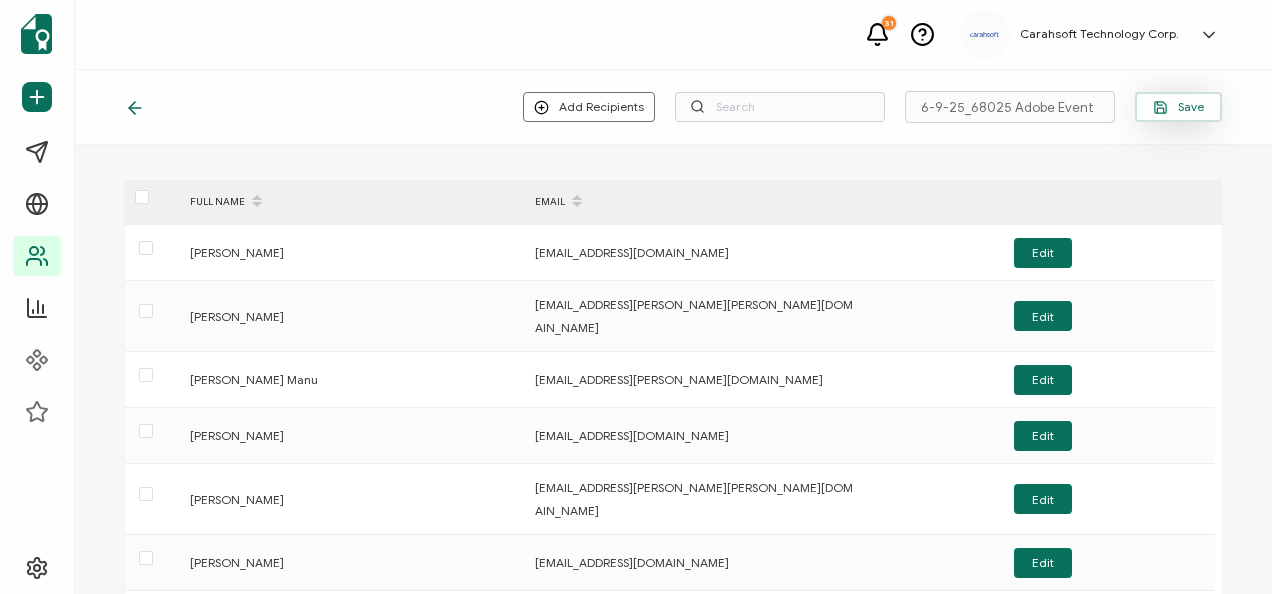 drag, startPoint x: 1186, startPoint y: 87, endPoint x: 1185, endPoint y: 100, distance: 13.038404 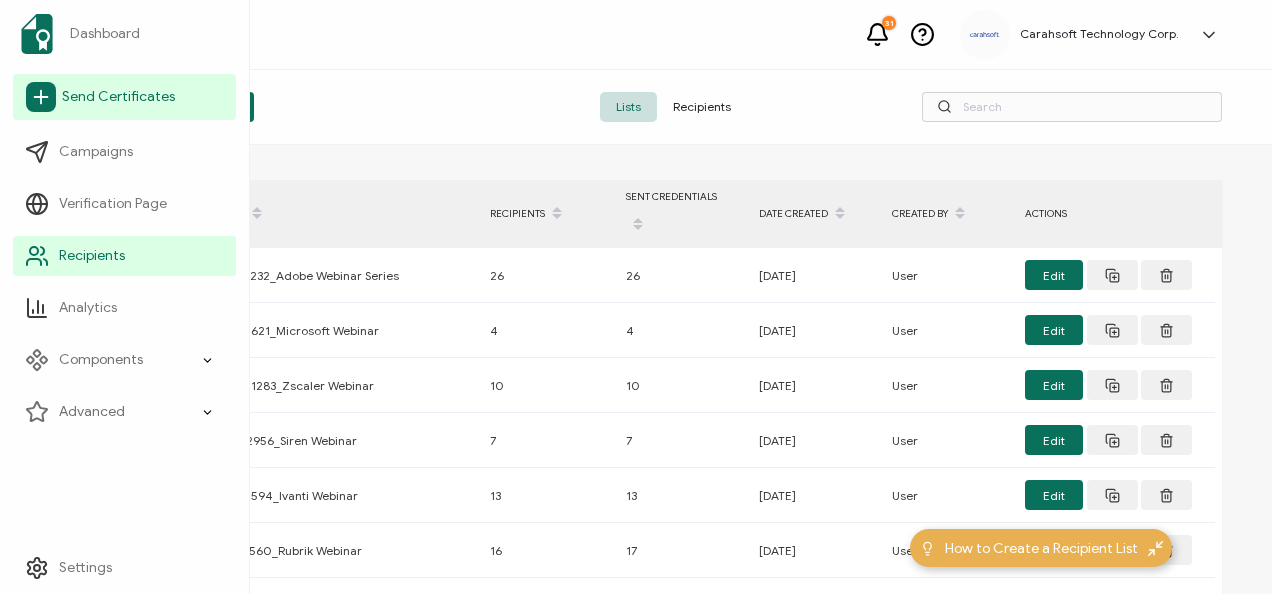 click on "Send Certificates" at bounding box center (118, 97) 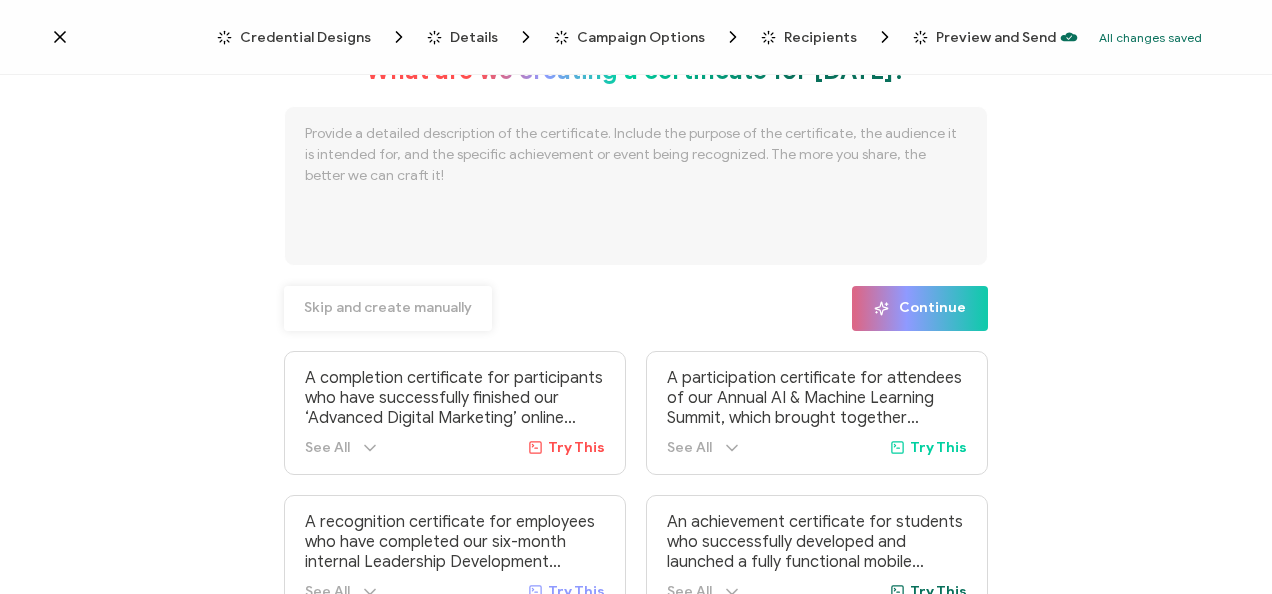 click on "Skip and create manually" at bounding box center [388, 308] 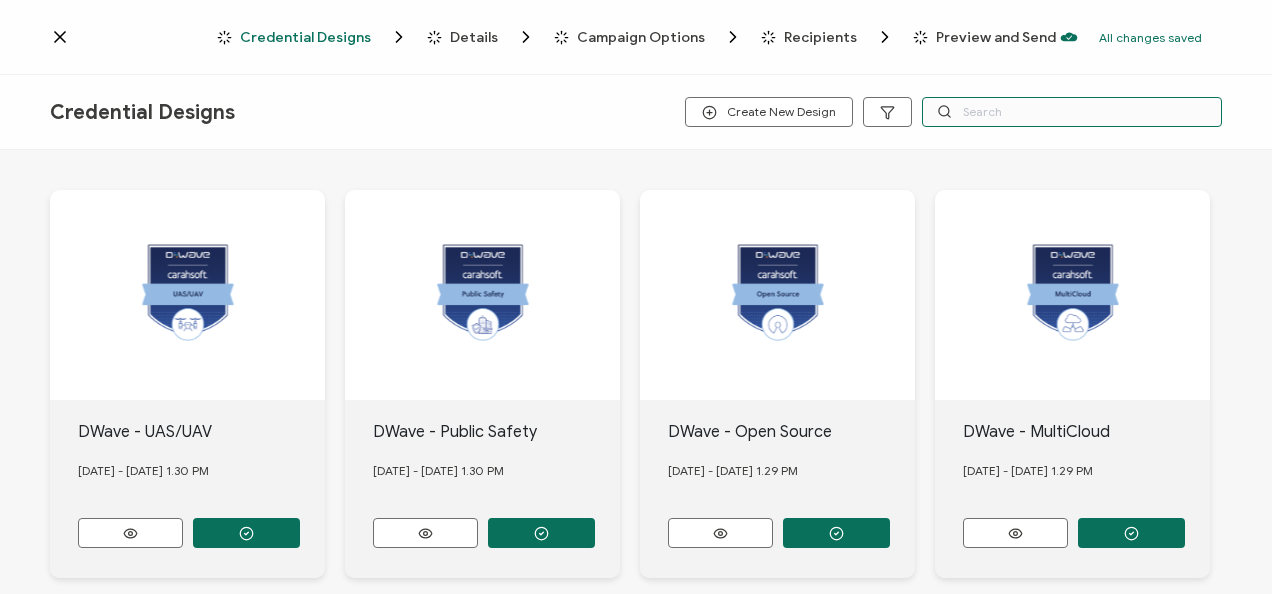 click at bounding box center [1072, 112] 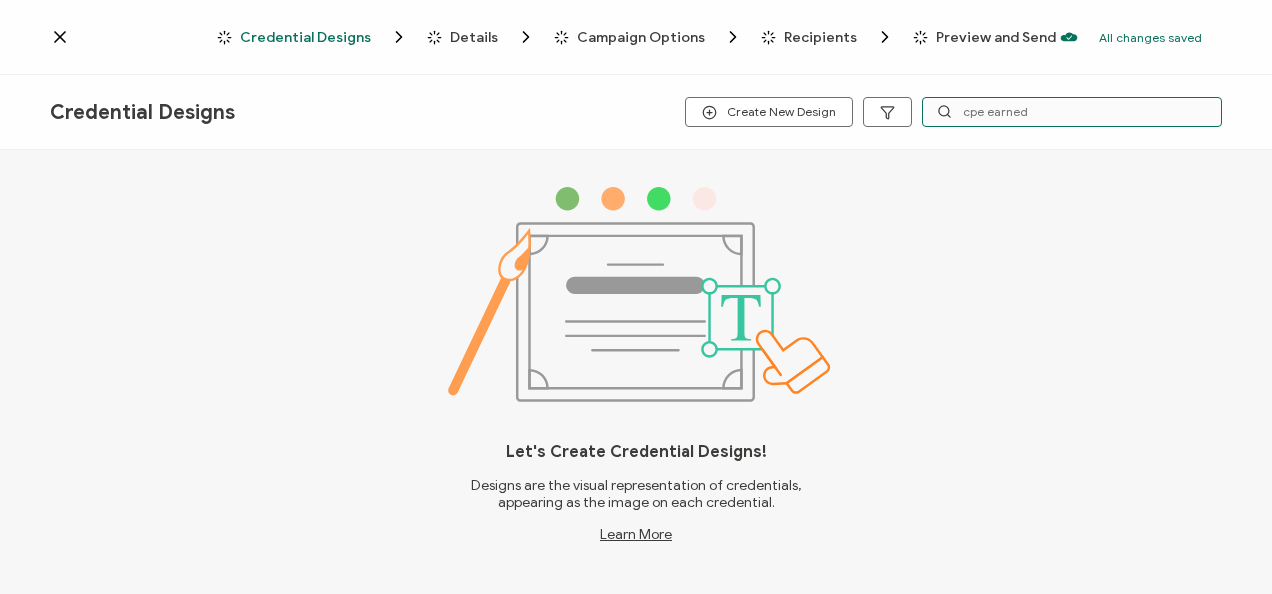 drag, startPoint x: 1028, startPoint y: 117, endPoint x: 959, endPoint y: 112, distance: 69.18092 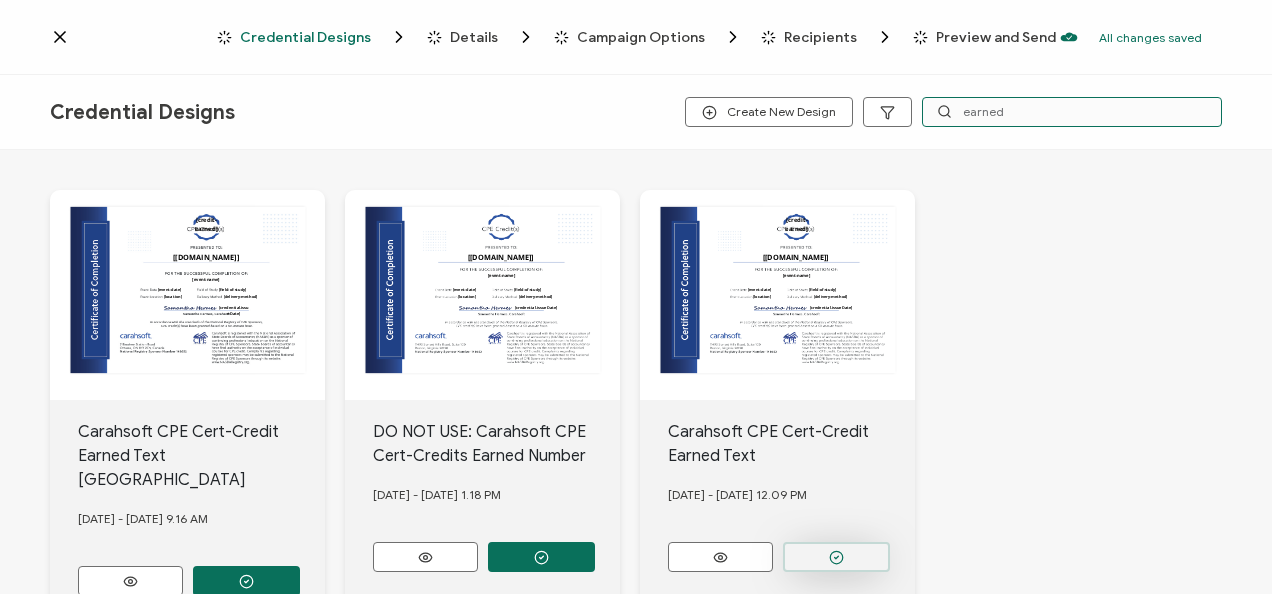 type on "earned" 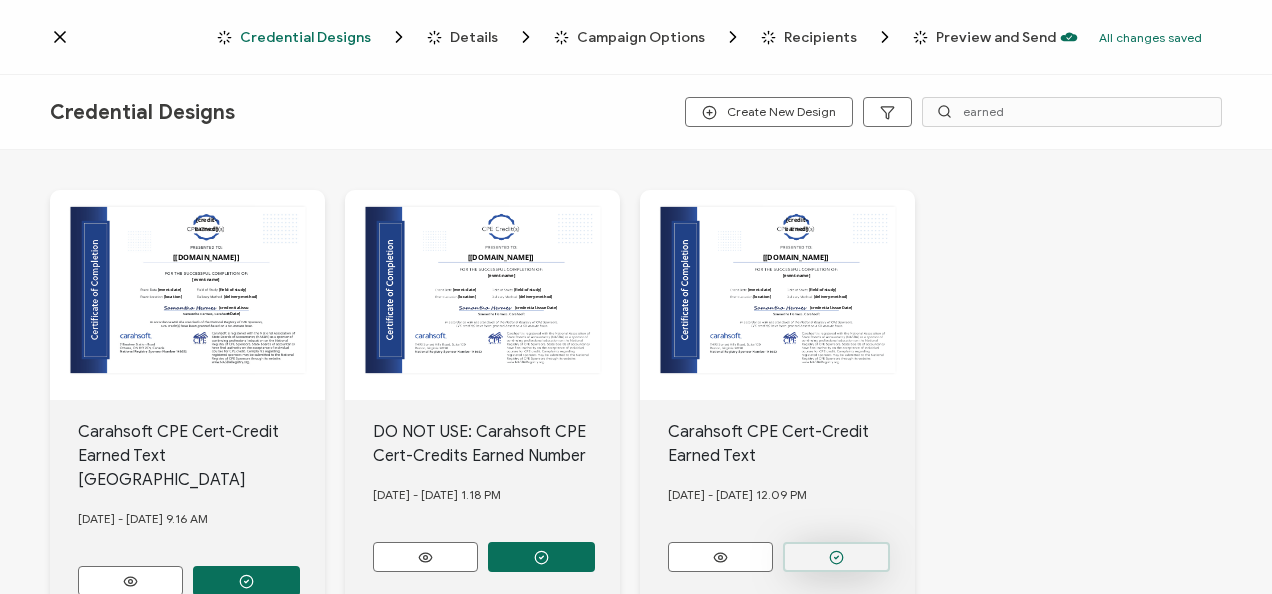 click at bounding box center [246, 581] 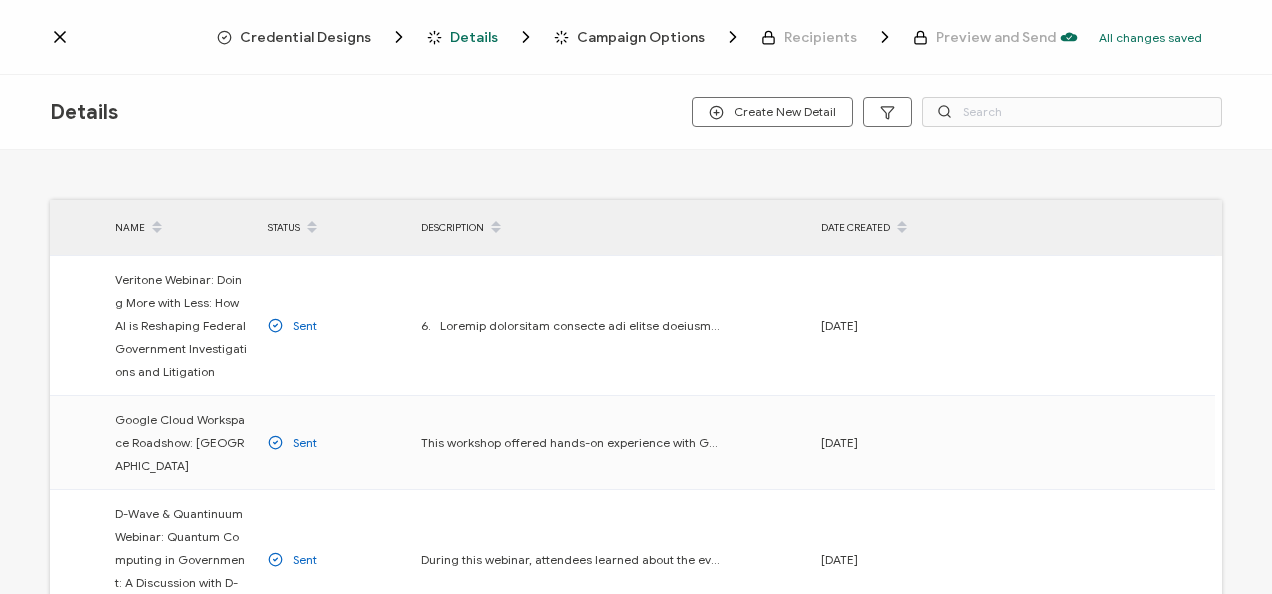 click on "Credential Designs       Details       Campaign Options       Recipients       Preview and Send
All changes saved
We save your content automatically as you keep working.
Changes are saved automatically. Any credentials sent from this campaign will update automatically. To undo modifications, re-edit the relevant element.
All changes saved
Last saved on 07/11/2025 05:16 PM" at bounding box center (636, 37) 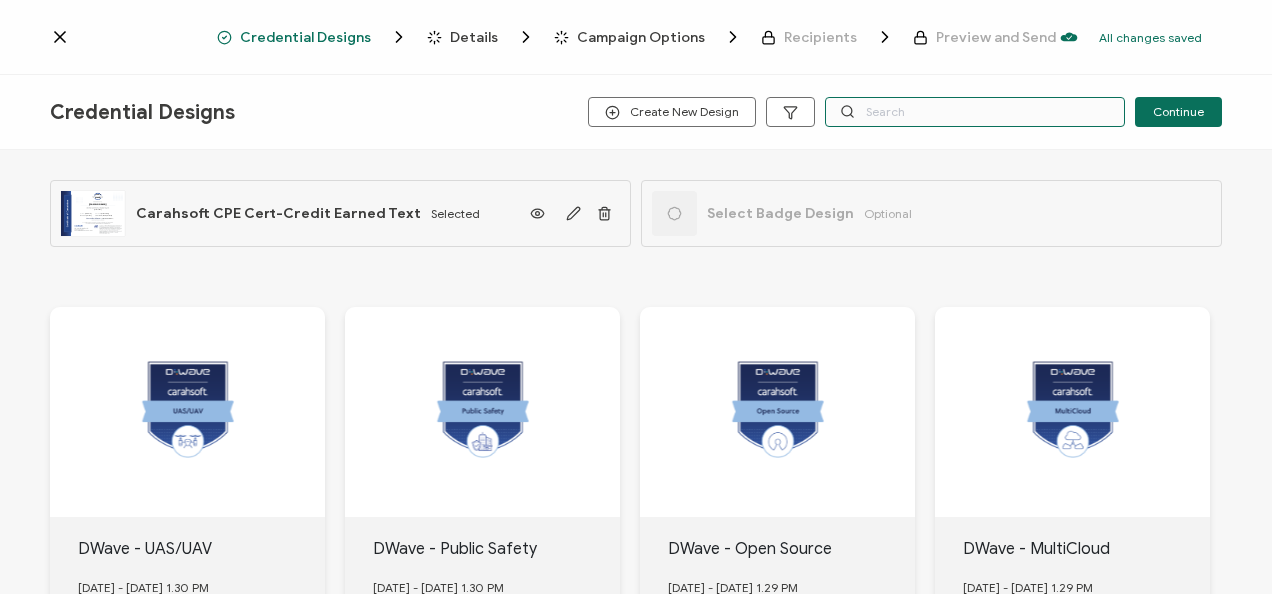click at bounding box center [975, 112] 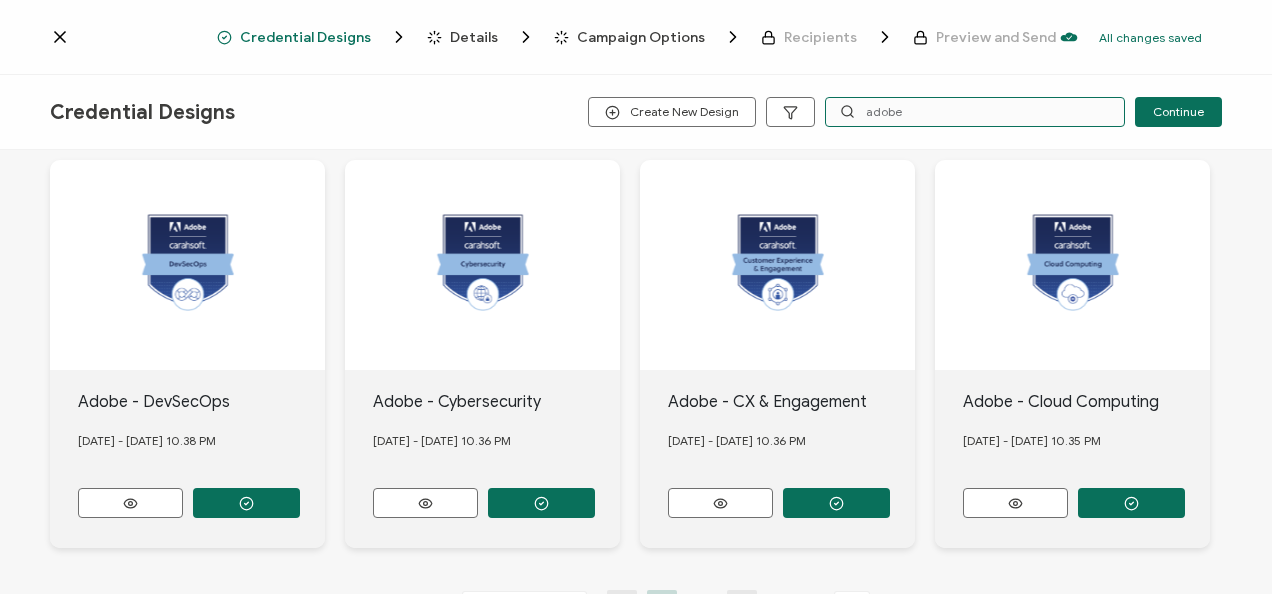 scroll, scrollTop: 1022, scrollLeft: 0, axis: vertical 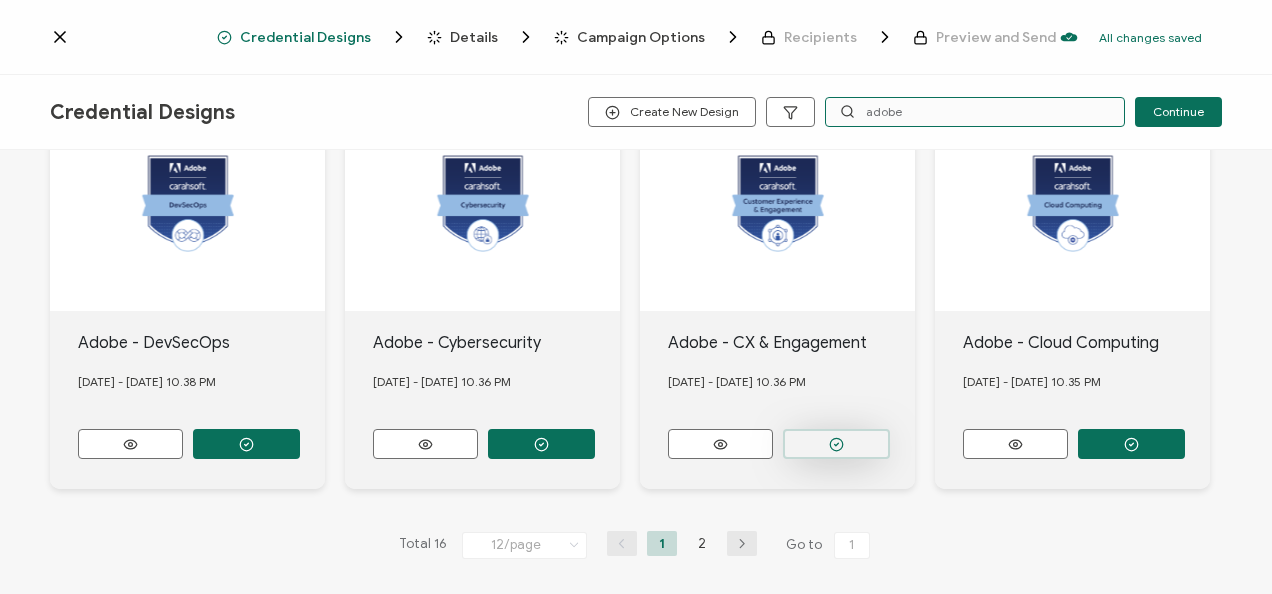 type on "adobe" 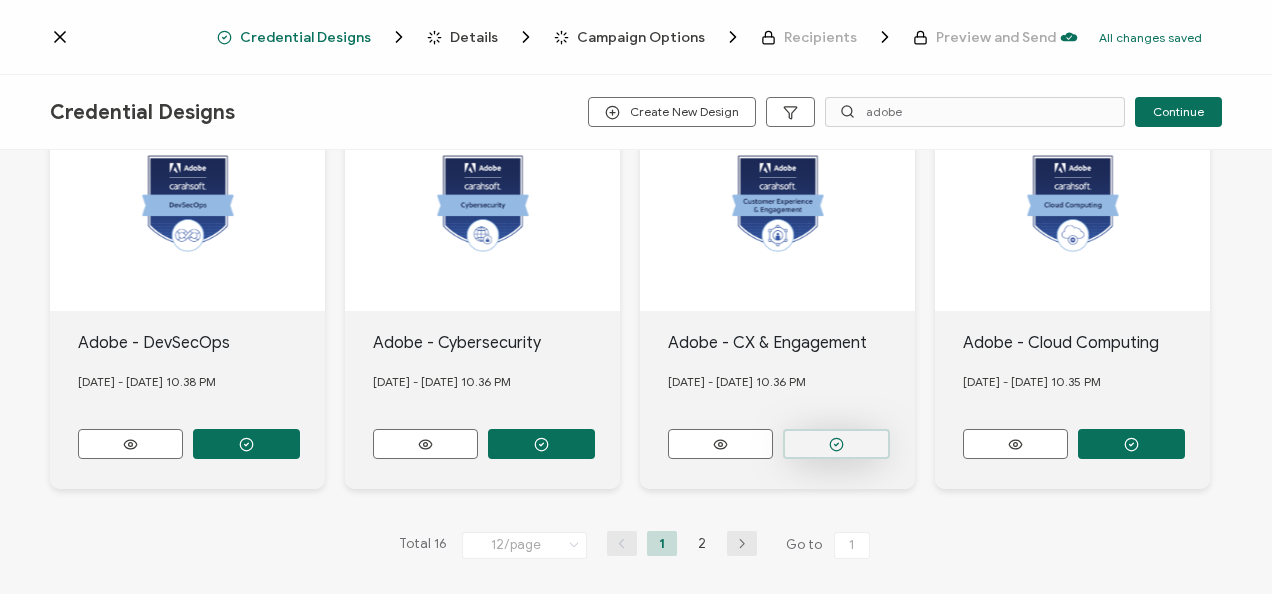 click at bounding box center [246, -372] 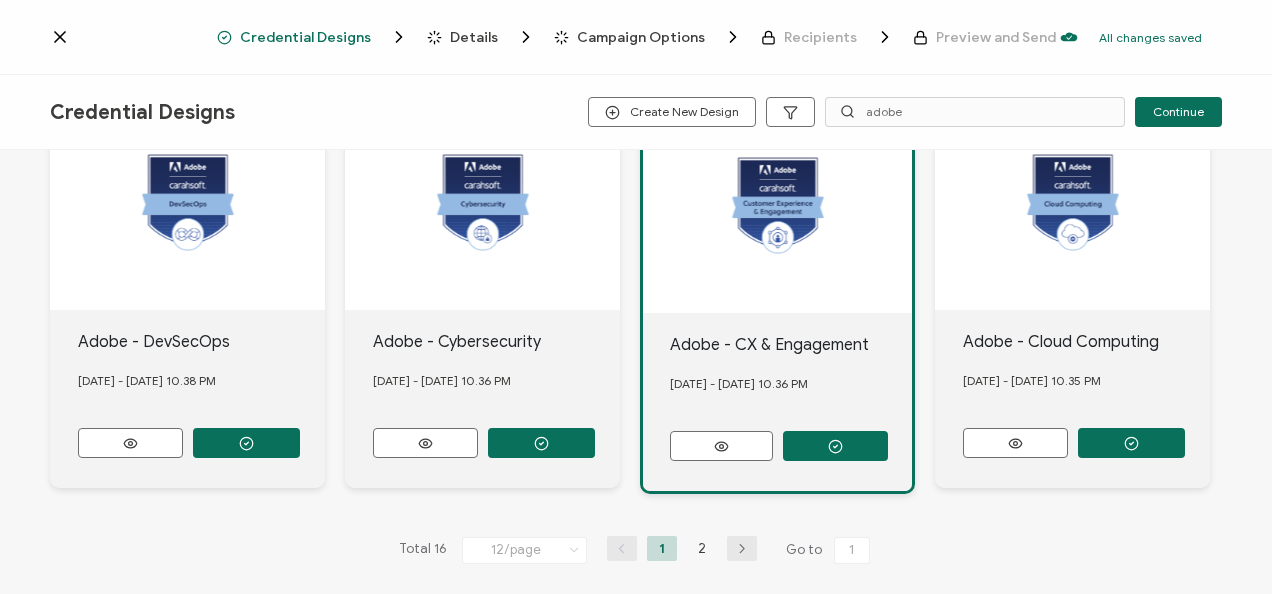 scroll, scrollTop: 1022, scrollLeft: 0, axis: vertical 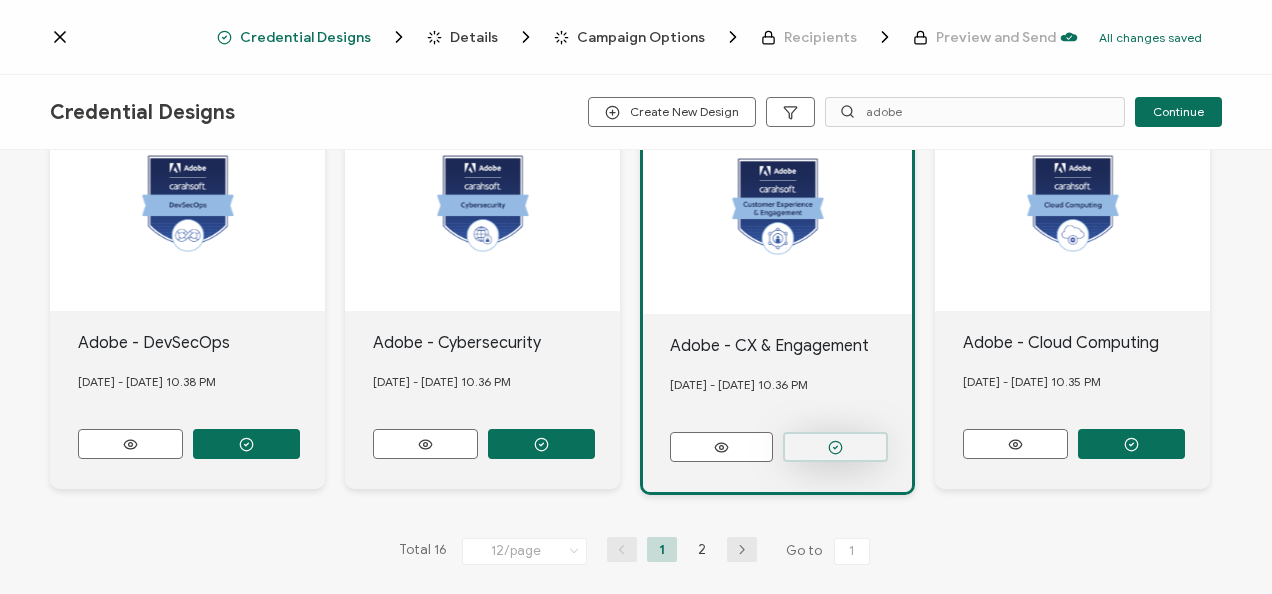 click 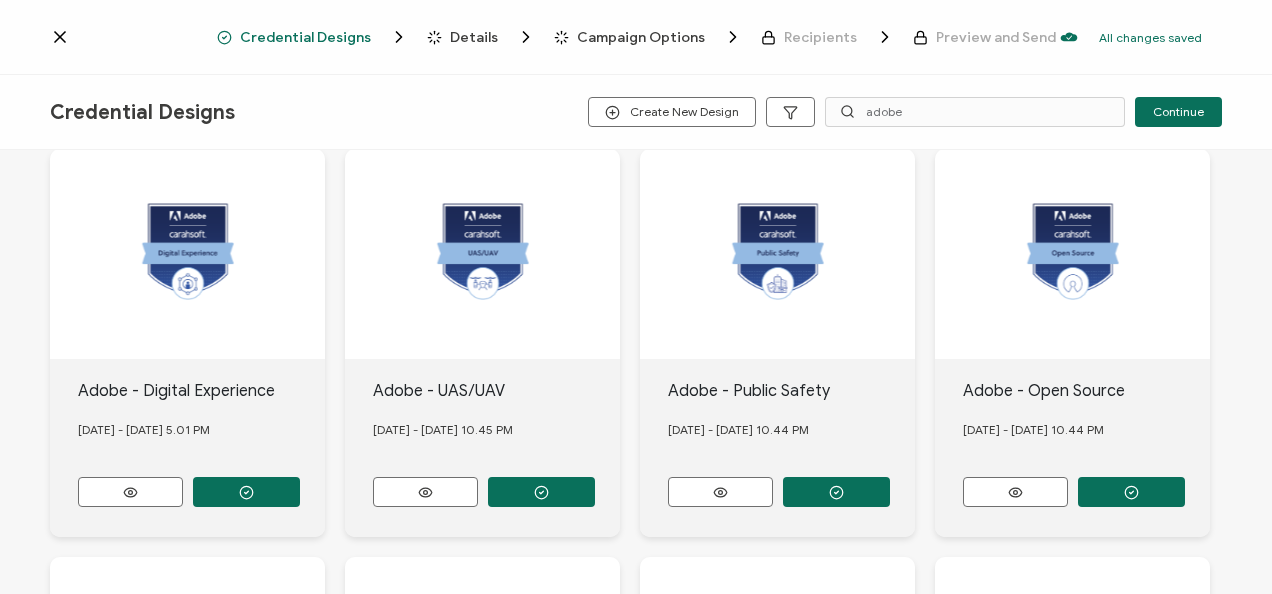 scroll, scrollTop: 0, scrollLeft: 0, axis: both 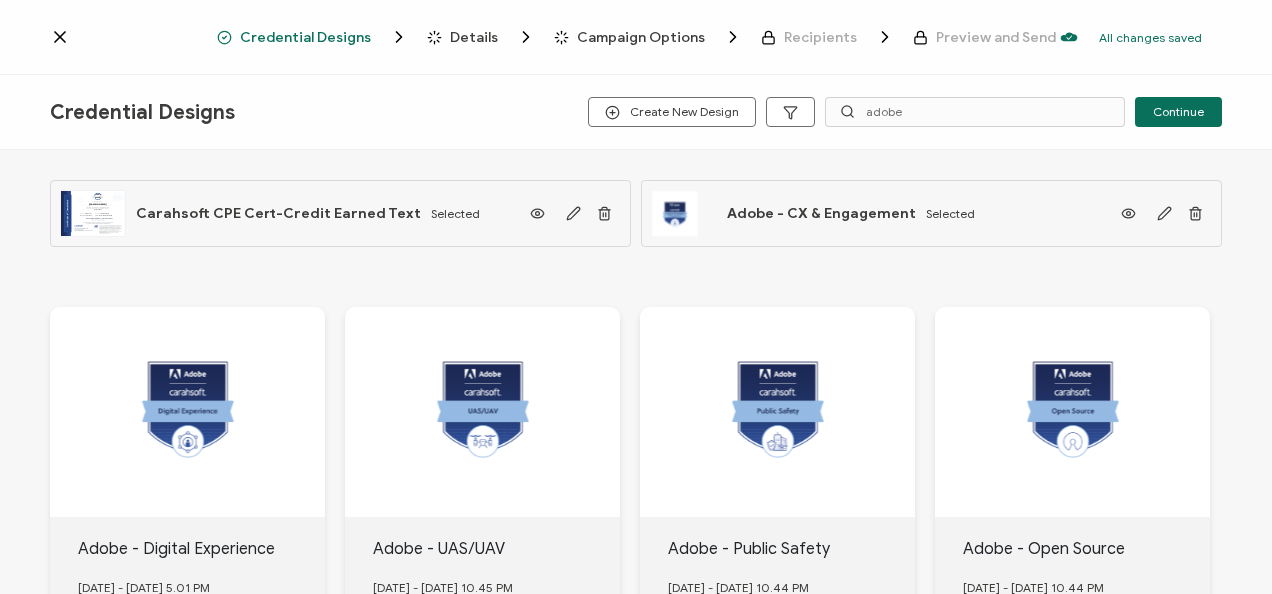 click on "Details" at bounding box center [474, 37] 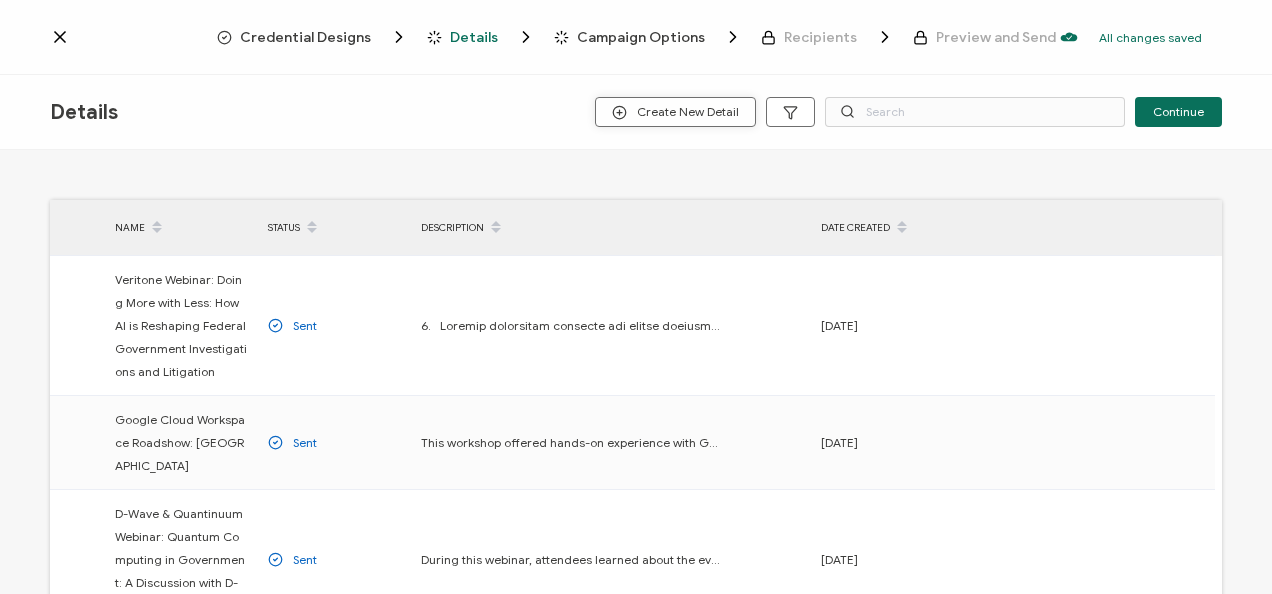 click on "Create New Detail" at bounding box center (675, 112) 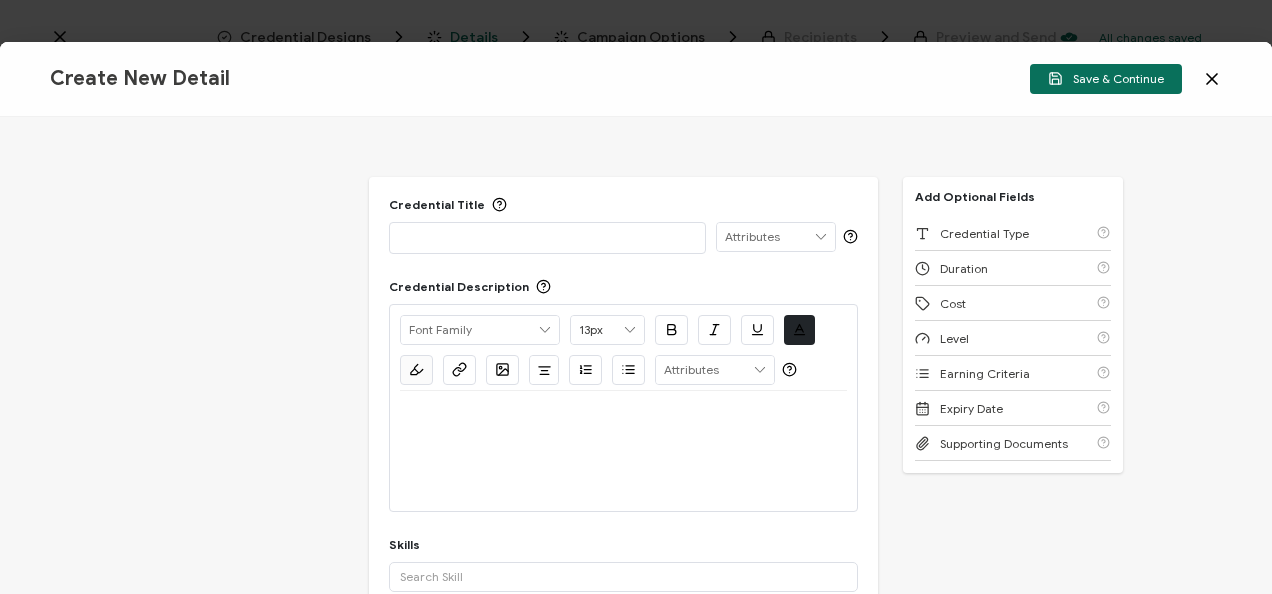 click at bounding box center [547, 237] 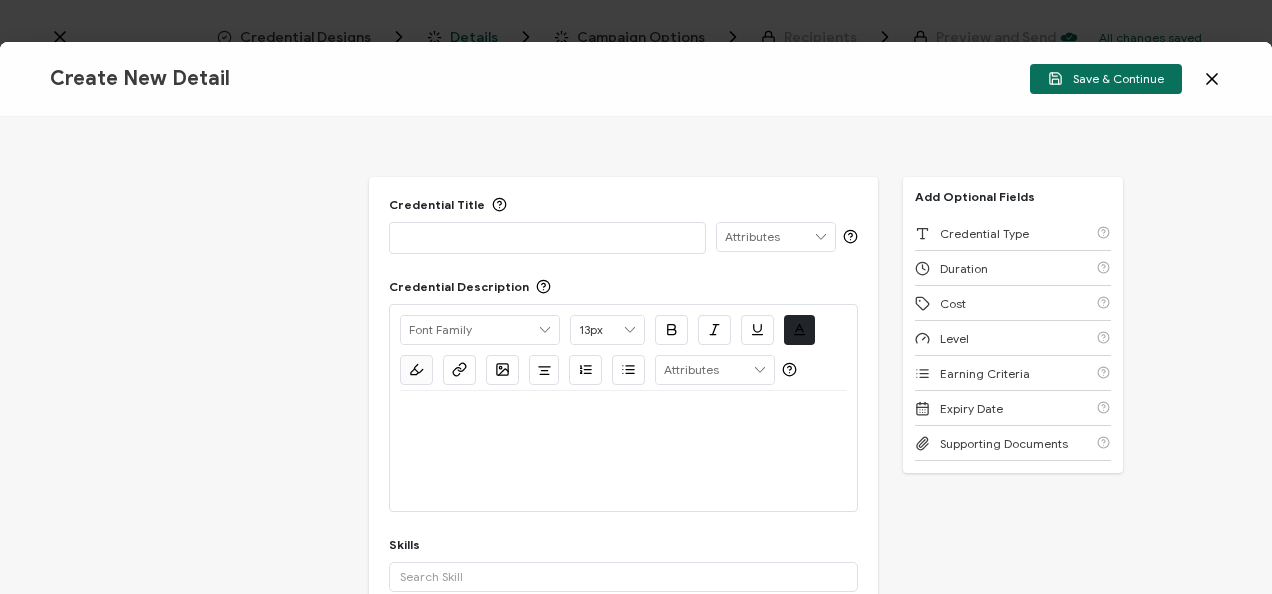 scroll, scrollTop: 0, scrollLeft: 0, axis: both 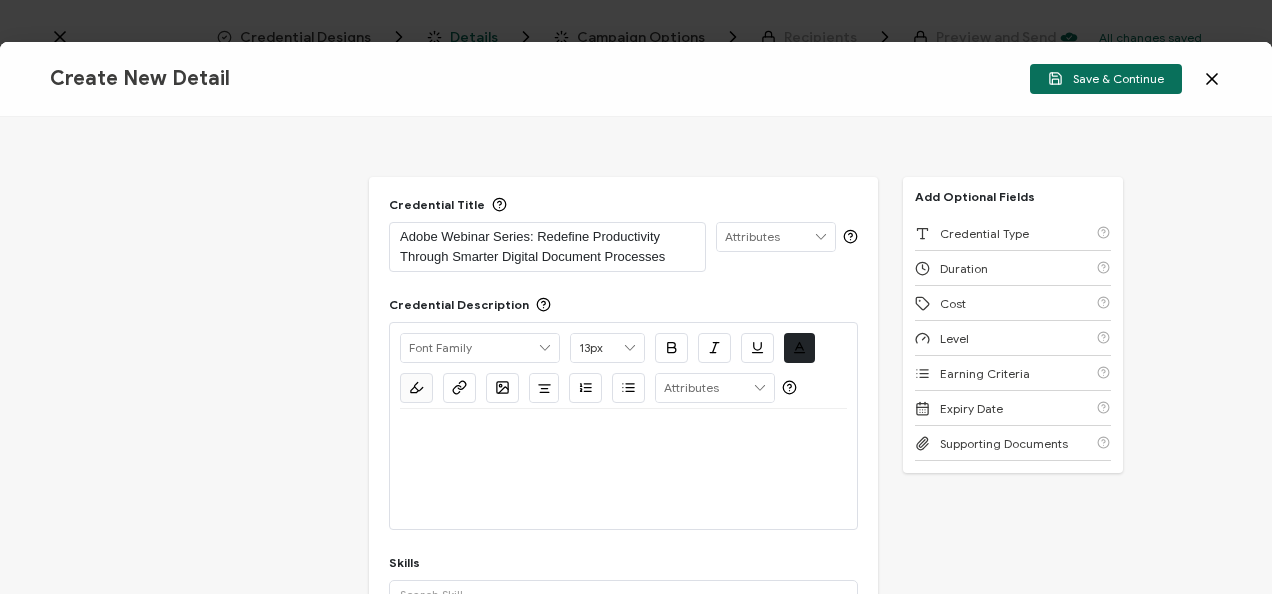 click at bounding box center (623, 433) 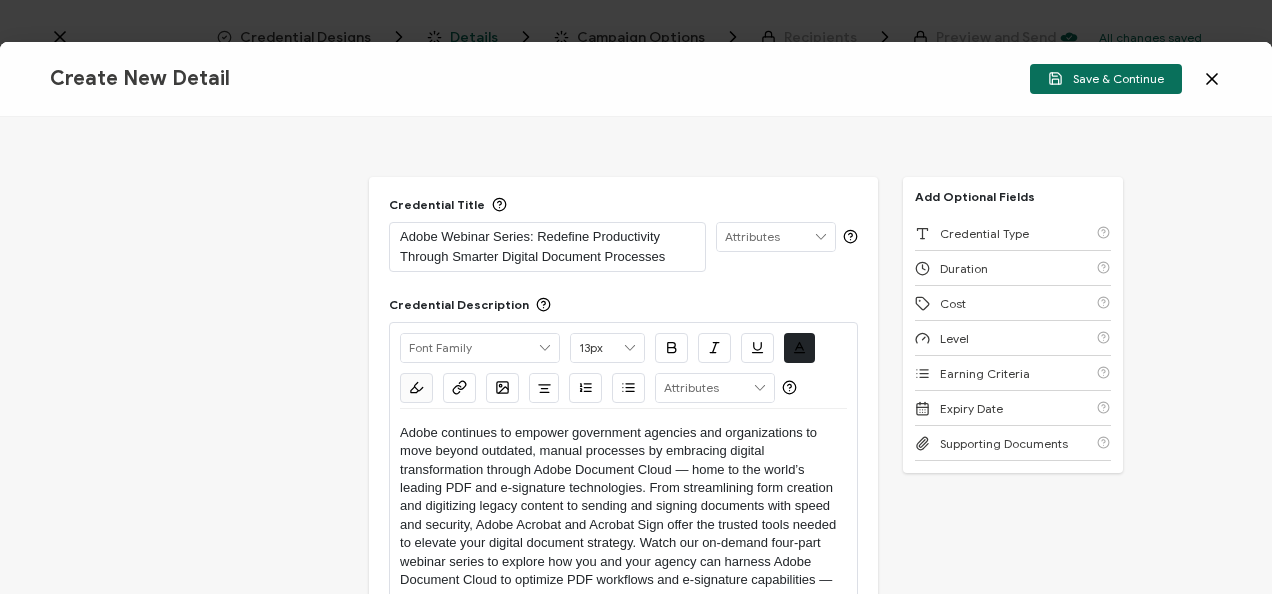 scroll, scrollTop: 0, scrollLeft: 0, axis: both 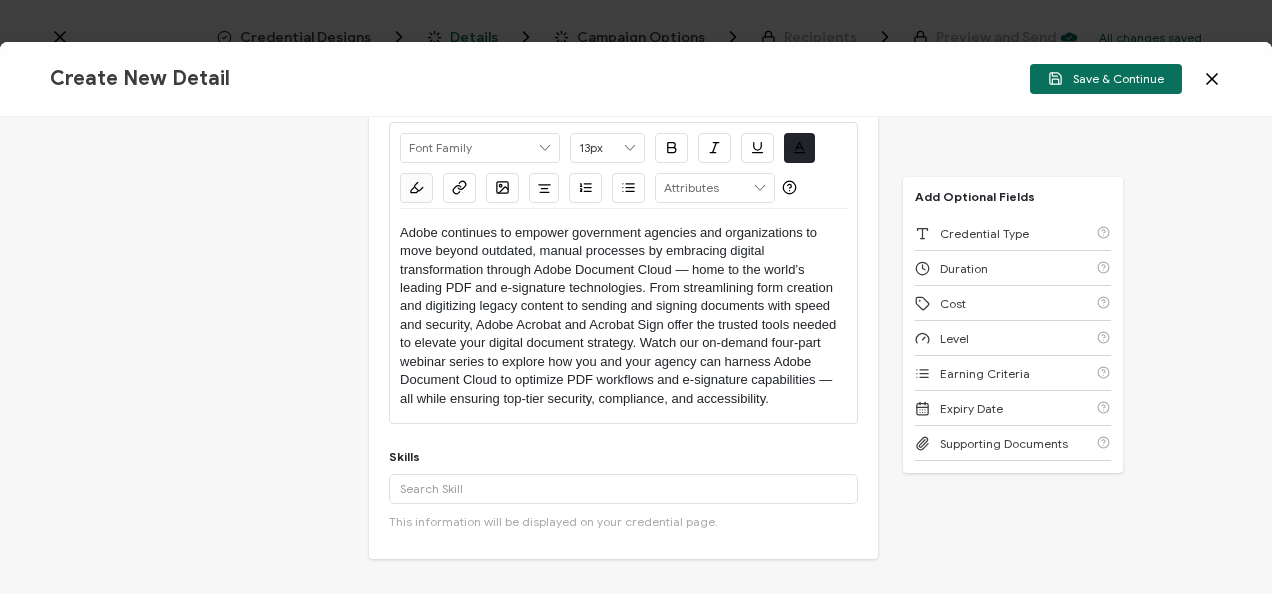 click on "Adobe continues to empower government agencies and organizations to move beyond outdated, manual processes by embracing digital transformation through Adobe Document Cloud — home to the world’s leading PDF and e-signature technologies. From streamlining form creation and digitizing legacy content to sending and signing documents with speed and security, Adobe Acrobat and Acrobat Sign offer the trusted tools needed to elevate your digital document strategy. Watch our on-demand four-part webinar series to explore how you and your agency can harness Adobe Document Cloud to optimize PDF workflows and e-signature capabilities — all while ensuring top-tier security, compliance, and accessibility." at bounding box center [623, 316] 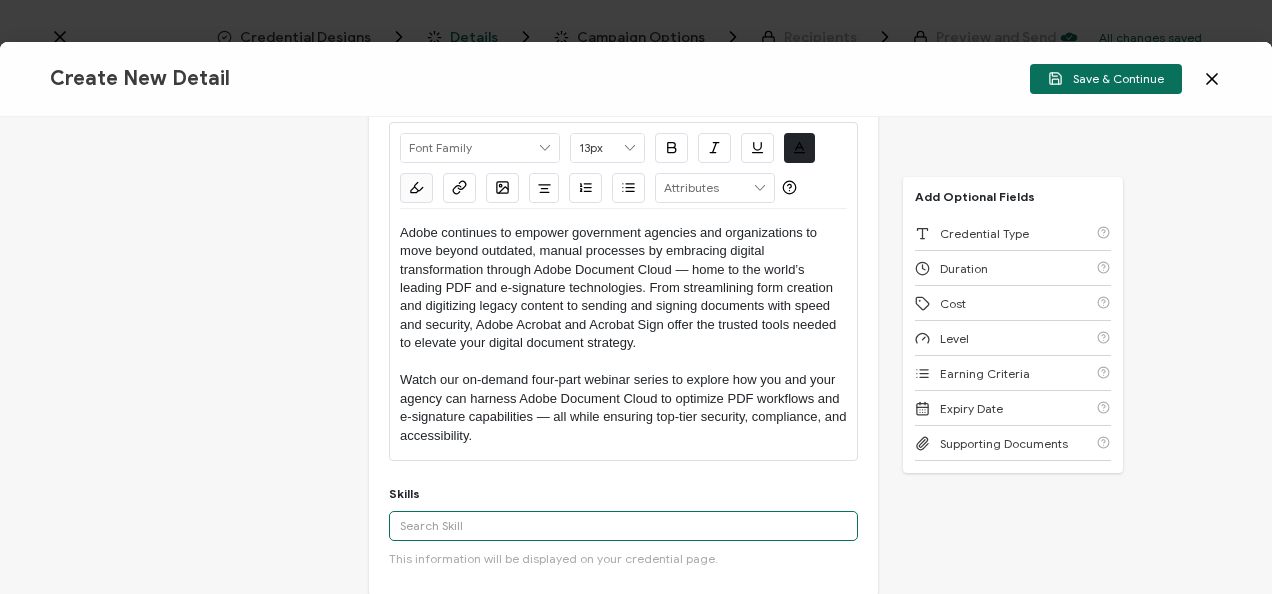 click at bounding box center [623, 526] 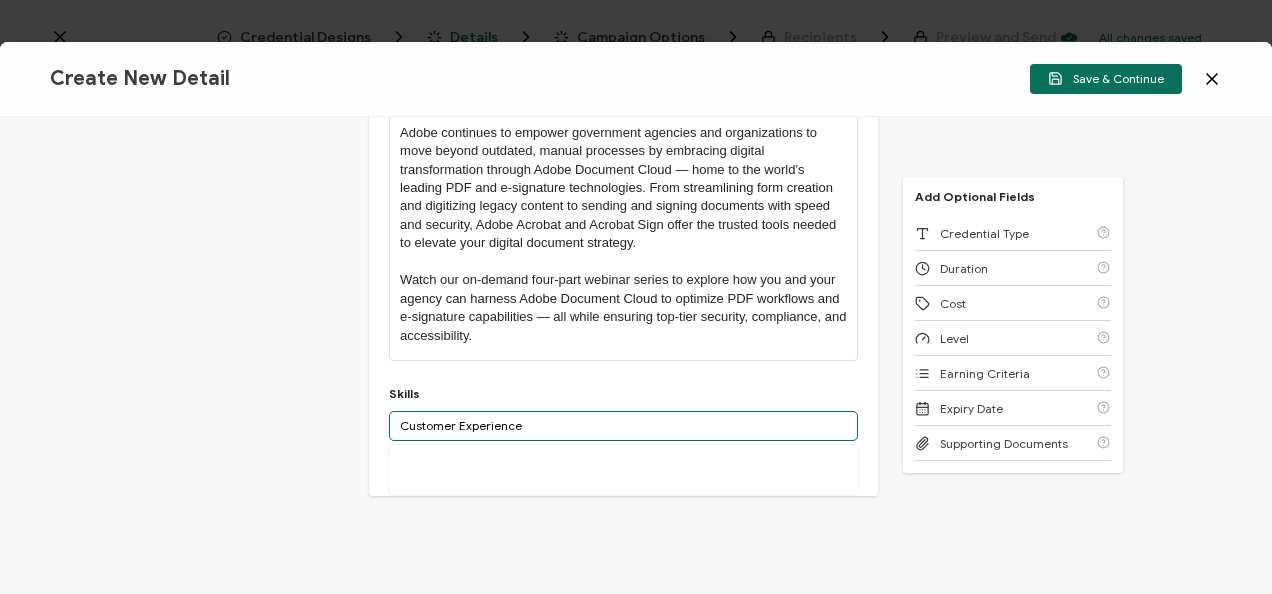 scroll, scrollTop: 400, scrollLeft: 0, axis: vertical 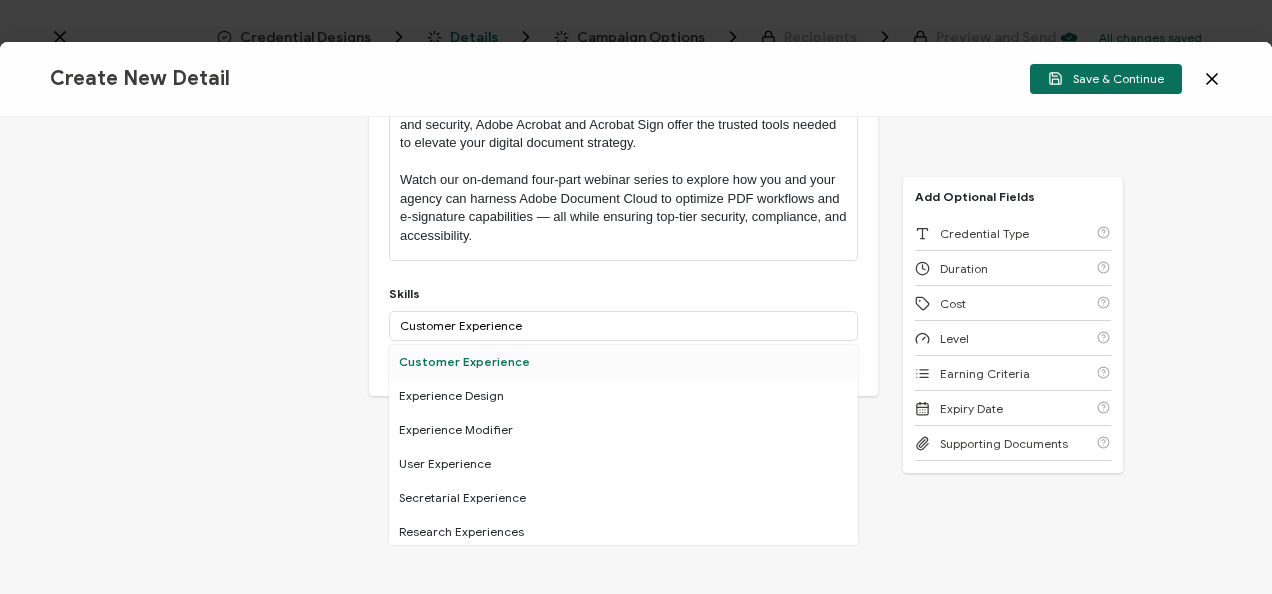 click on "Customer Experience" at bounding box center (623, 362) 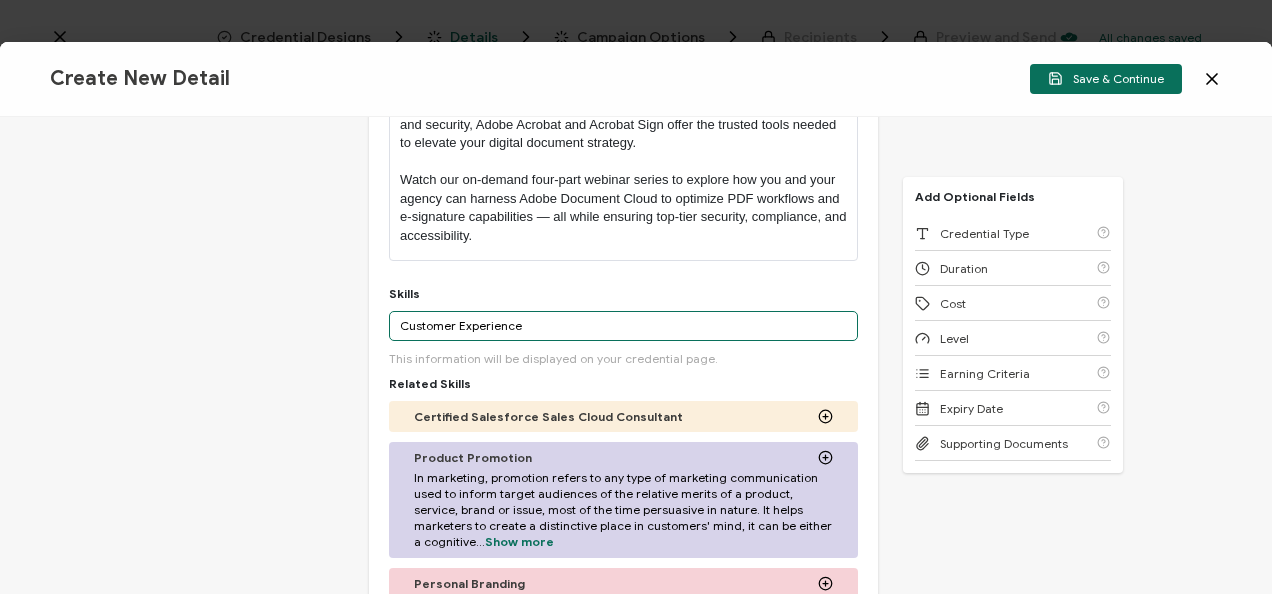 click on "Credential Title
Adobe Webinar Series: Redefine Productivity Through Smarter Digital Document Processes   ISSUER
Issuer Name
Credential Description
Alright Sans Amita Archivo Black Arial Arimo Blinker Caveat Charm Charmonman Cinzel EB Garamond Farro Fira Sans Gelasio Gilroy Great Vibes Grenze Hanken Grotesk Inconsolata Josefin Sans Kolektif House Kufam Lato Libre Caslon Text Lora Lugrasimo Markazi Text Merienda Merriweather Montserrat Muli Noto Sans Noto Serif Nunito Open Sans Open Sans Condensed Orbitron Oswald Playfair Display Poppins PT Sans PT Sans Narrow PT Serif Quicksand Raleway Red Hat Display Roboto Roboto Condensed Roboto Slab Rubik Slabo 27px Source Sans Pro Spartan Tajawal Titillium Web Ubuntu UnifrakturCook UnifrakturMaguntia Work Sans   13px 11px 12px 13px 14px 15px 16px 17px 18px 19px 20px 21px 22px 23px 24px 25px 26px 27px 28px" at bounding box center [636, 355] 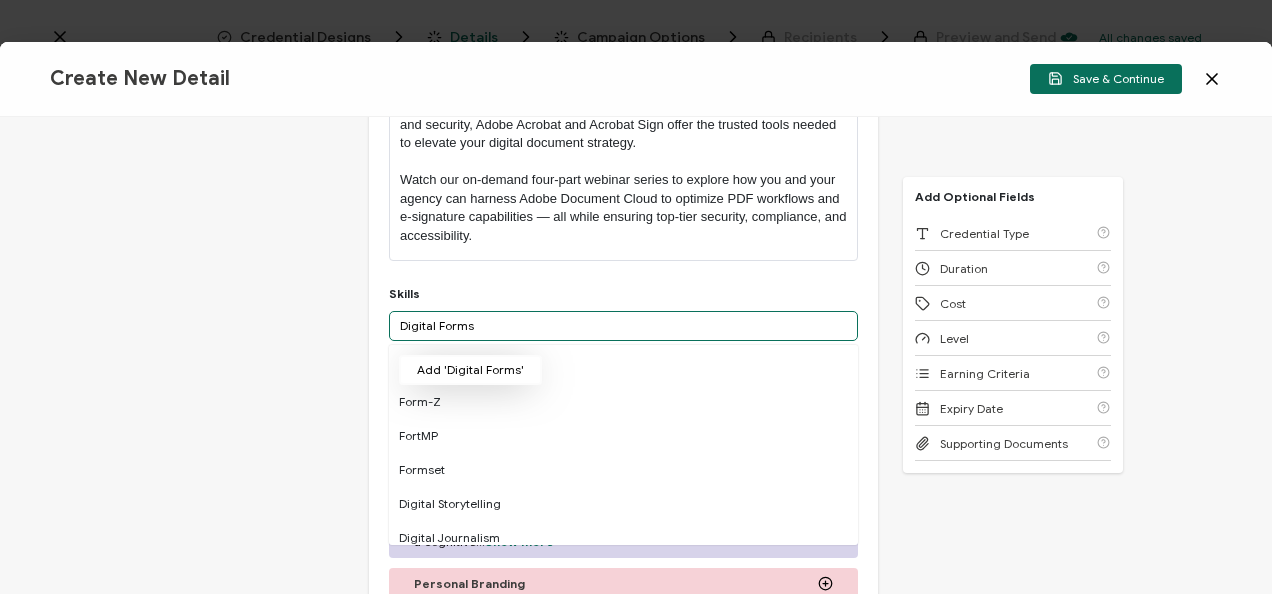 type on "Digital Forms" 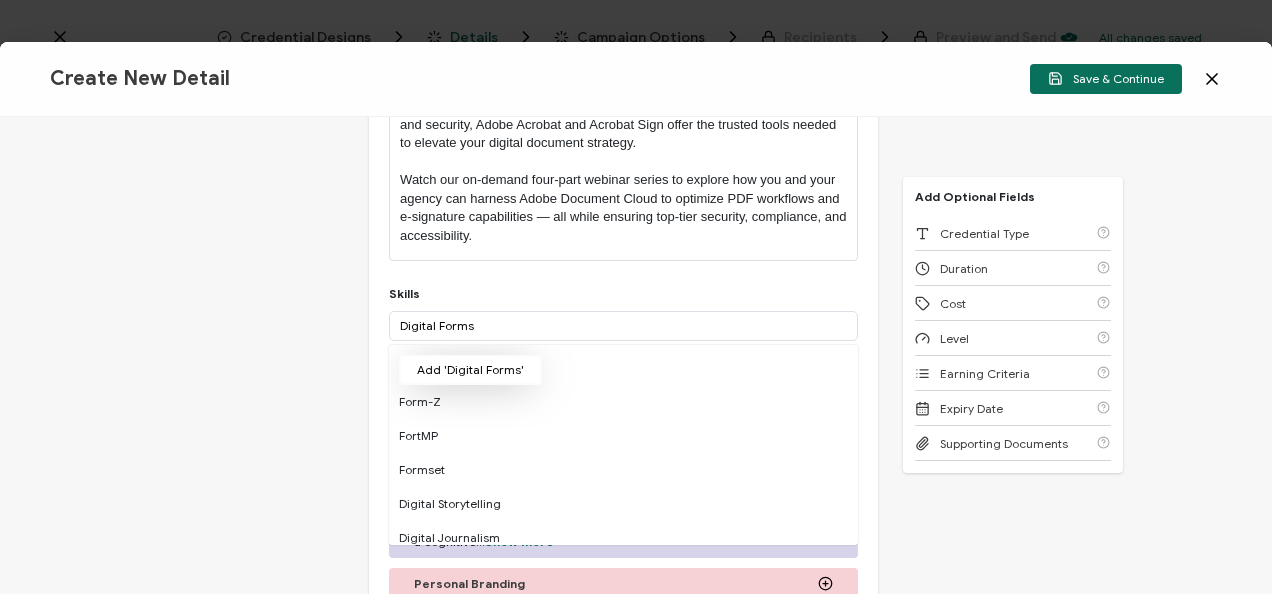 click on "Add 'Digital Forms'" at bounding box center [470, 370] 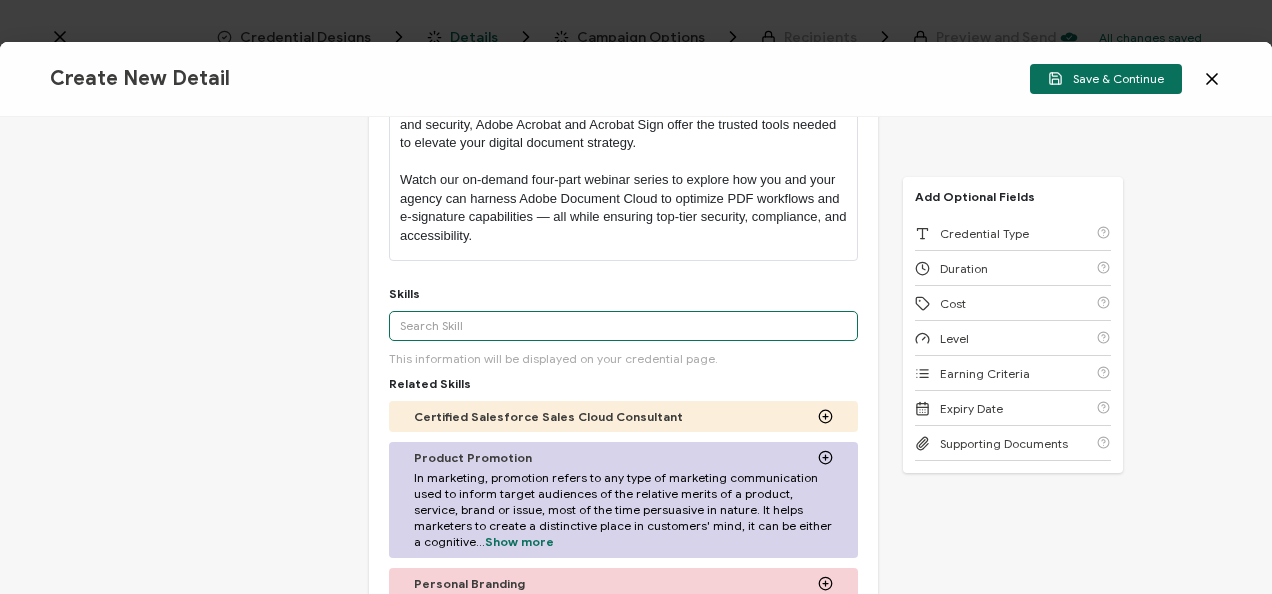 click at bounding box center [623, 326] 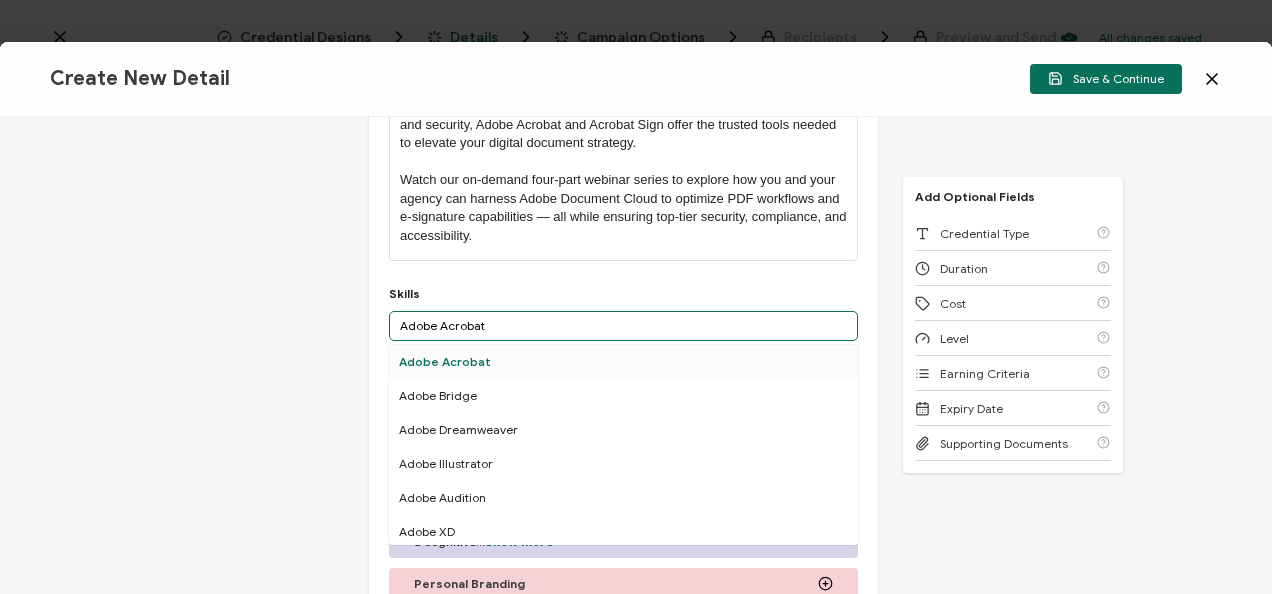 type on "Adobe Acrobat" 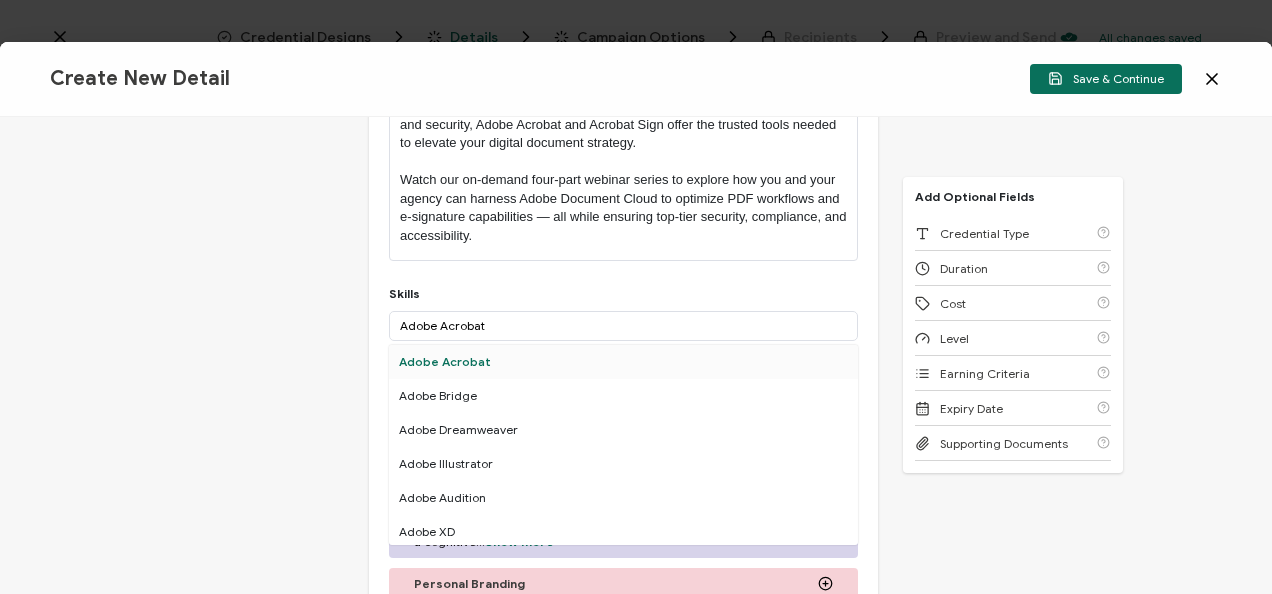 click on "Adobe Acrobat" at bounding box center [623, 362] 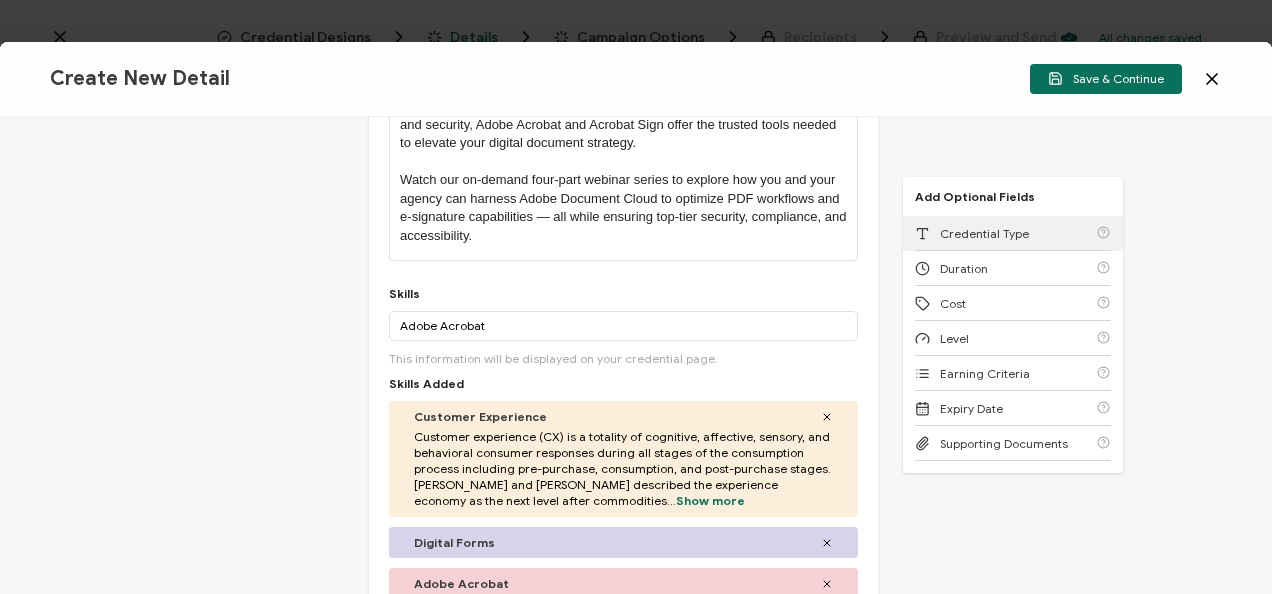 click on "Credential Type" at bounding box center [984, 233] 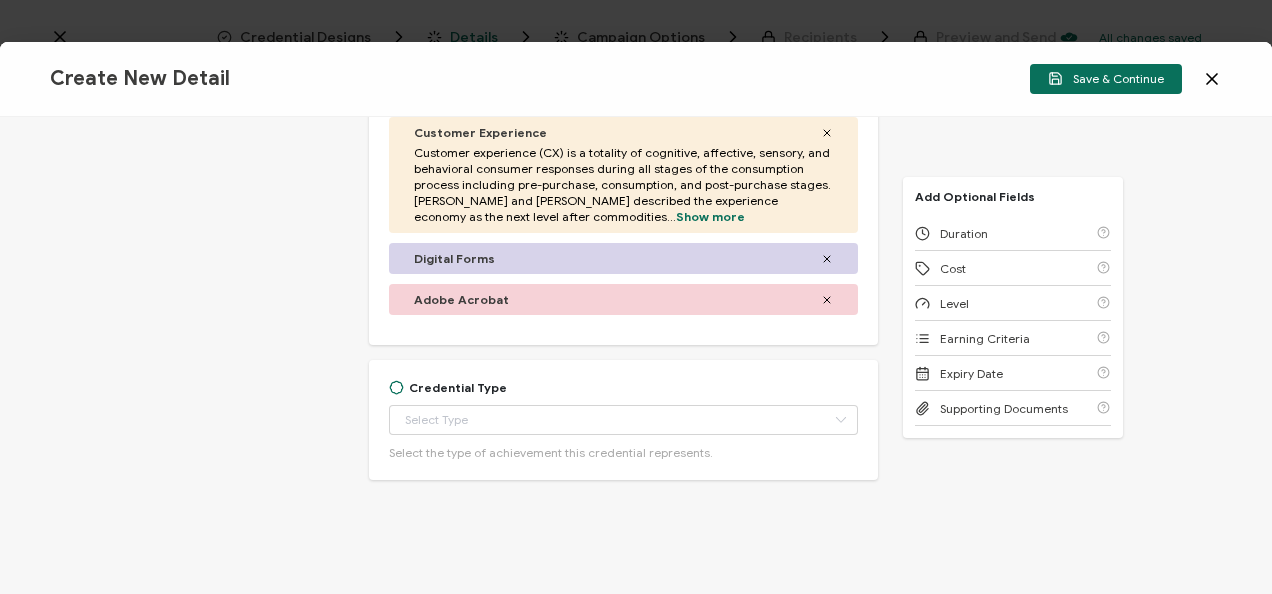 scroll, scrollTop: 688, scrollLeft: 0, axis: vertical 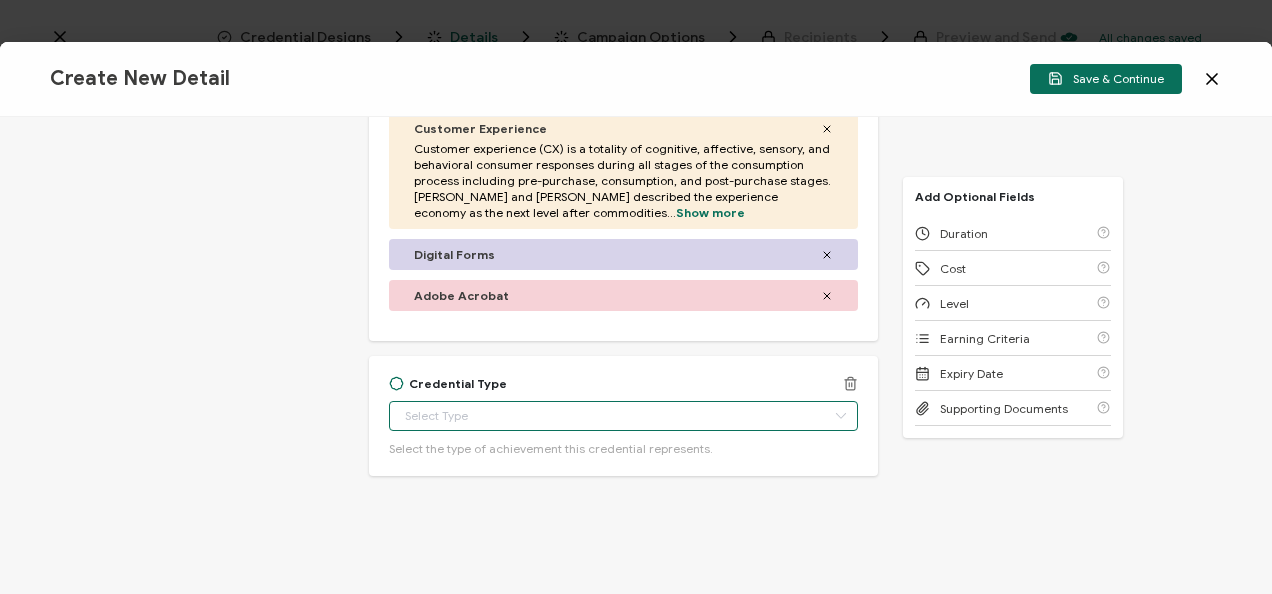 click at bounding box center (623, 416) 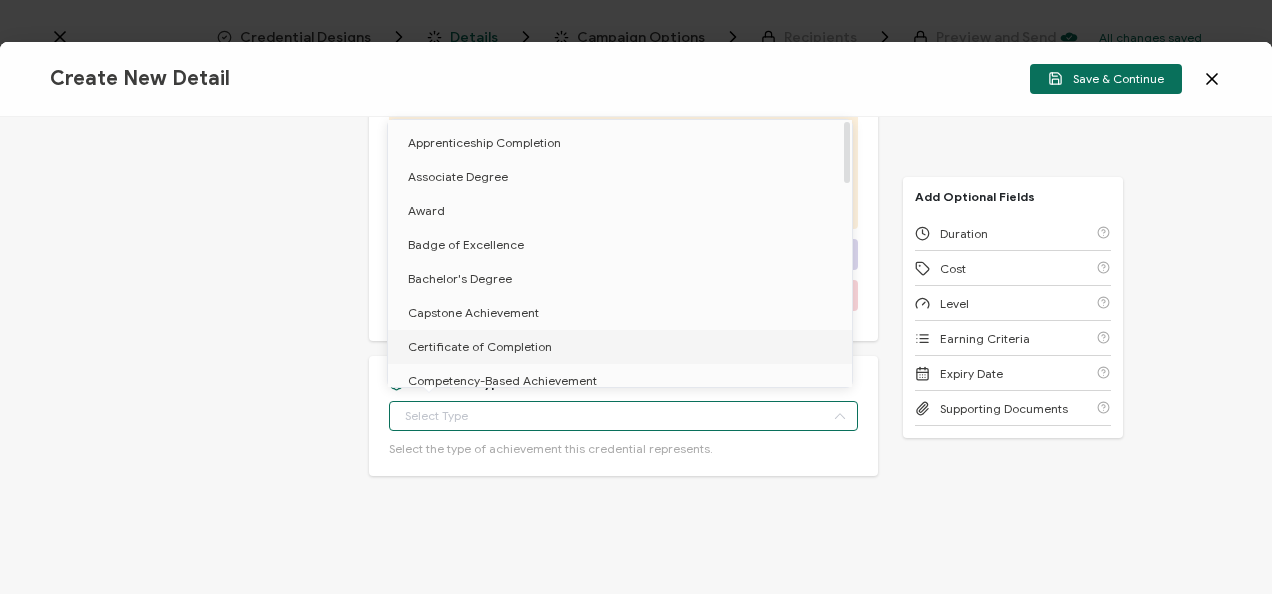 click on "Certificate of Completion" at bounding box center [480, 346] 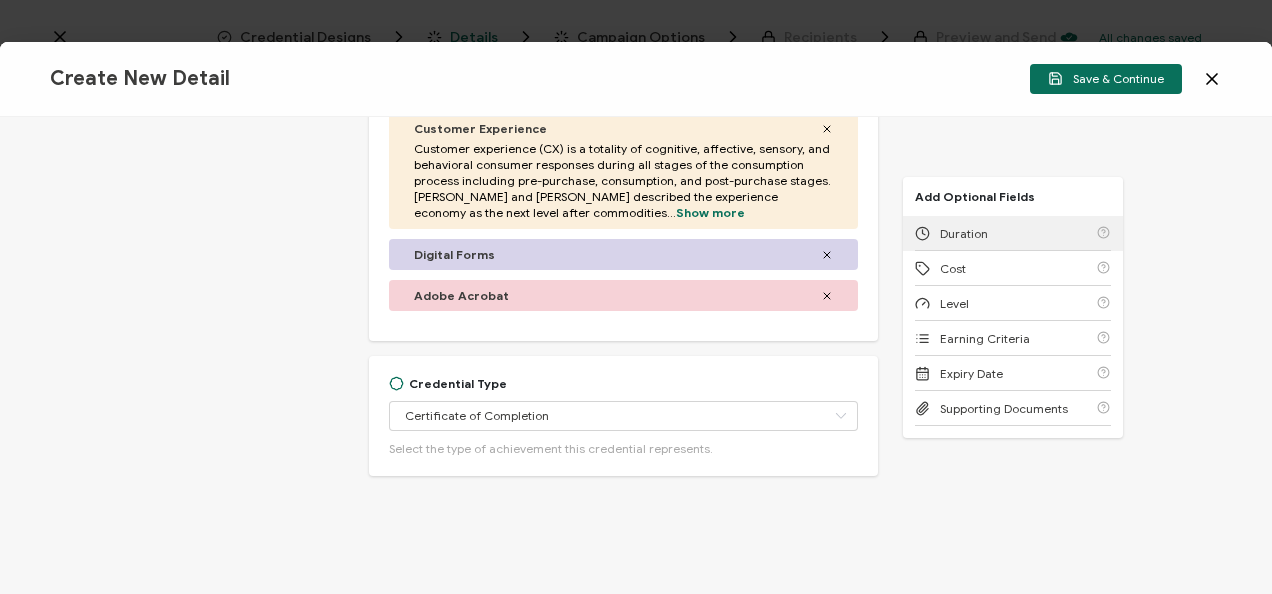 click on "Duration" at bounding box center (1013, 233) 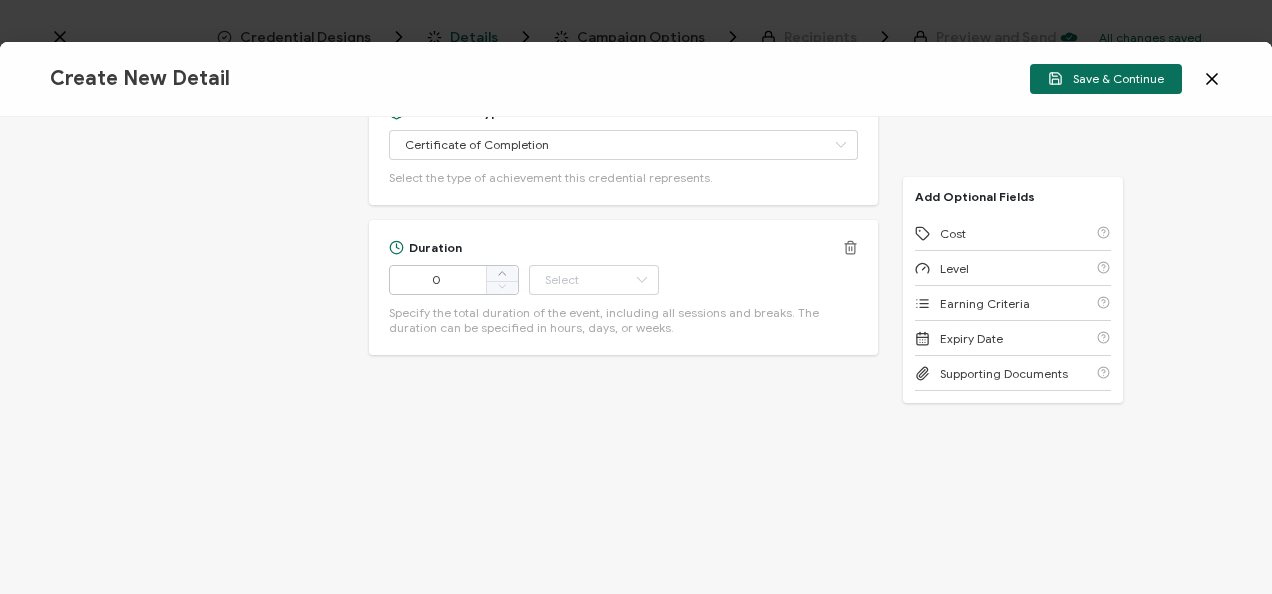scroll, scrollTop: 859, scrollLeft: 0, axis: vertical 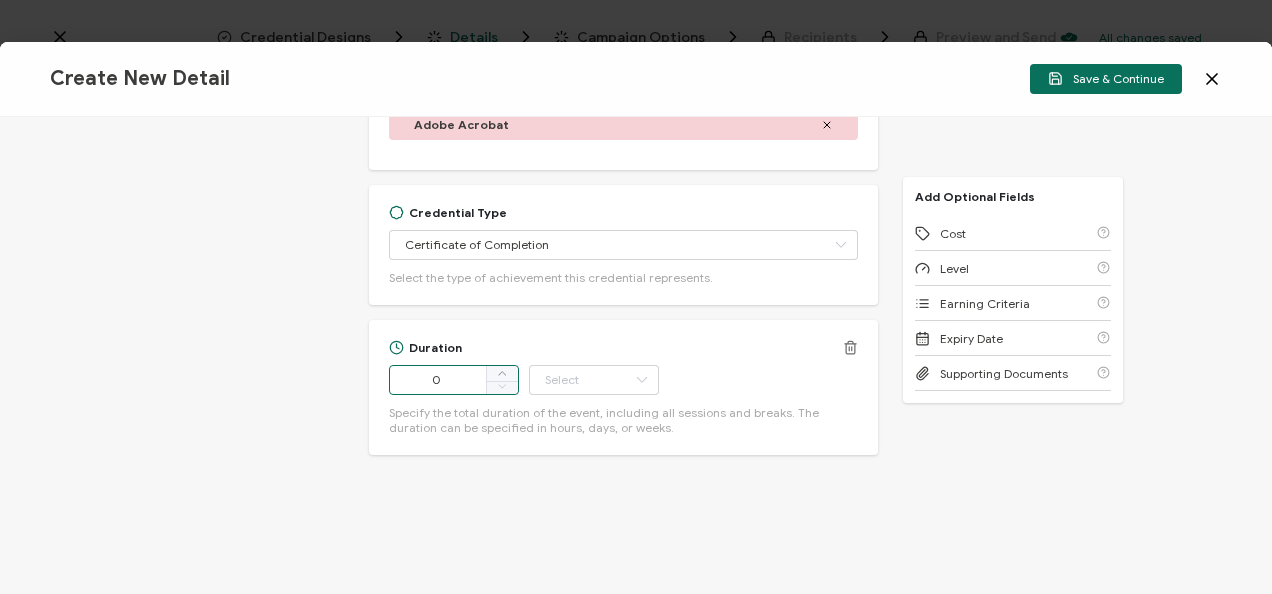 drag, startPoint x: 456, startPoint y: 373, endPoint x: 391, endPoint y: 378, distance: 65.192024 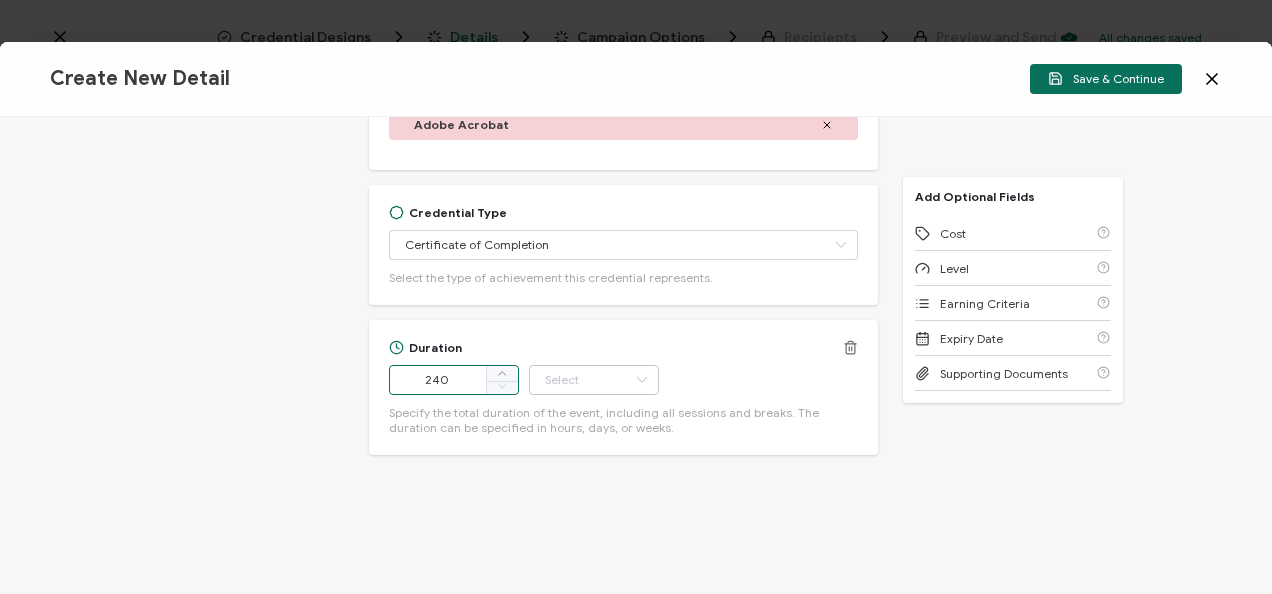 type on "240" 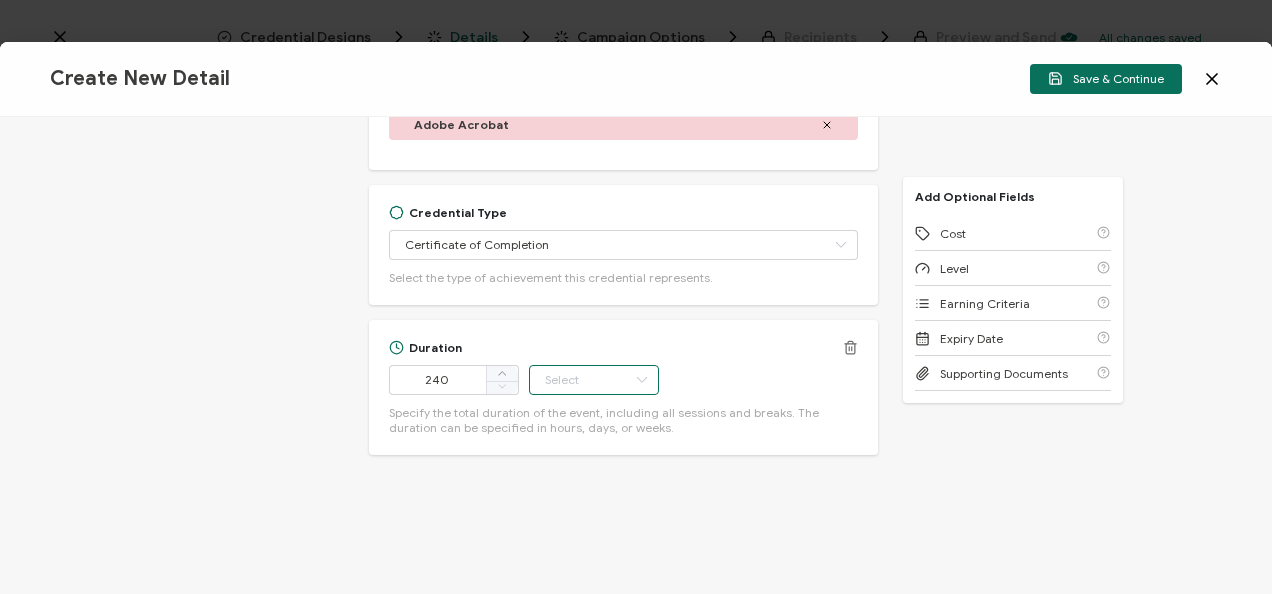click at bounding box center (594, 380) 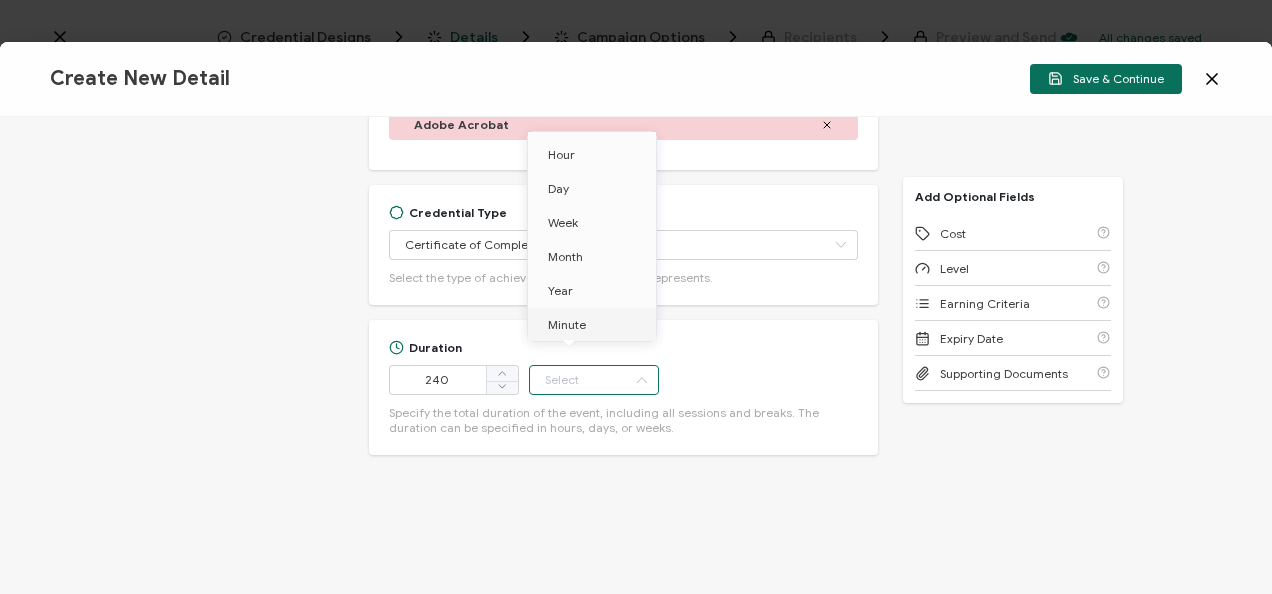 click on "Minute" at bounding box center [595, 325] 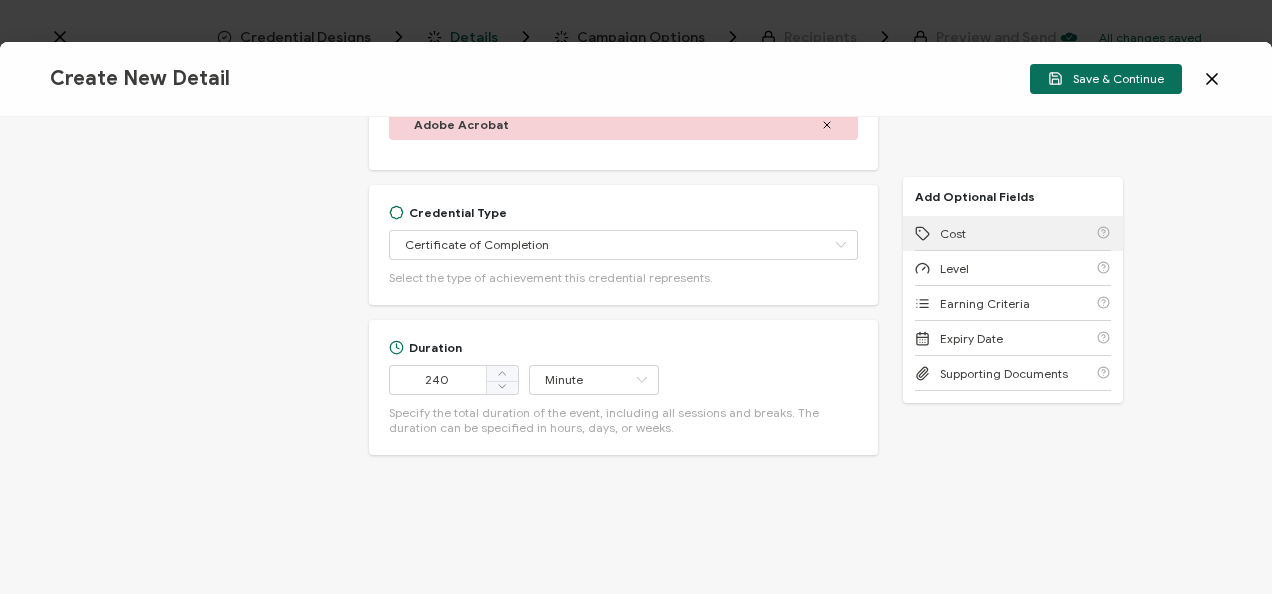 click on "Cost" at bounding box center (1013, 233) 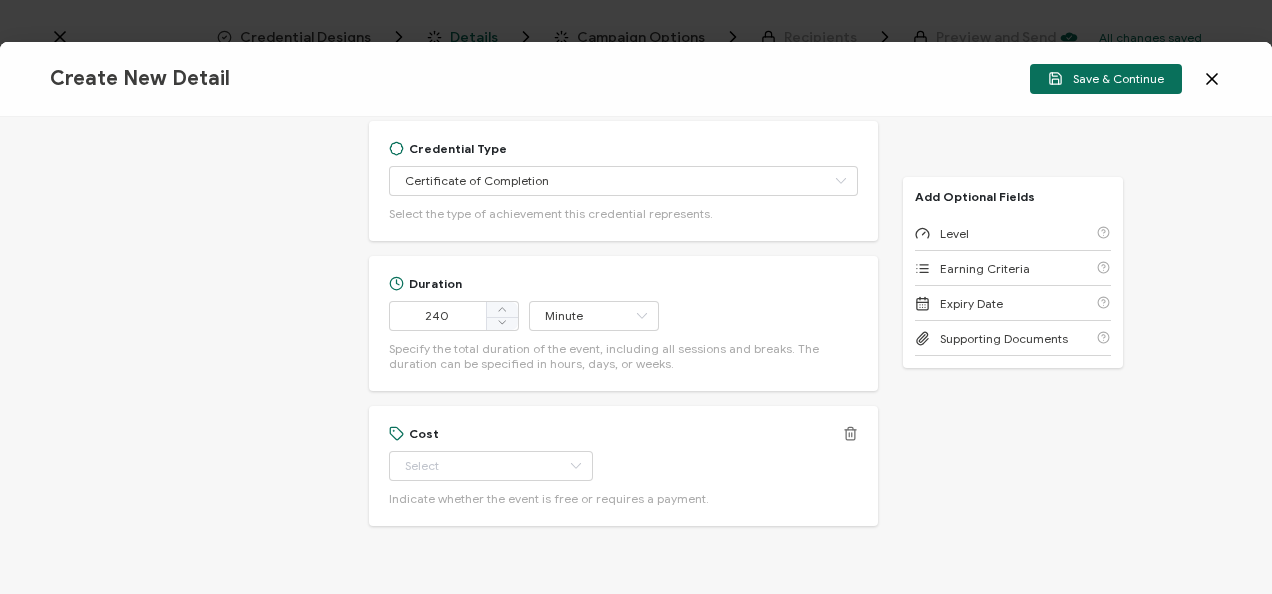scroll, scrollTop: 974, scrollLeft: 0, axis: vertical 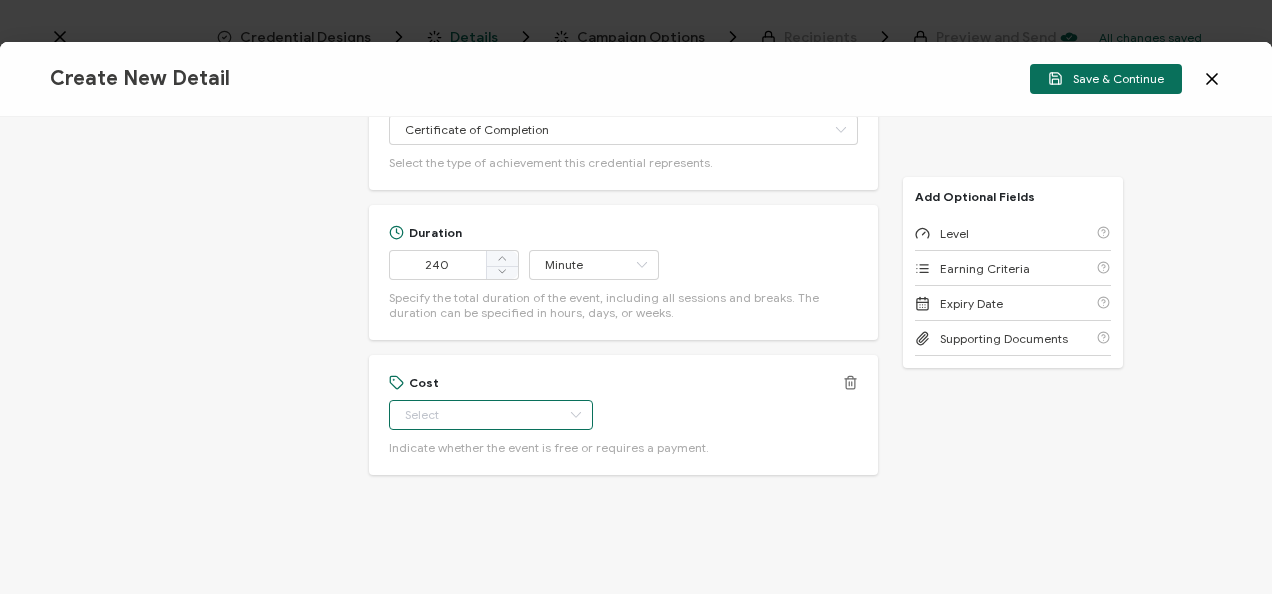 click at bounding box center [491, 415] 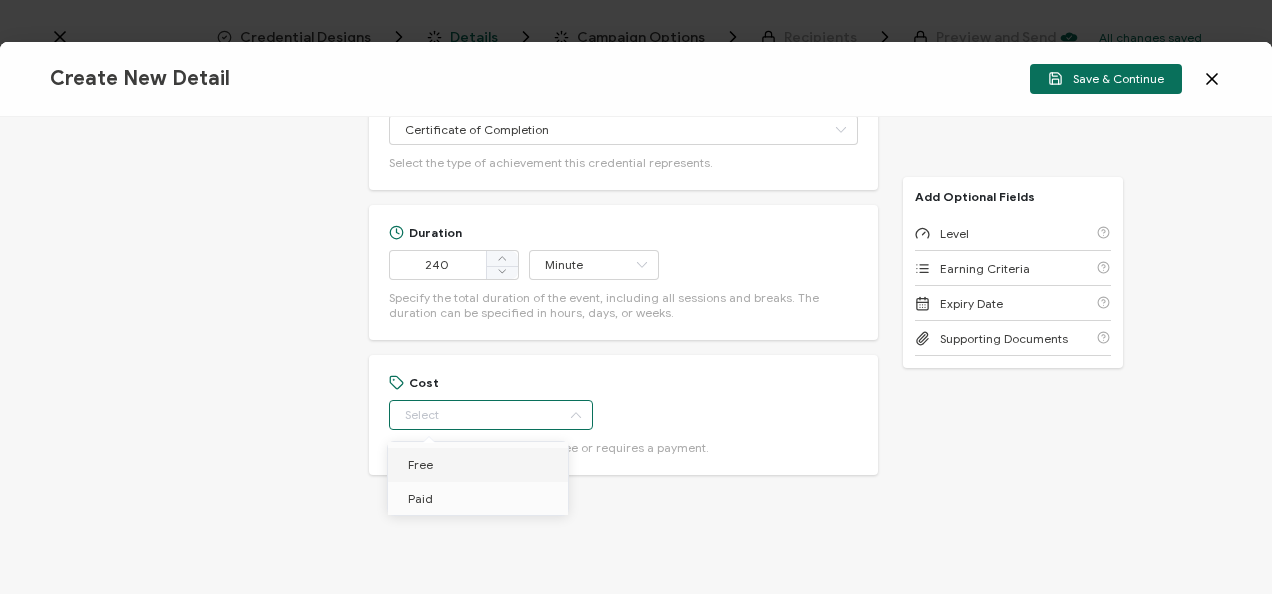 click on "Free" at bounding box center (481, 465) 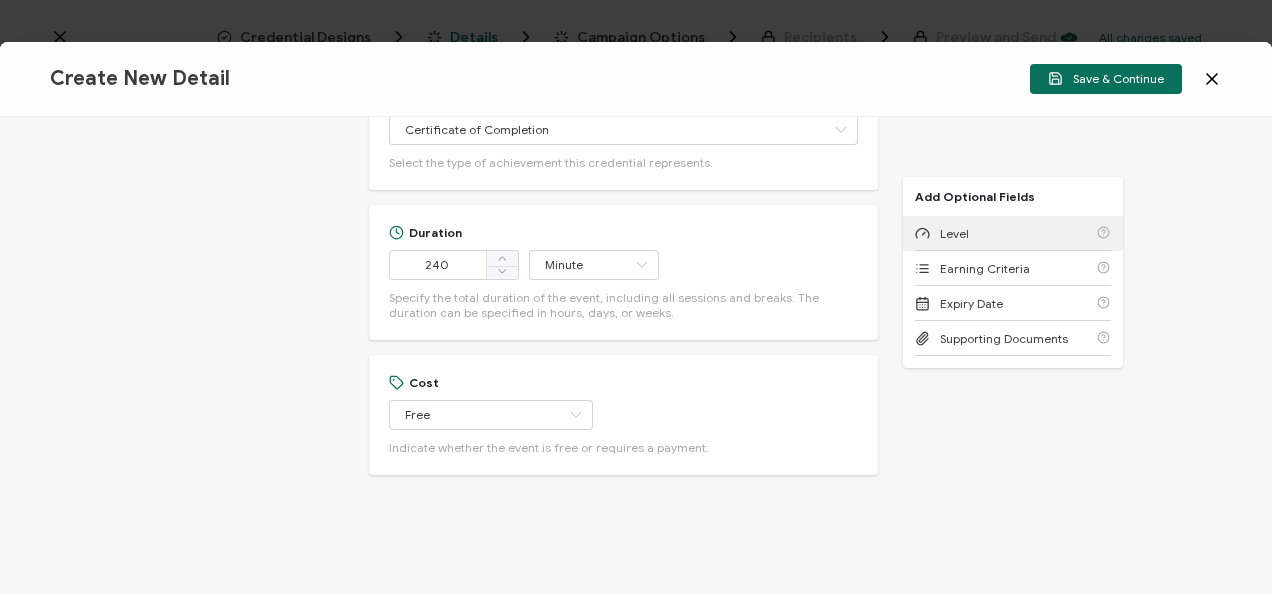 click on "Level" at bounding box center (1013, 233) 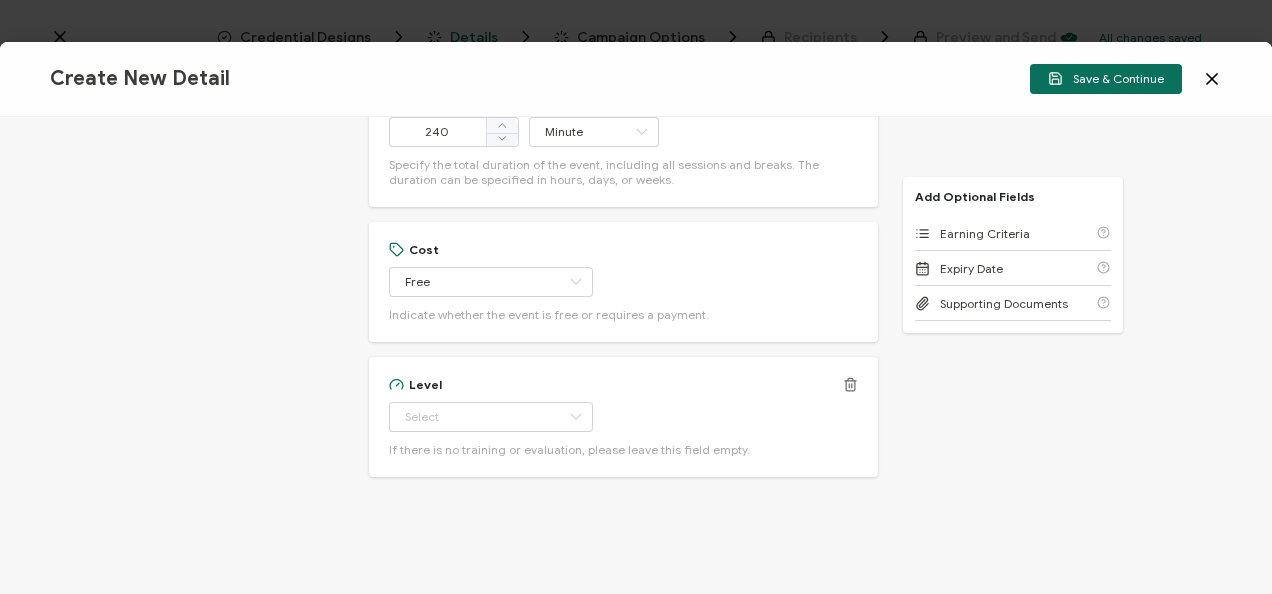 scroll, scrollTop: 1109, scrollLeft: 0, axis: vertical 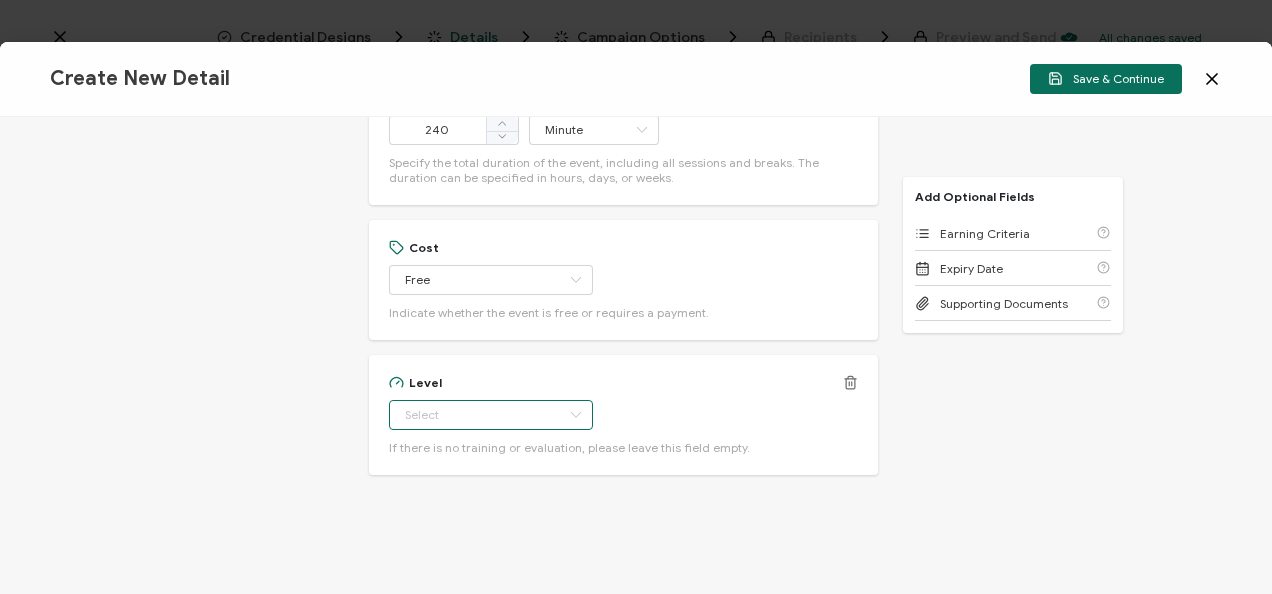 click at bounding box center [491, 415] 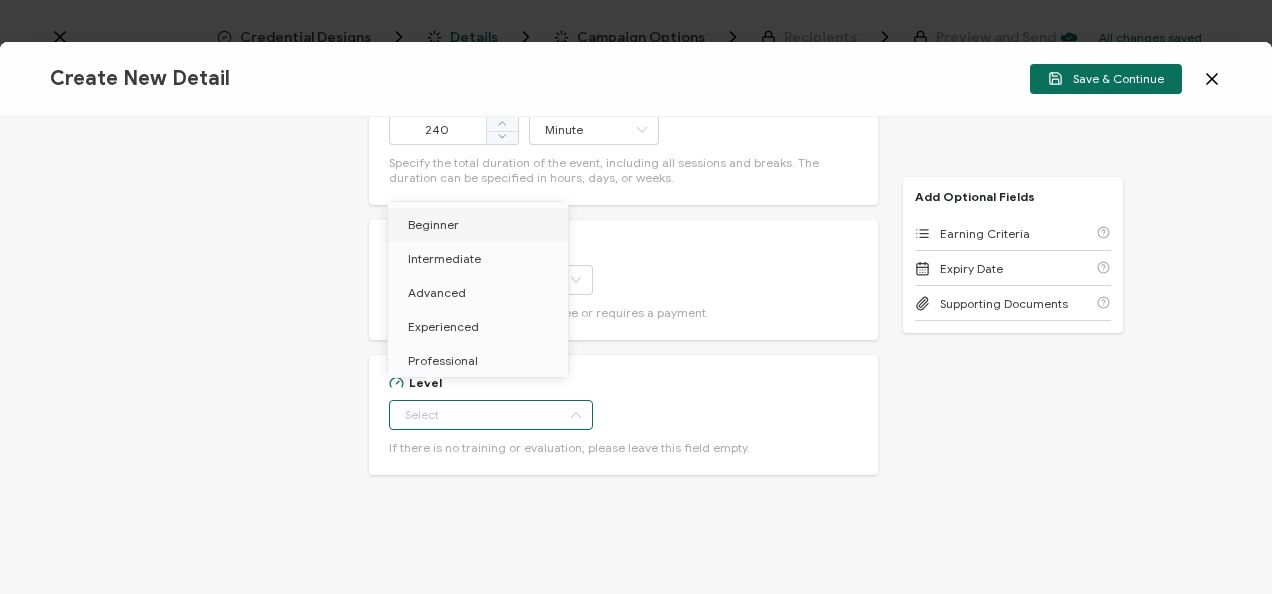 click on "Beginner" at bounding box center [433, 224] 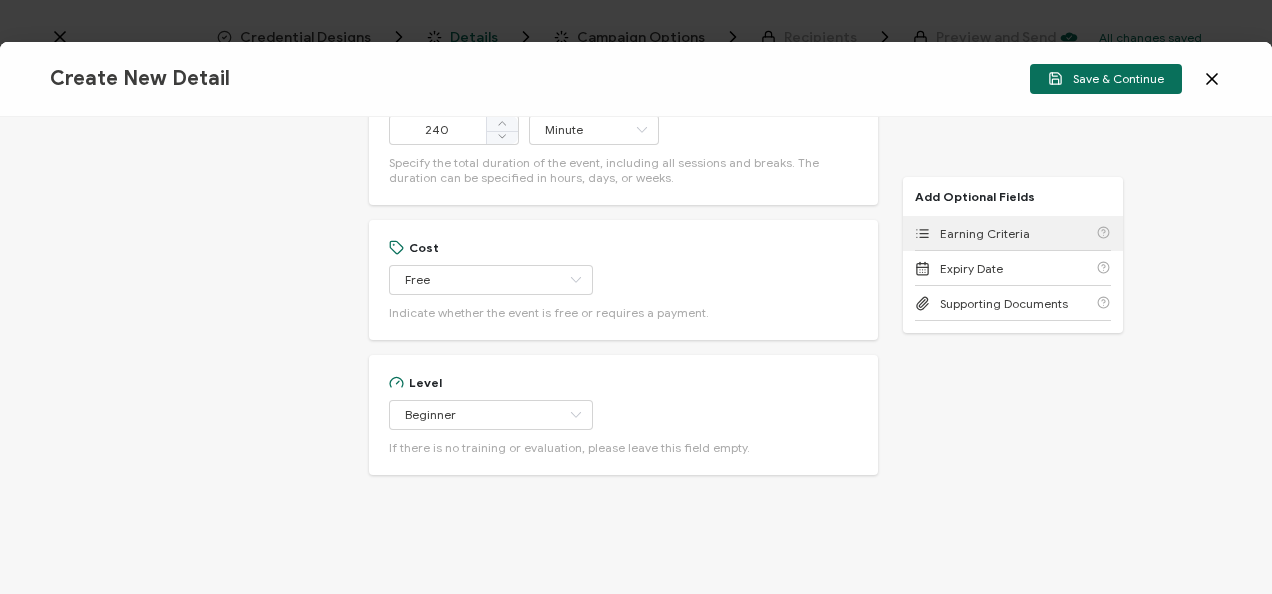 click on "Earning Criteria" at bounding box center [985, 233] 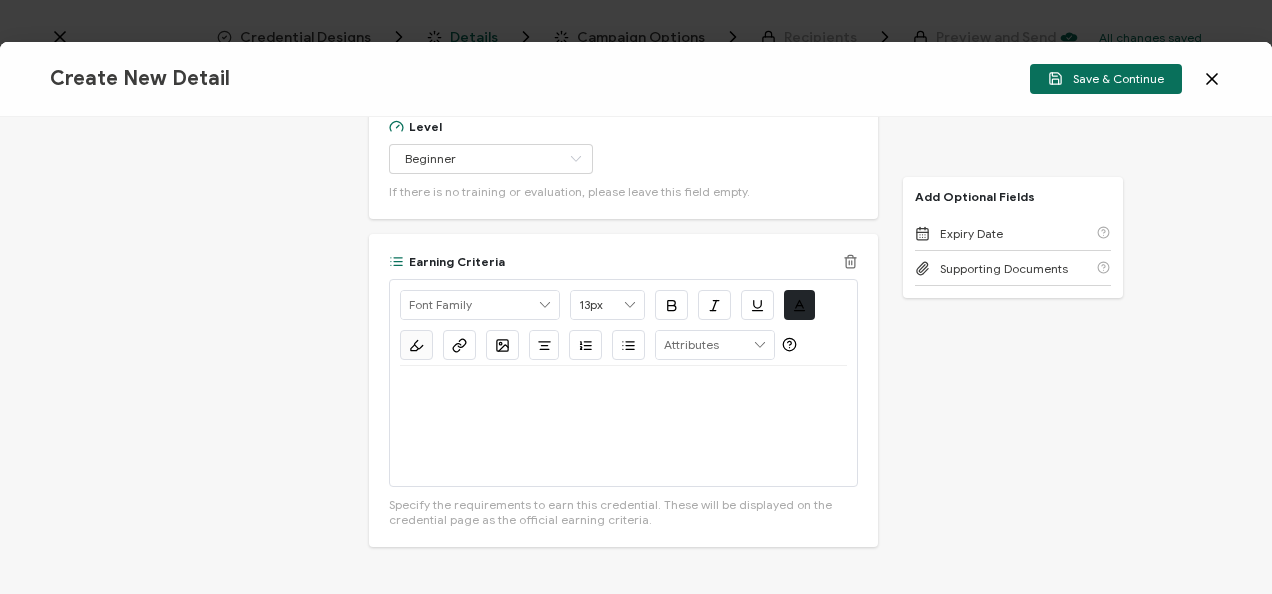 scroll, scrollTop: 1436, scrollLeft: 0, axis: vertical 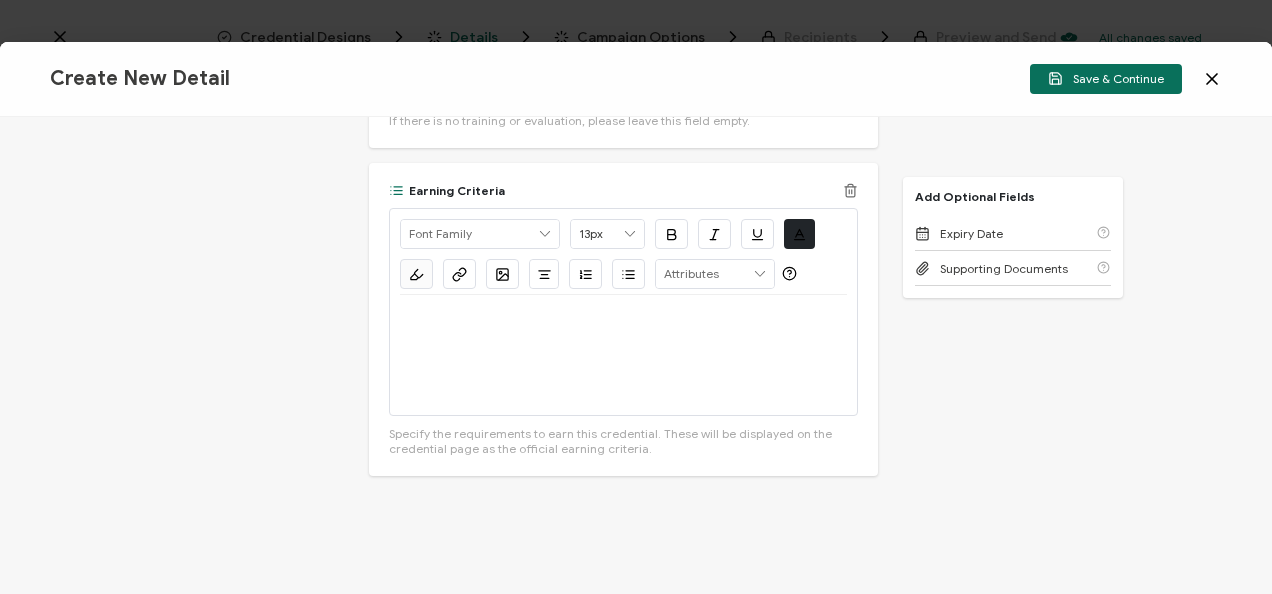 click at bounding box center (623, 355) 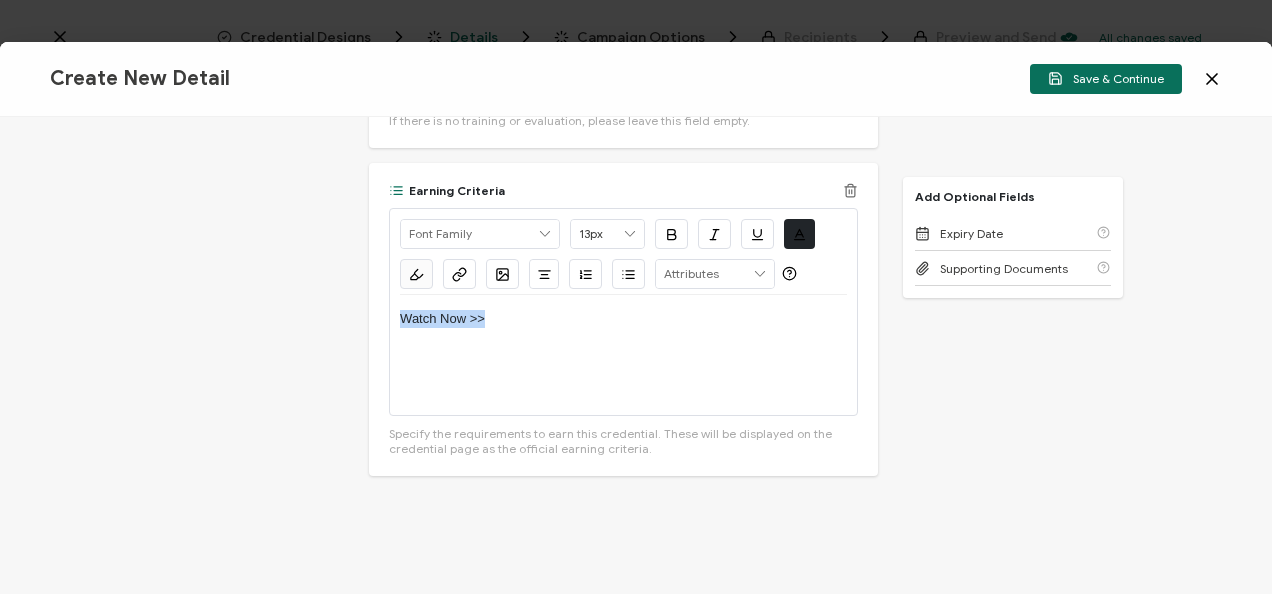 drag, startPoint x: 479, startPoint y: 313, endPoint x: 401, endPoint y: 316, distance: 78.05767 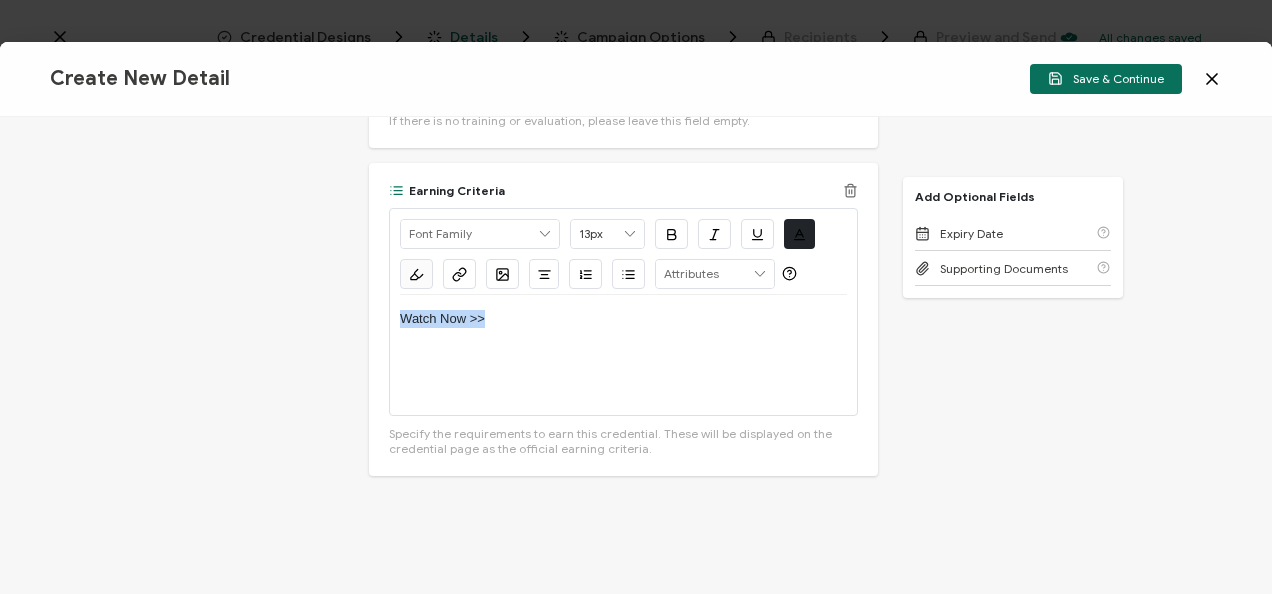 click on "Watch Now >>" at bounding box center [623, 319] 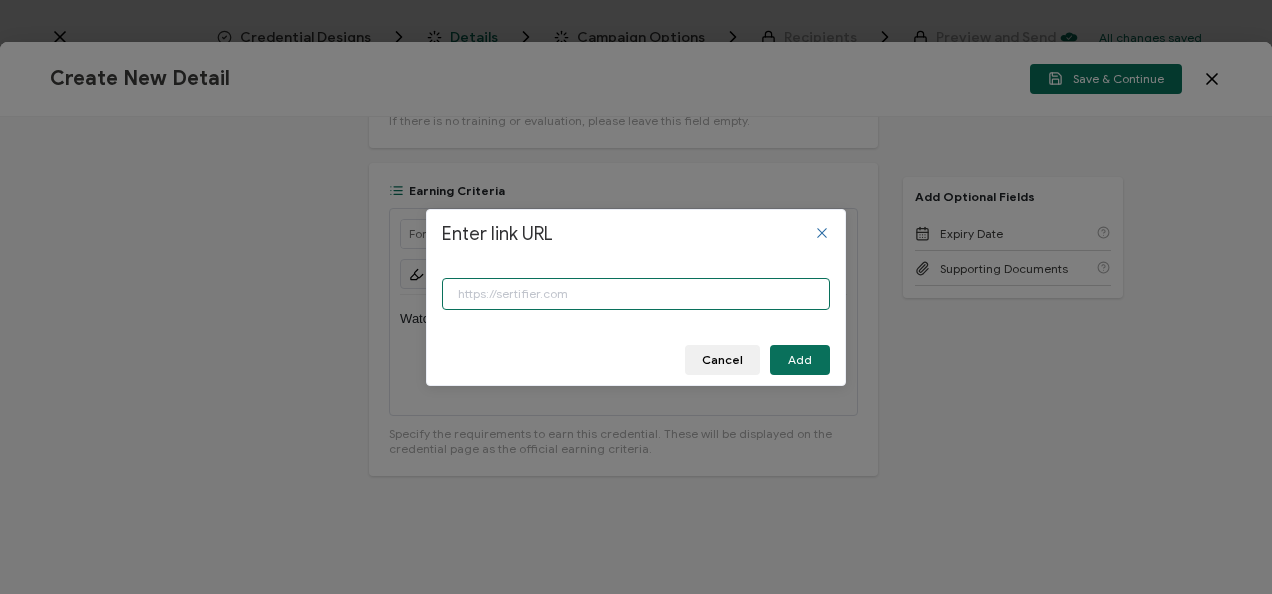 paste on "Adobe continues to empower government agencies and organizations to move beyond outdated, manual processes by embracing digital transformation through Adobe Document Cloud — home to the world’s leading PDF and e-signature technologies. From streamlining form creation and digitizing legacy content to sending and signing documents with speed and security, Adobe Acrobat and Acrobat Sign offer the trusted tools needed to elevate your digital document strategy. Watch our on-demand four-part webinar series to explore how you and your agency can harness Adobe Document Cloud to optimize PDF workflows and e-signature capabilities — all while ensuring top-tier security, compliance, and accessibility." 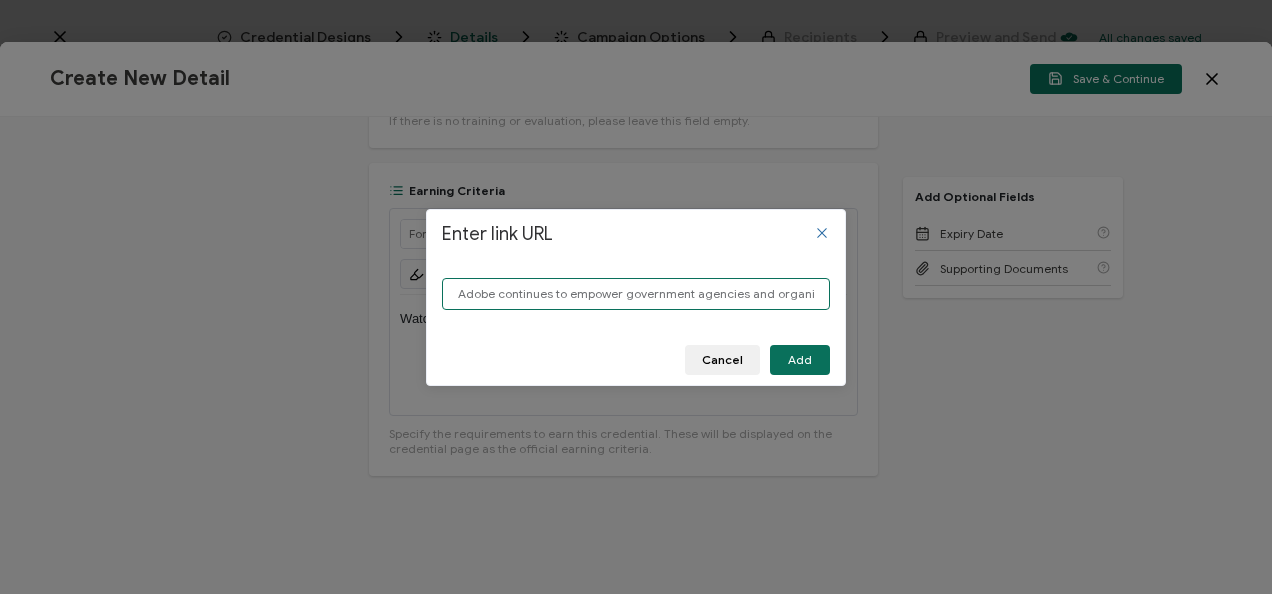 scroll, scrollTop: 0, scrollLeft: 3544, axis: horizontal 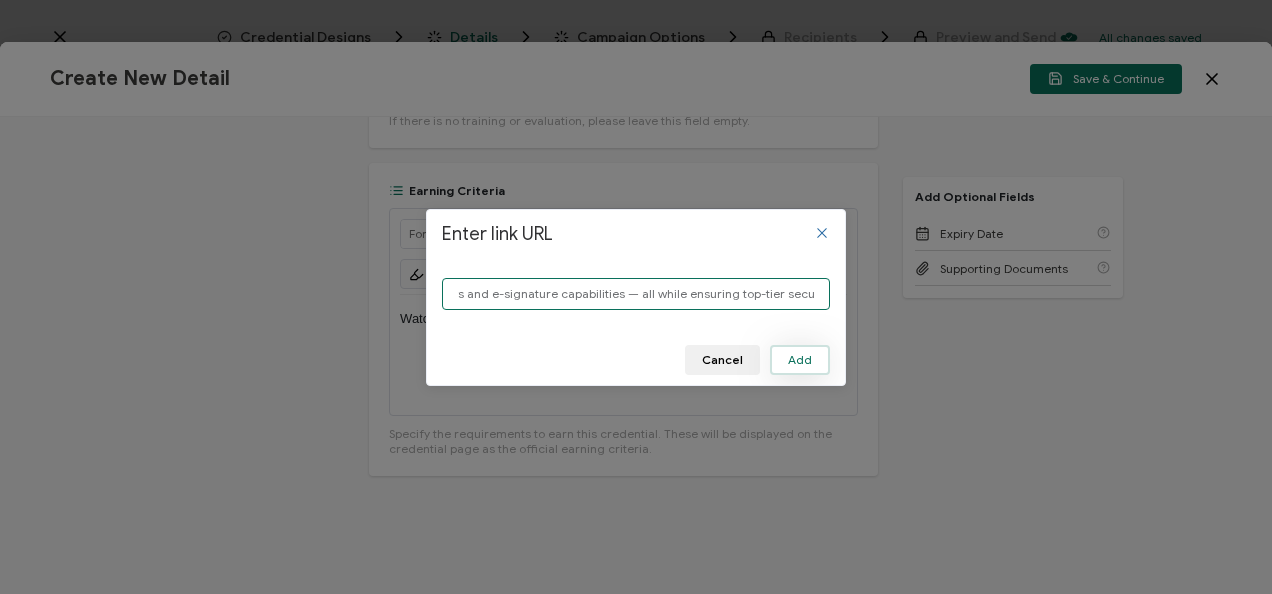 type on "Adobe continues to empower government agencies and organizations to move beyond outdated, manual processes by embracing digital transformation through Adobe Document Cloud — home to the world’s leading PDF and e-signature technologies. From streamlining form creation and digitizing legacy content to sending and signing documents with speed and security, Adobe Acrobat and Acrobat Sign offer the trusted tools needed to elevate your digital document strategy. Watch our on-demand four-part webinar series to explore how you and your agency can harness Adobe Document Cloud to optimize PDF workflows and e-signature capabilities — all while ensuring top-tier security, compliance, and accessibility." 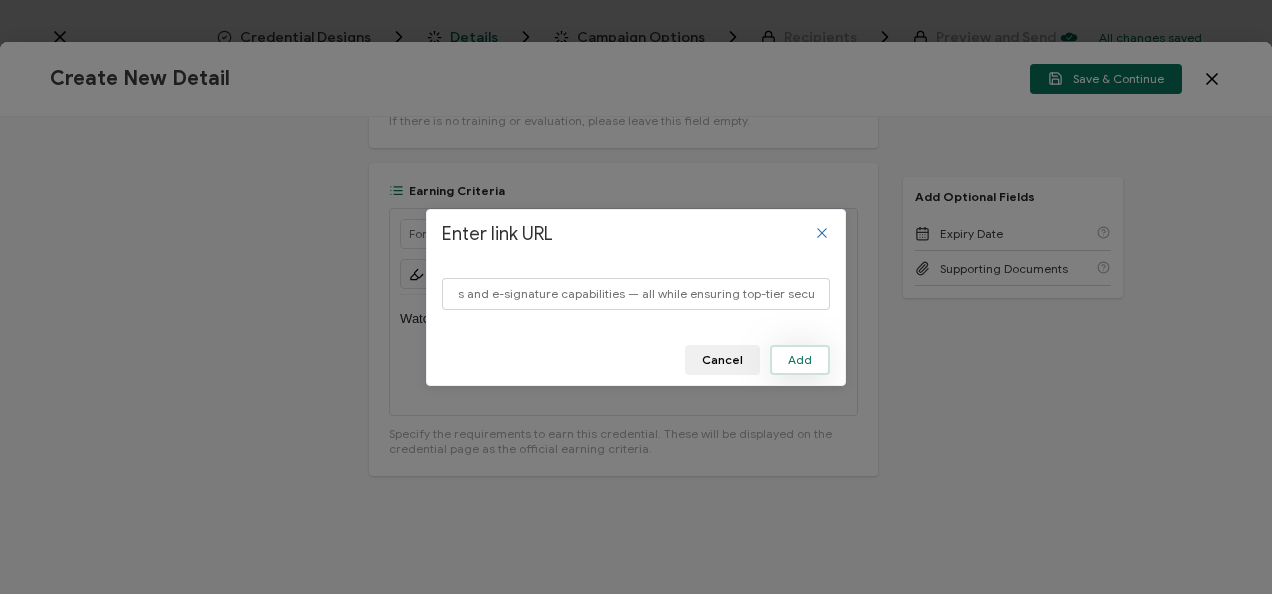 click on "Add" at bounding box center [800, 360] 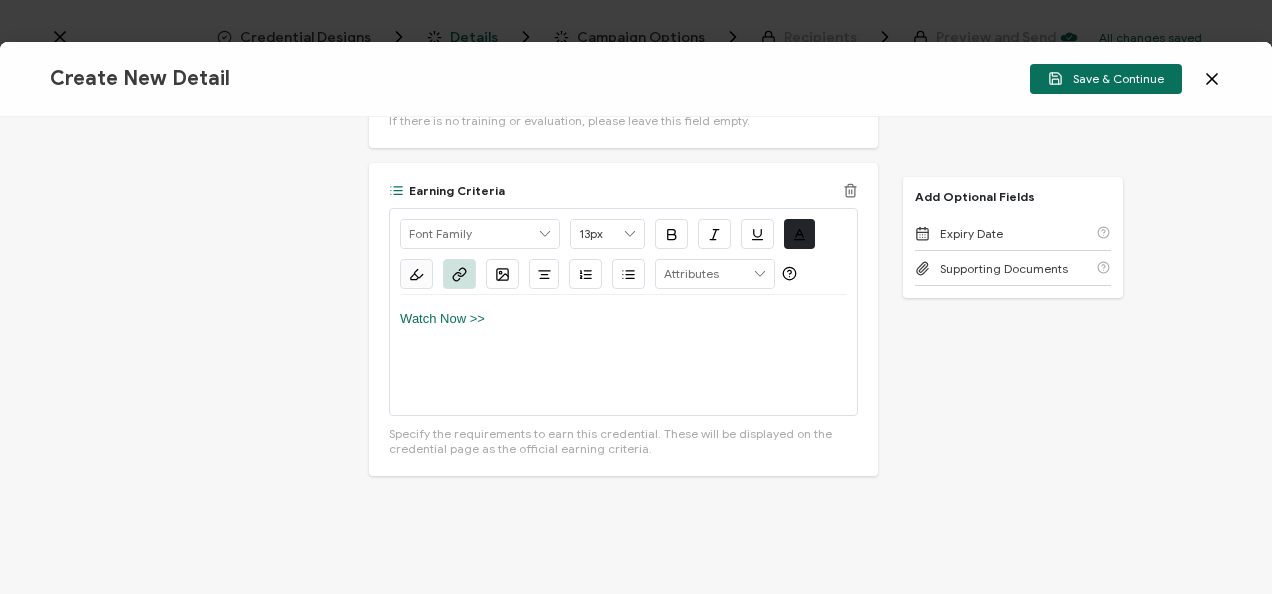 click 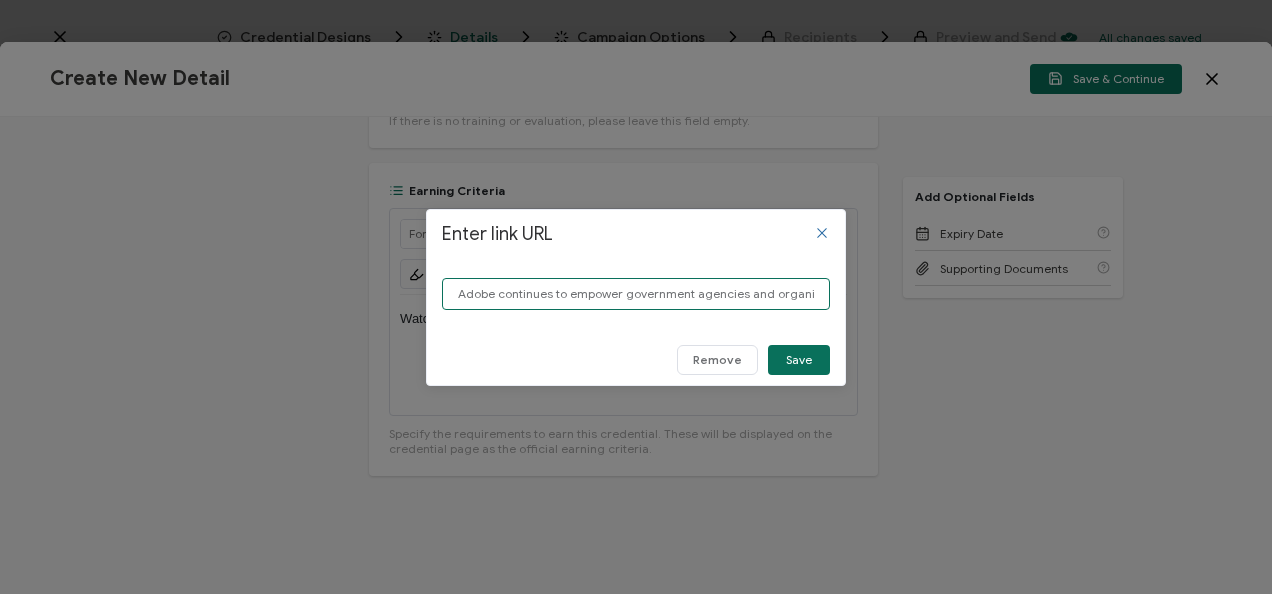 scroll, scrollTop: 0, scrollLeft: 3544, axis: horizontal 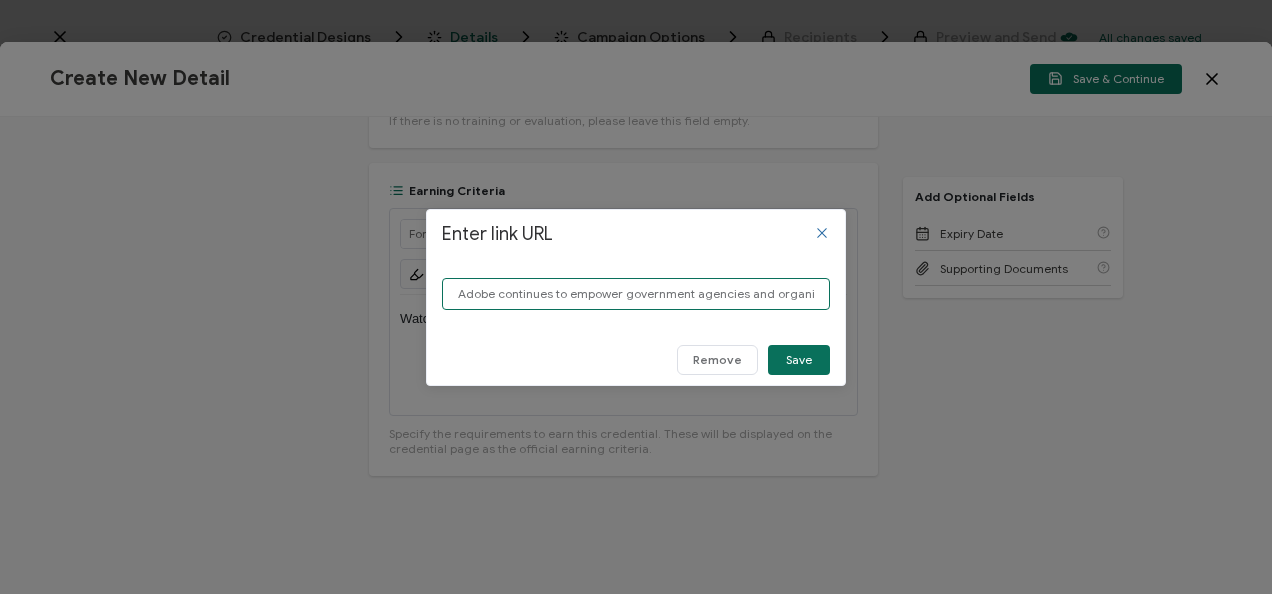 drag, startPoint x: 819, startPoint y: 288, endPoint x: 246, endPoint y: 310, distance: 573.4222 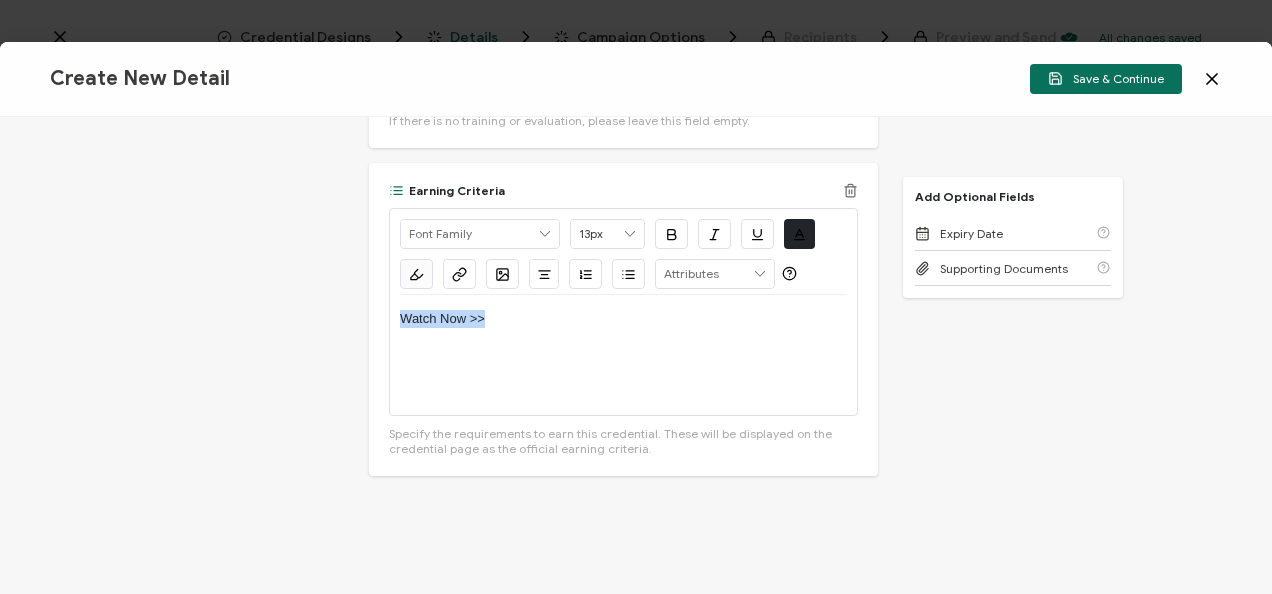 drag, startPoint x: 482, startPoint y: 317, endPoint x: 400, endPoint y: 320, distance: 82.05486 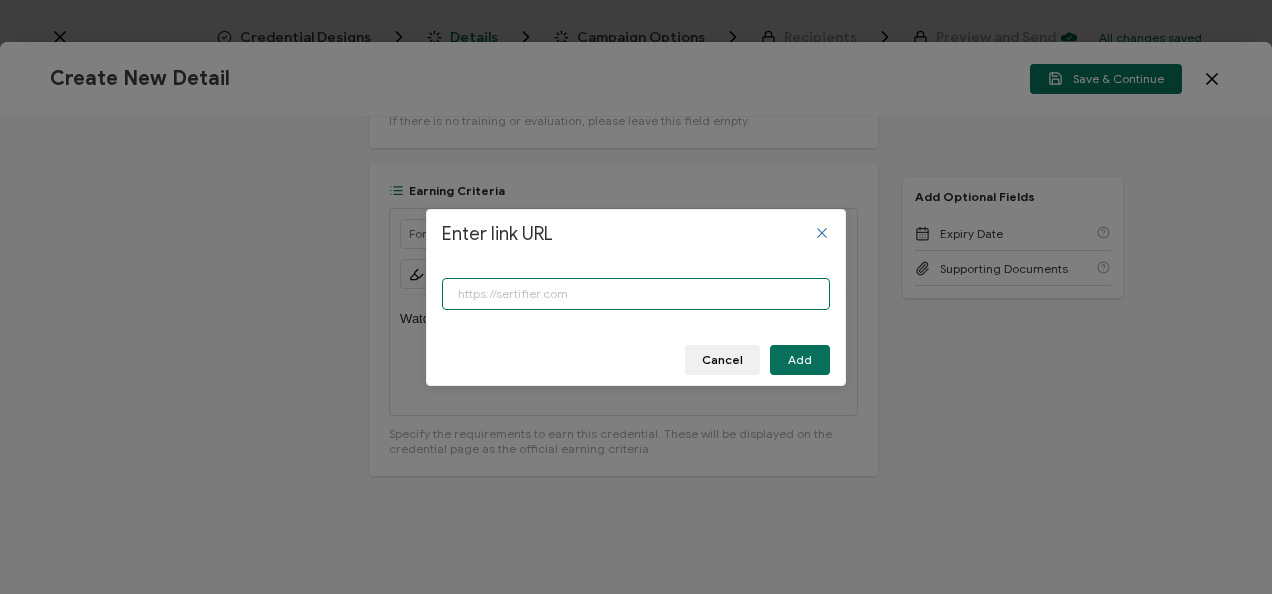 paste on "https://www.carahsoft.com/learn/event/68025-4-part-adobe-webinar-series-redefine-productivity-through-smarter-digital-document-processes" 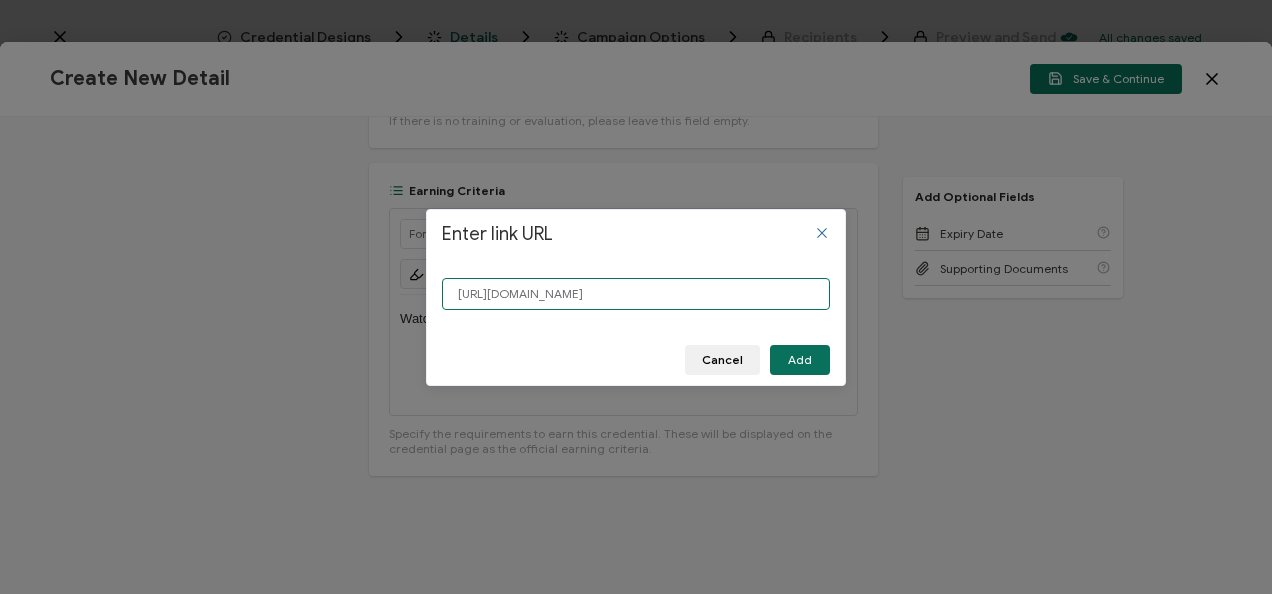 scroll, scrollTop: 0, scrollLeft: 438, axis: horizontal 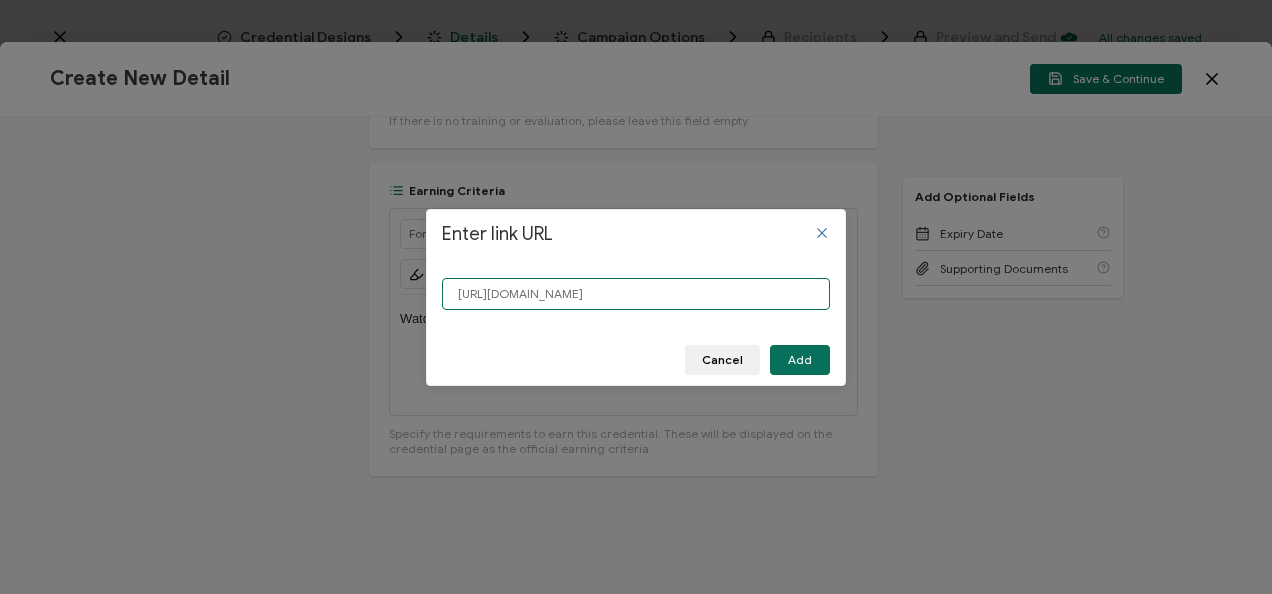 drag, startPoint x: 819, startPoint y: 290, endPoint x: 872, endPoint y: 287, distance: 53.08484 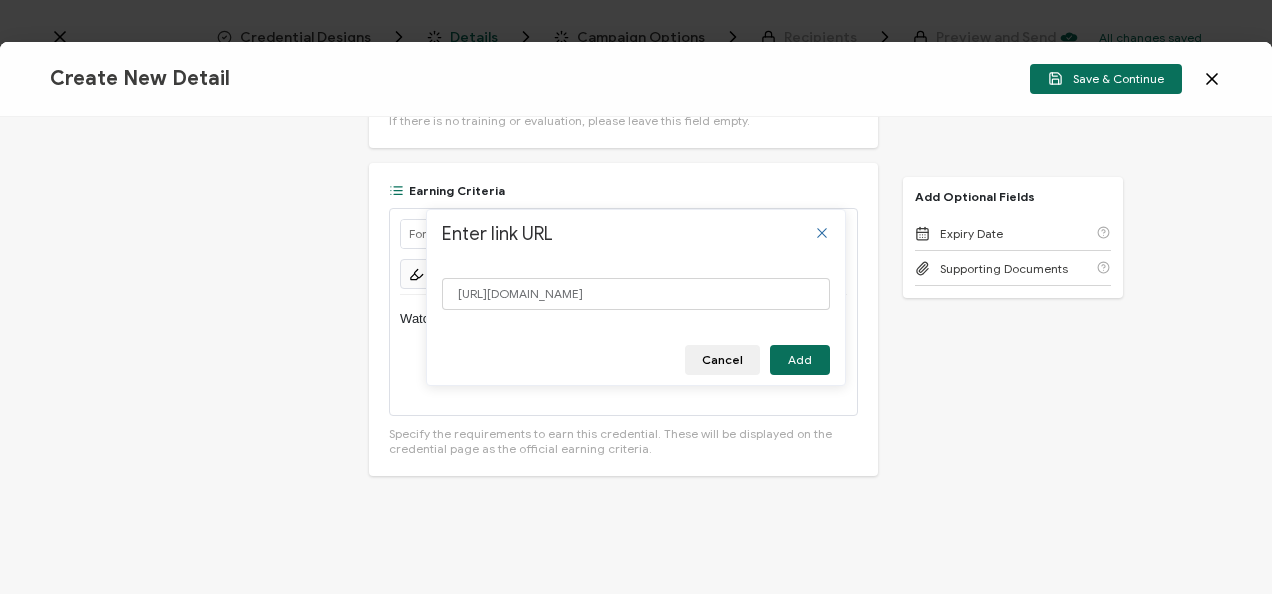 scroll, scrollTop: 0, scrollLeft: 0, axis: both 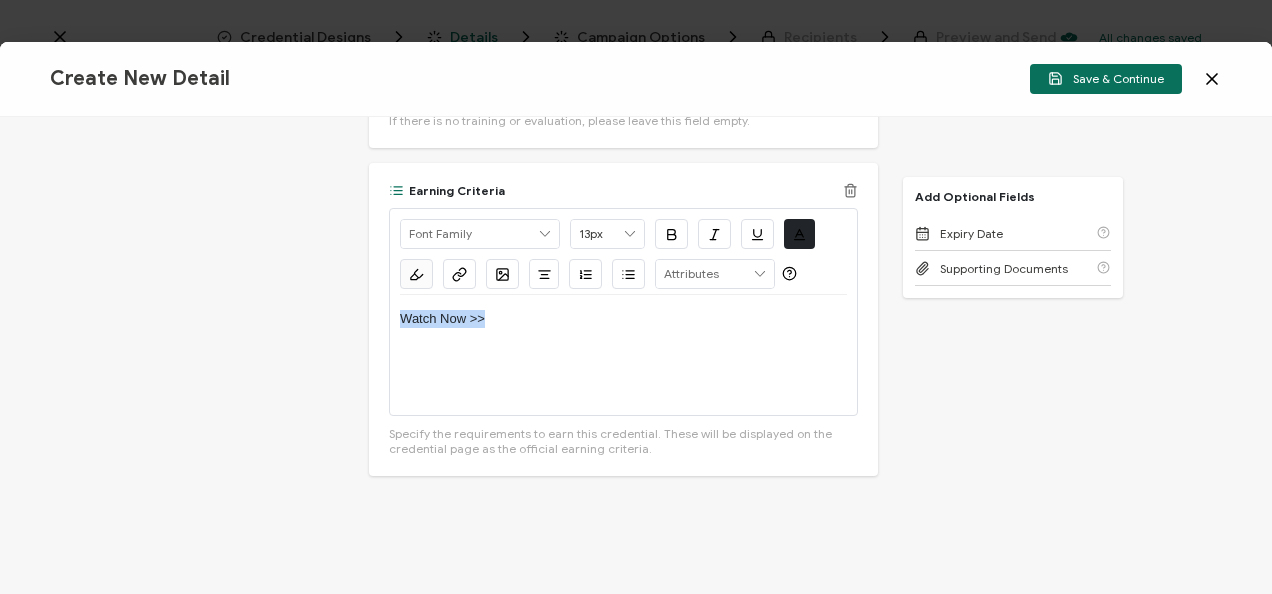 drag, startPoint x: 490, startPoint y: 313, endPoint x: 402, endPoint y: 324, distance: 88.68484 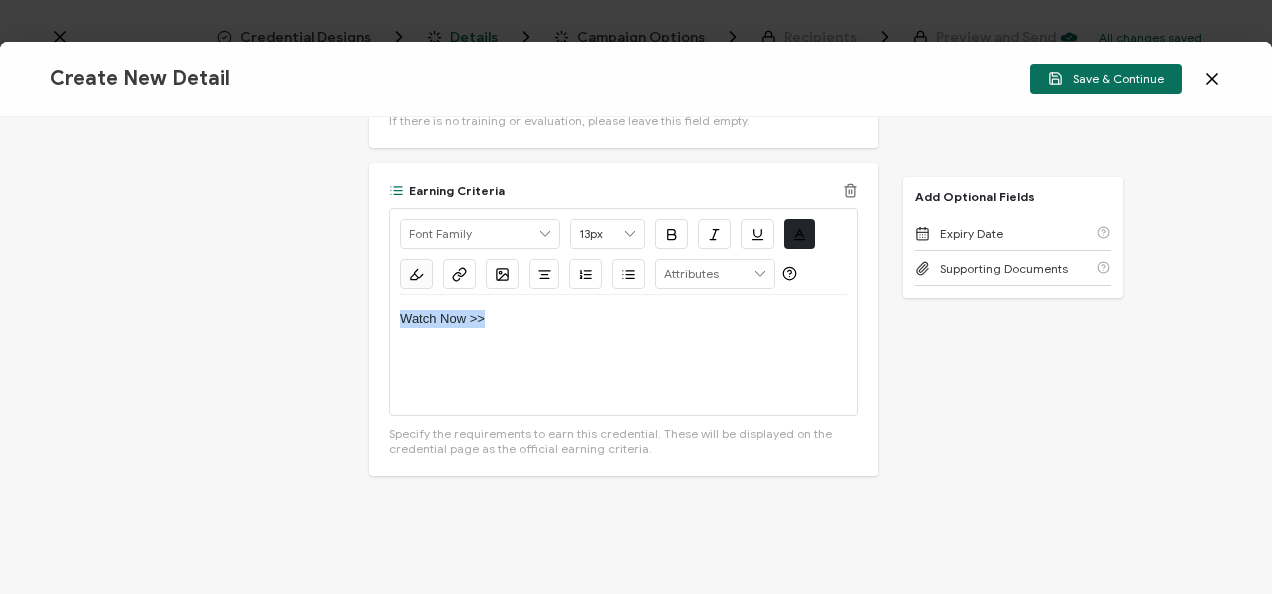 click on "Watch Now >>" at bounding box center (623, 319) 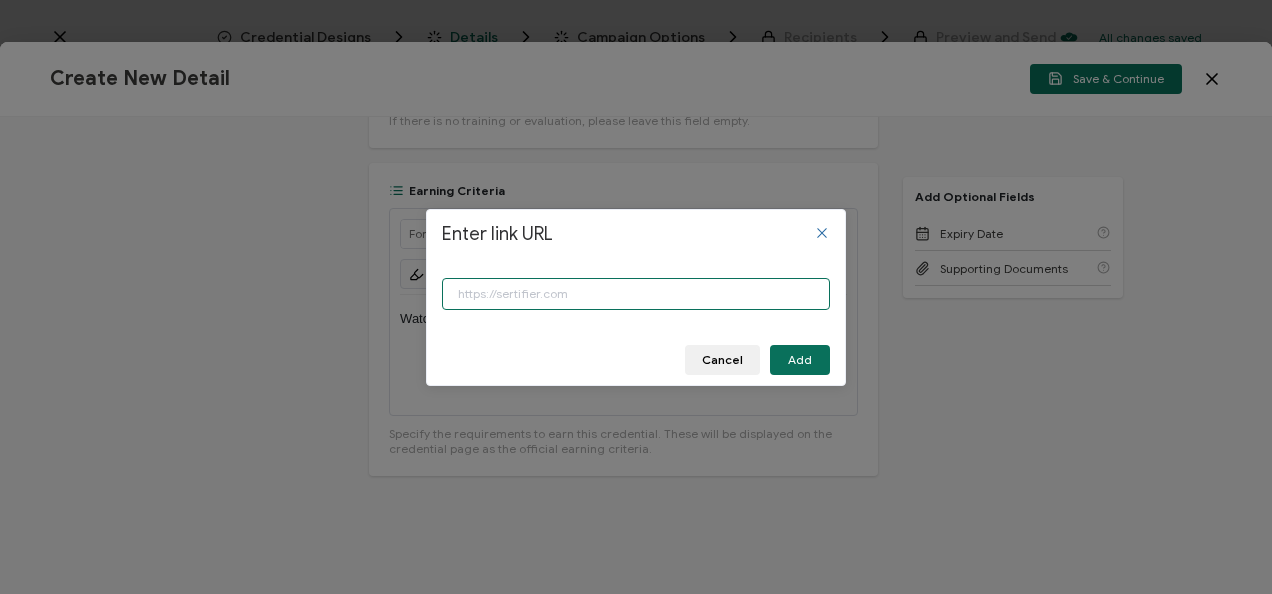 paste on "https://www.carahsoft.com/learn/event/68025-4-part-adobe-webinar-series-redefine-productivity-through-smarter-digital-document-processes" 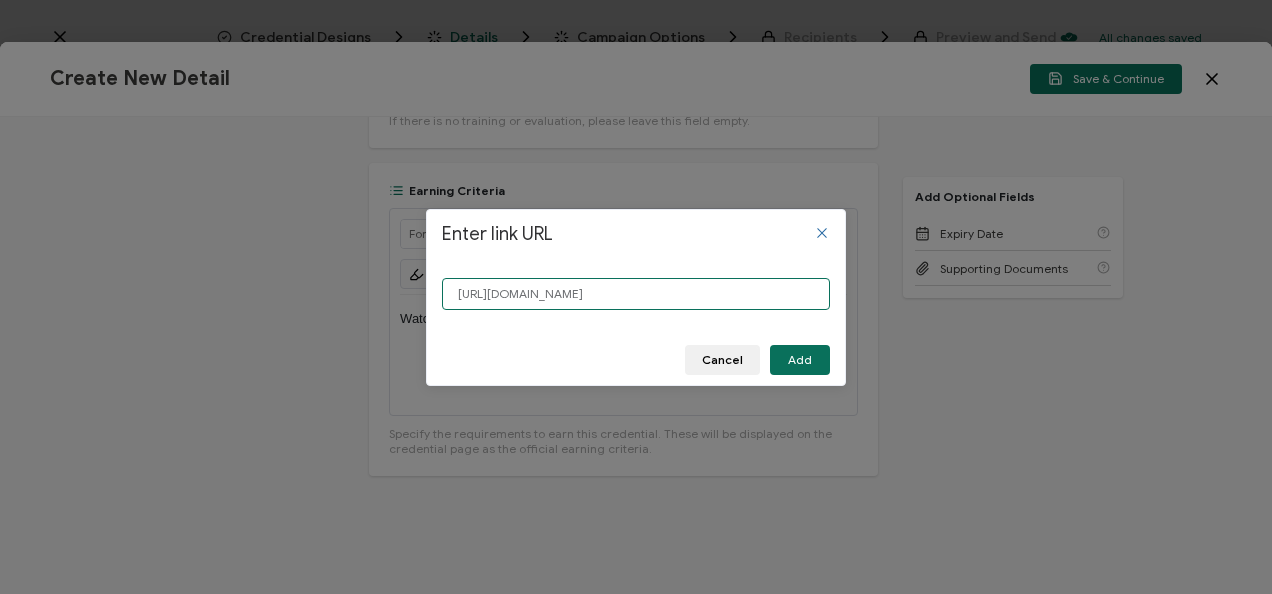 scroll, scrollTop: 0, scrollLeft: 438, axis: horizontal 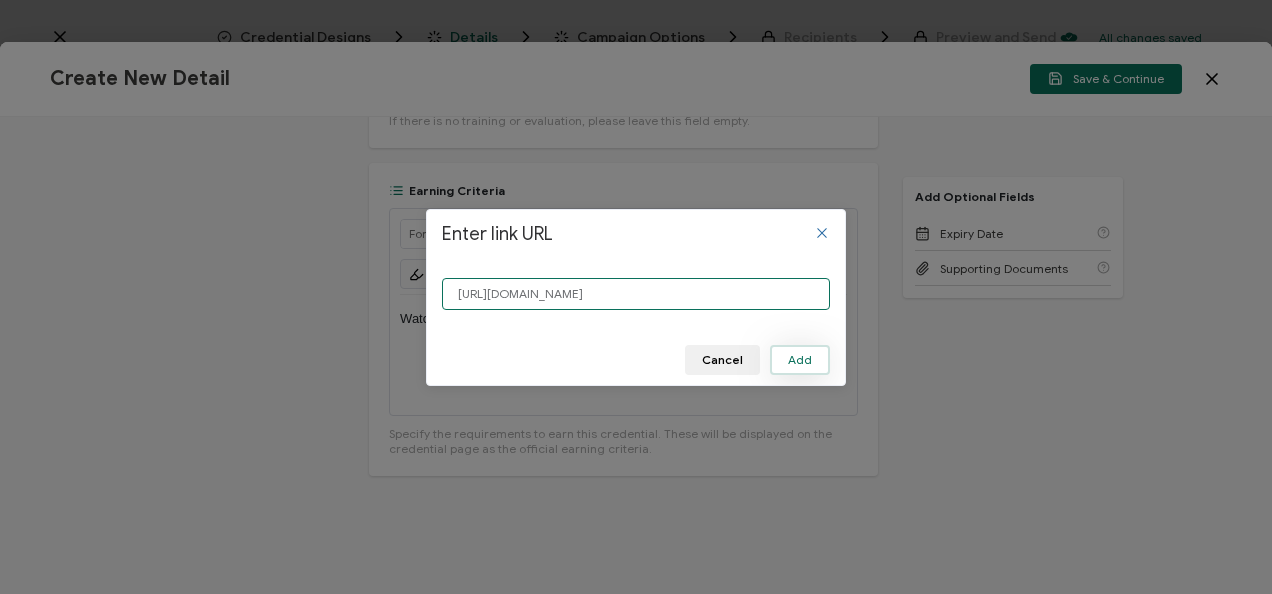 type on "https://www.carahsoft.com/learn/event/68025-4-part-adobe-webinar-series-redefine-productivity-through-smarter-digital-document-processes" 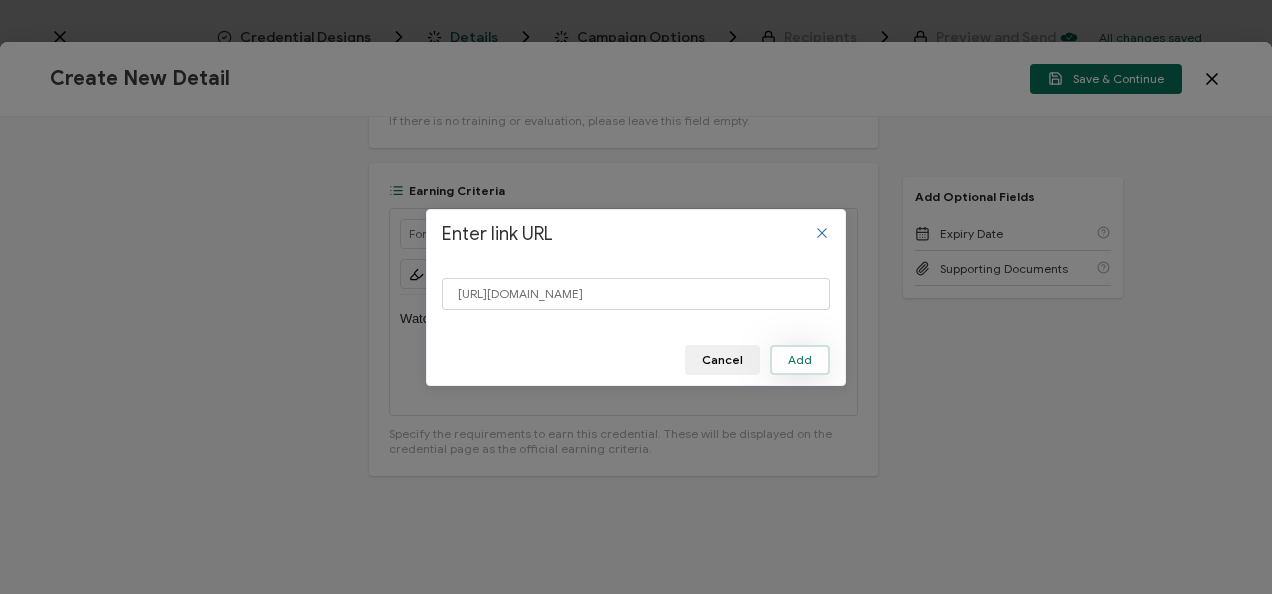 click on "Add" at bounding box center [800, 360] 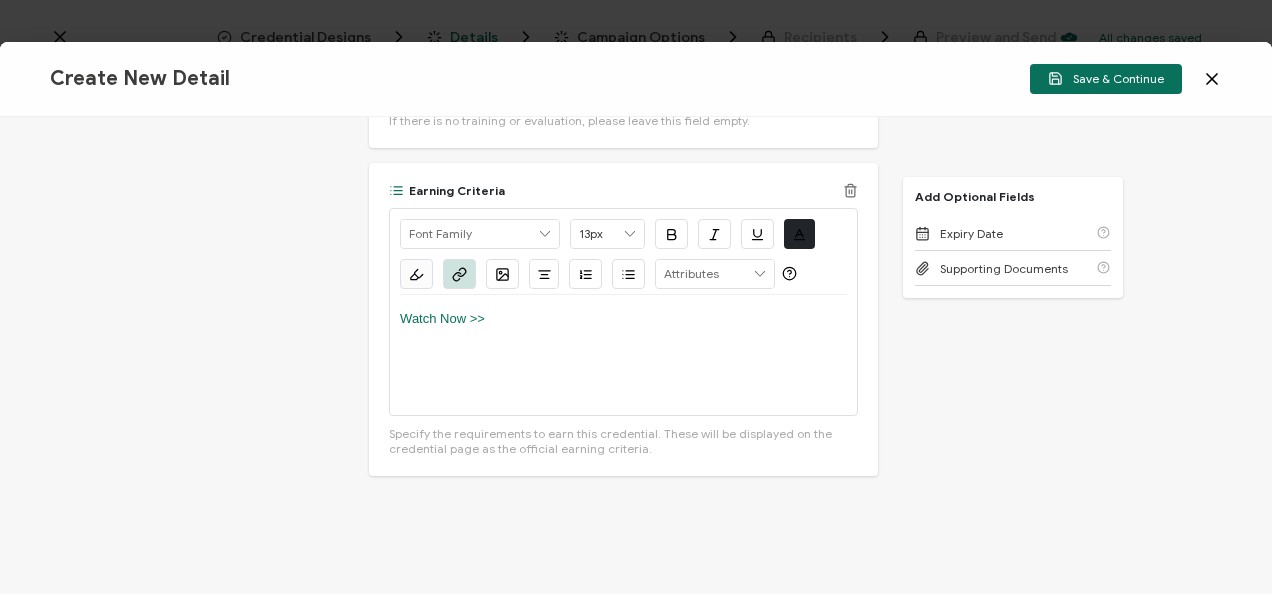 click 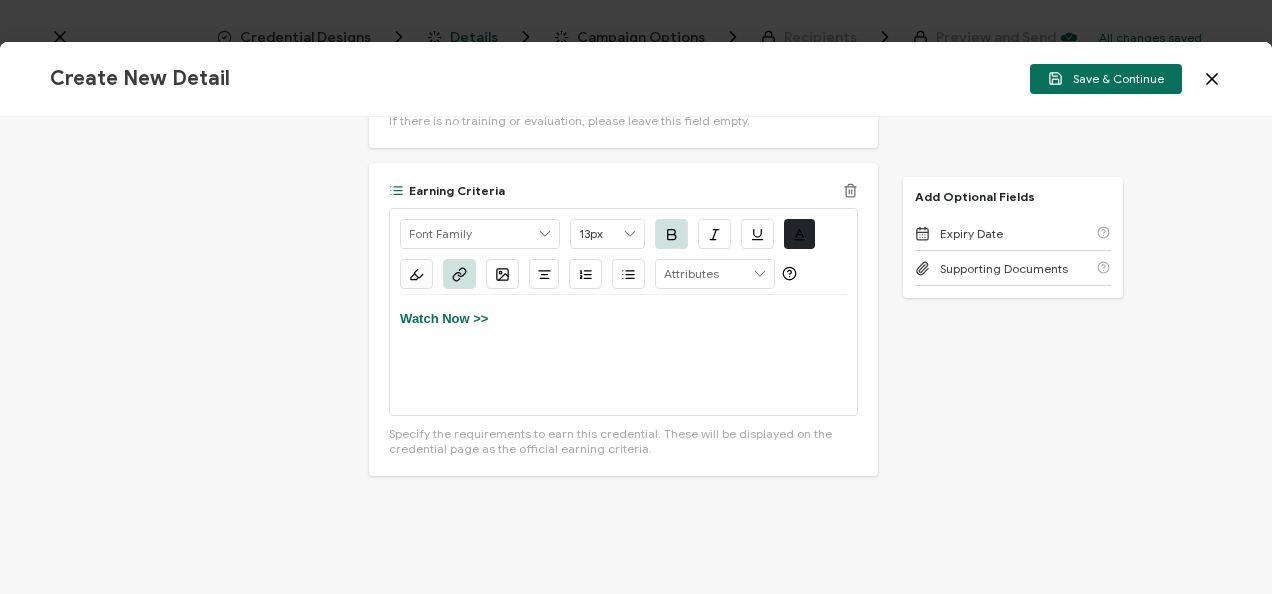 click 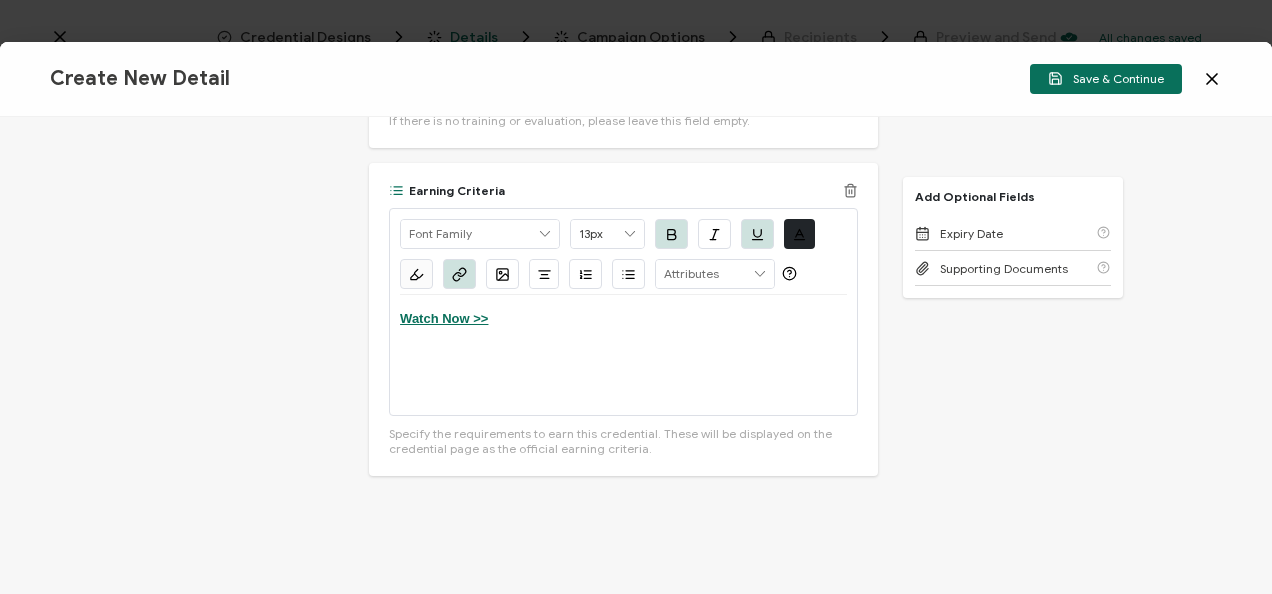 click on "Watch Now >>" at bounding box center [623, 319] 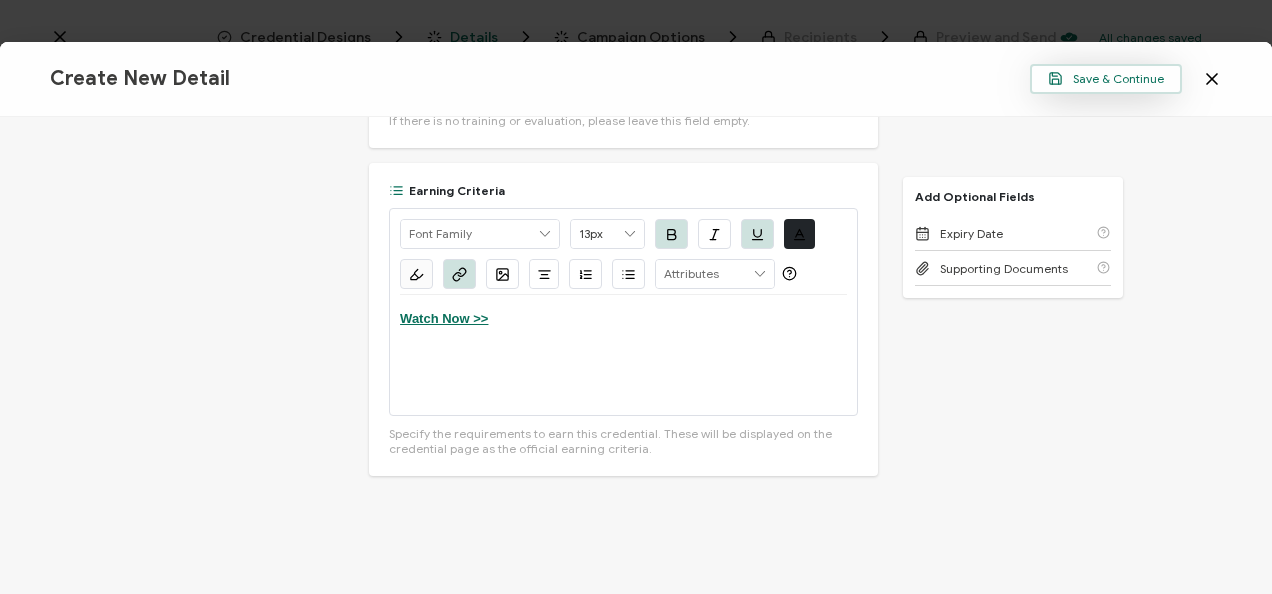click on "Save & Continue" at bounding box center [1106, 78] 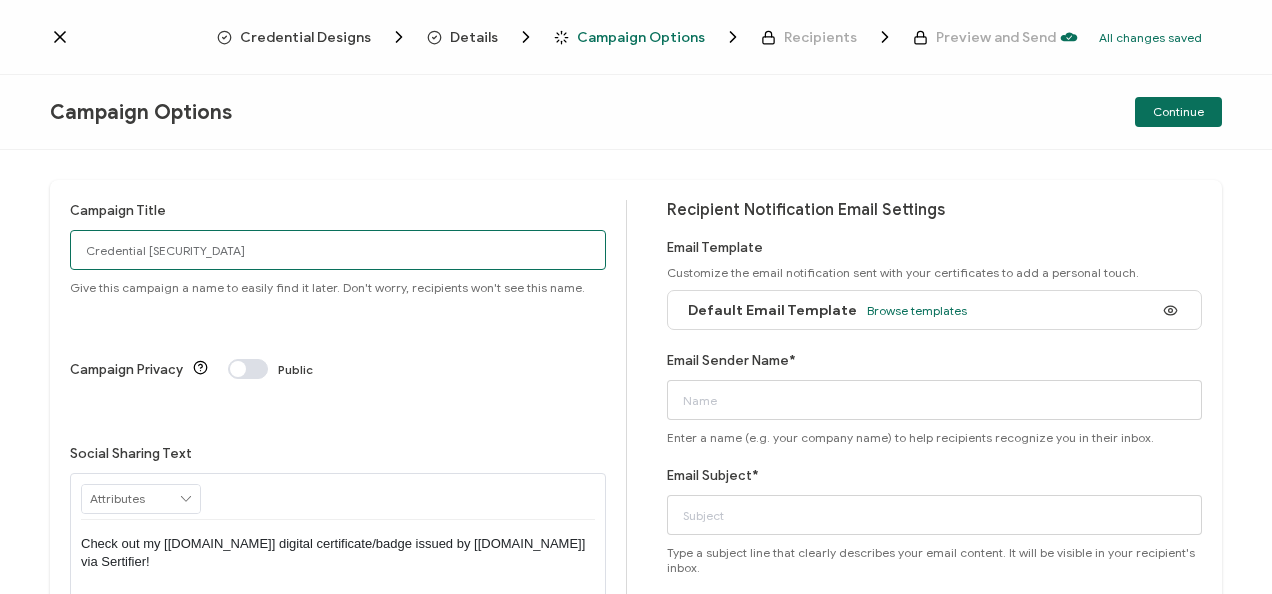 drag, startPoint x: 137, startPoint y: 256, endPoint x: 47, endPoint y: 250, distance: 90.199776 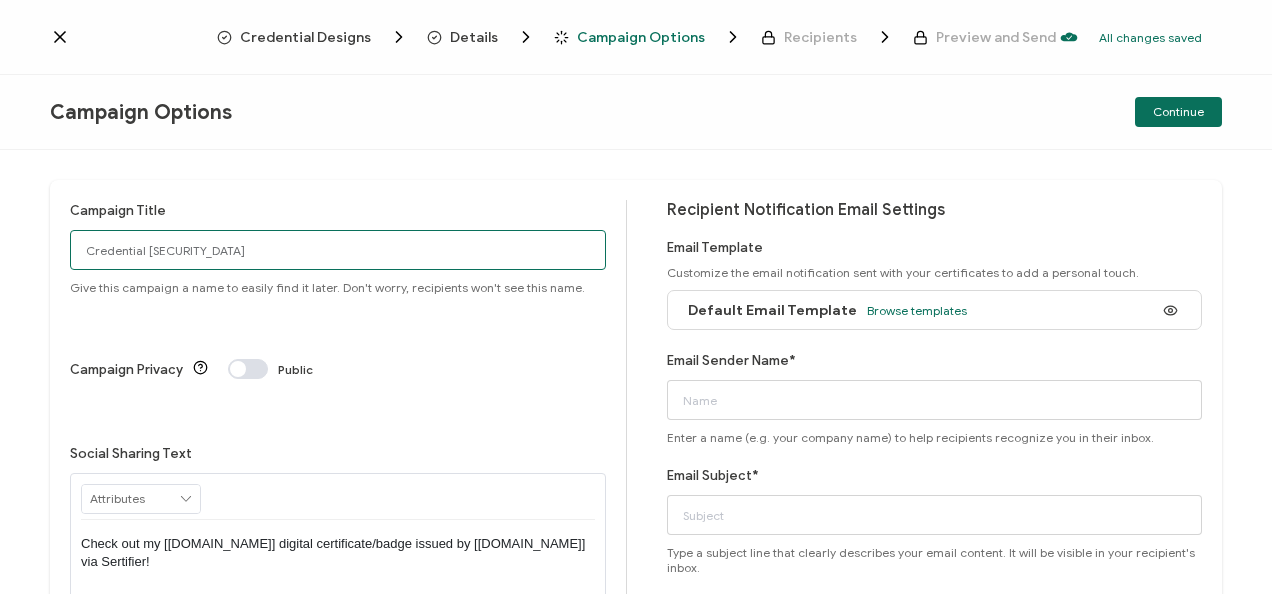 click on "Campaign Title
Credential 1431     Give this campaign a name to easily find it later. Don't worry, recipients won't see this name.
Campaign Privacy
Public
Social Sharing Text
RECIPIENT
Recipient Name
Recipient E-Mail
CREDENTIAL
Credential ID
Issue Date
Credential Name
Credential Desciption
Expire Date
ISSUER
Issuer Name
CUSTOM
Event Date" at bounding box center [636, 455] 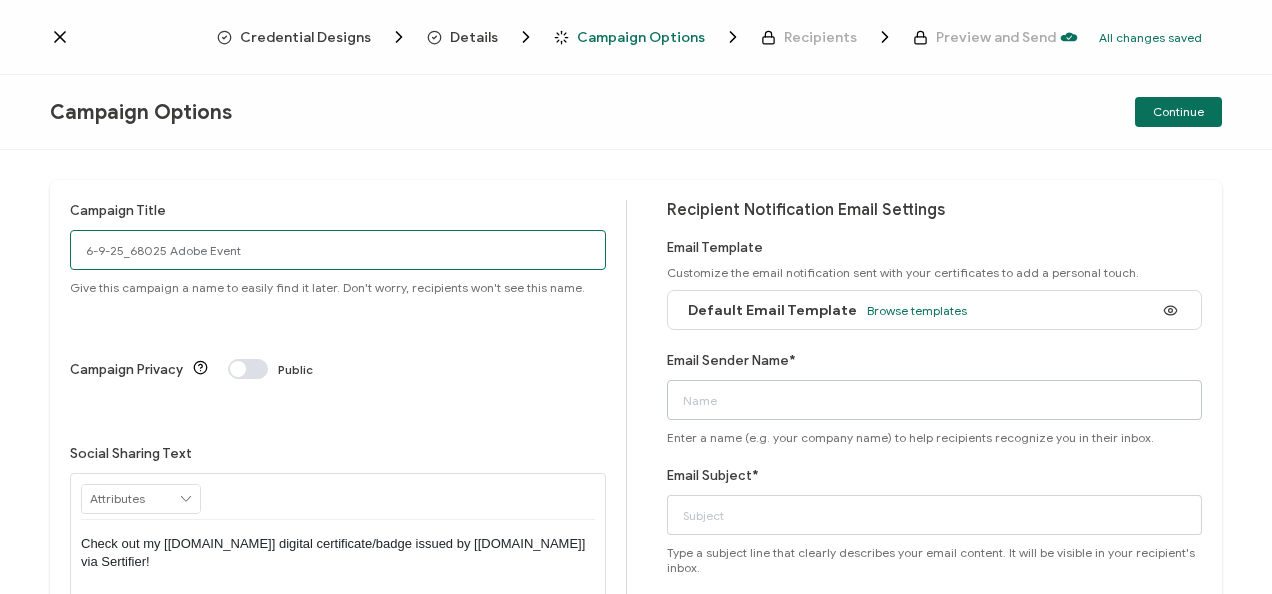 type on "6-9-25_68025 Adobe Event" 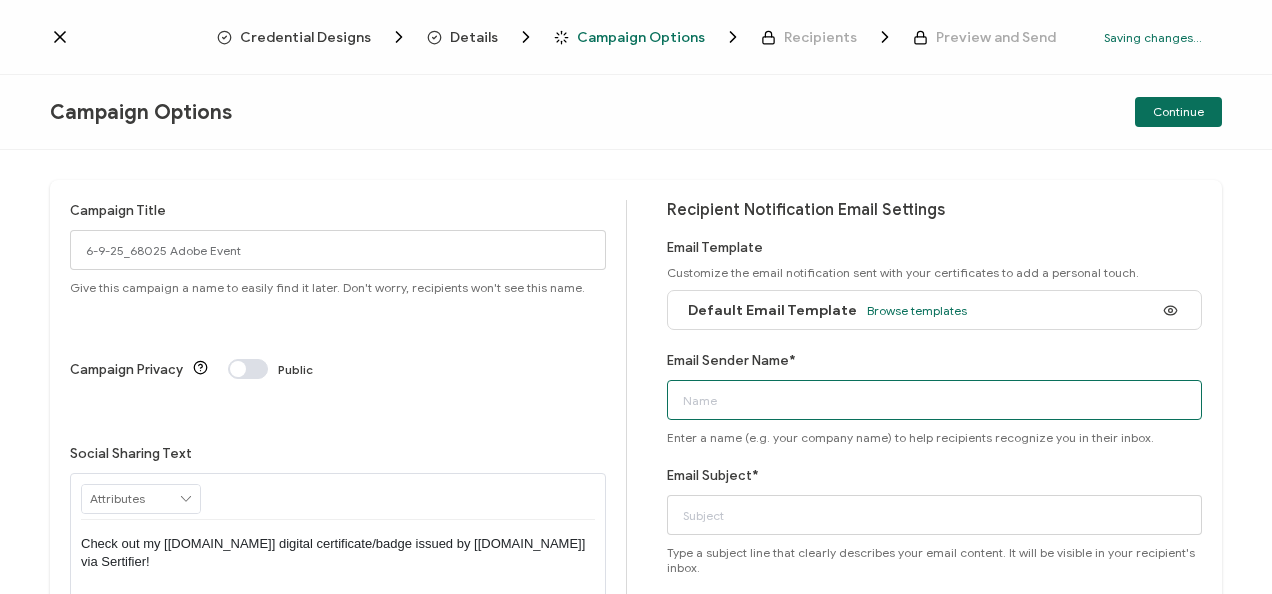 click on "Email Sender Name*" at bounding box center (935, 400) 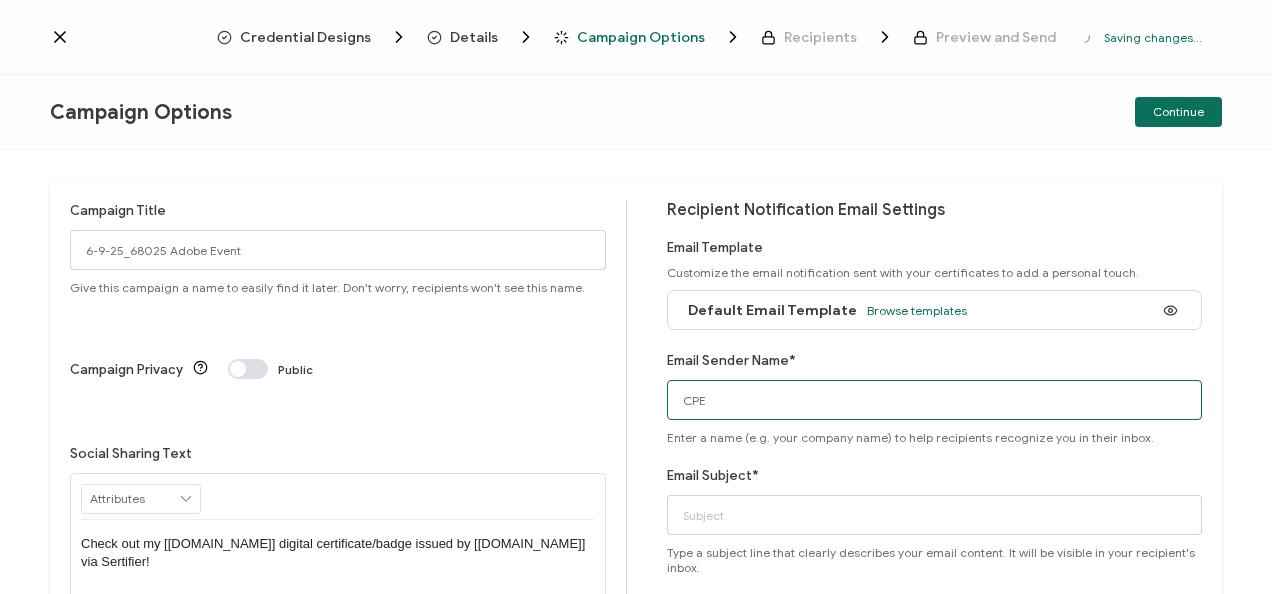 type on "CPE" 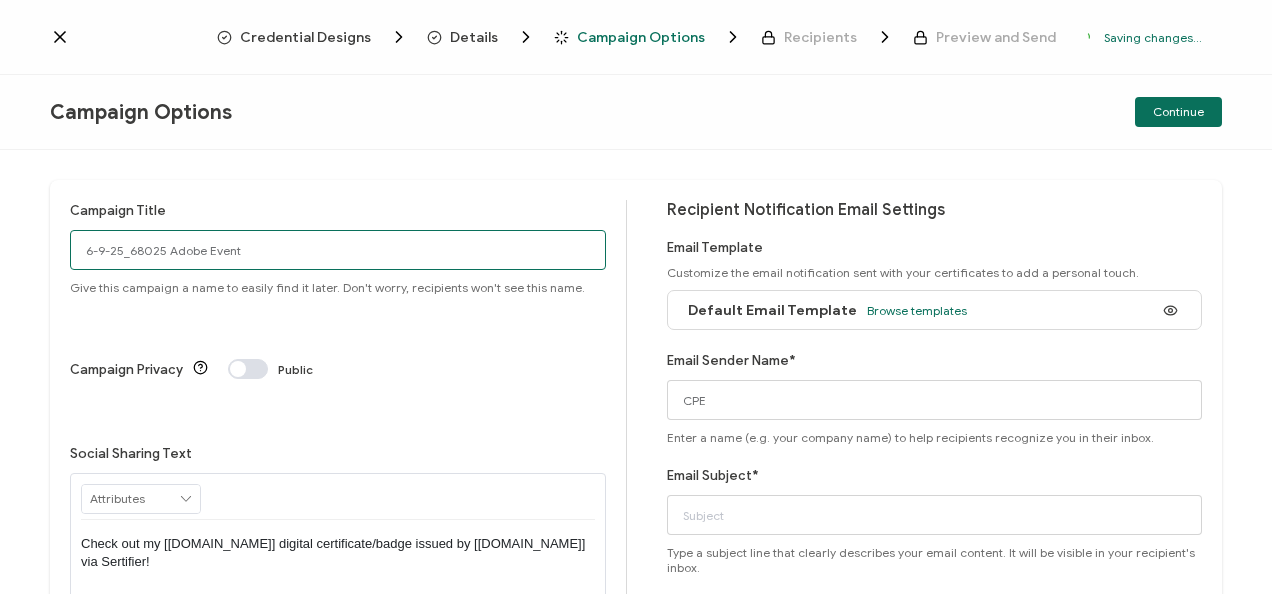 drag, startPoint x: 268, startPoint y: 247, endPoint x: 22, endPoint y: 254, distance: 246.09958 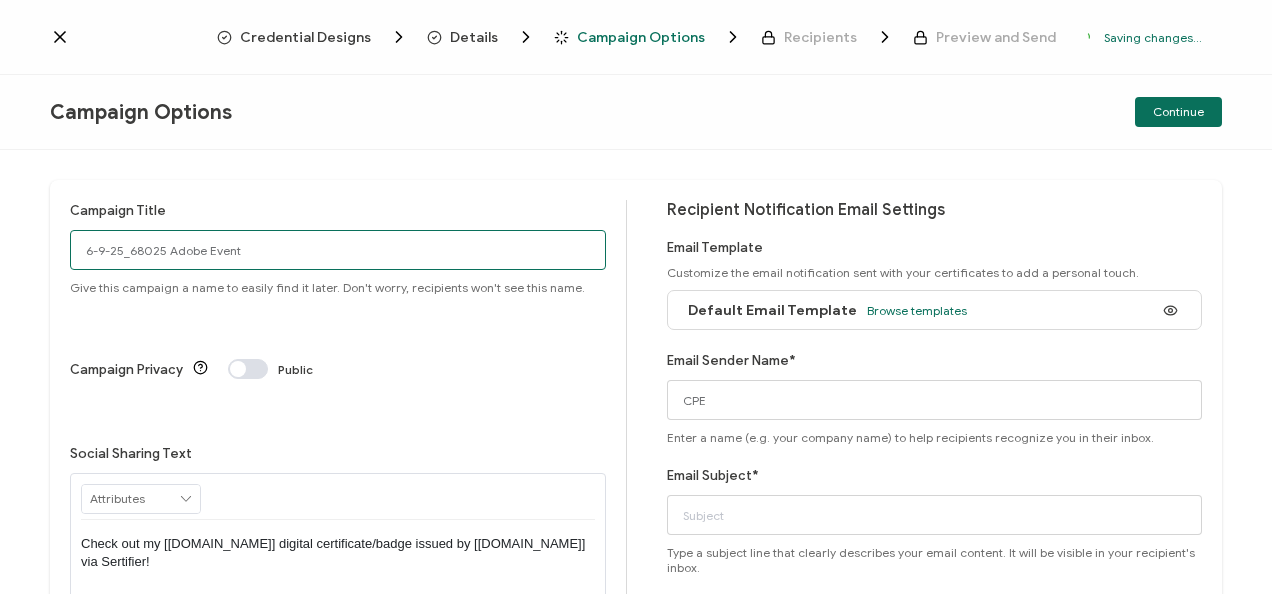 click on "Campaign Title
6-9-25_68025 Adobe Event     Give this campaign a name to easily find it later. Don't worry, recipients won't see this name.
Campaign Privacy
Public
Social Sharing Text
RECIPIENT
Recipient Name
Recipient E-Mail
CREDENTIAL
Credential ID
Issue Date
Credential Name
Credential Desciption
Expire Date
ISSUER
Issuer Name
CUSTOM
Event Date" at bounding box center [636, 372] 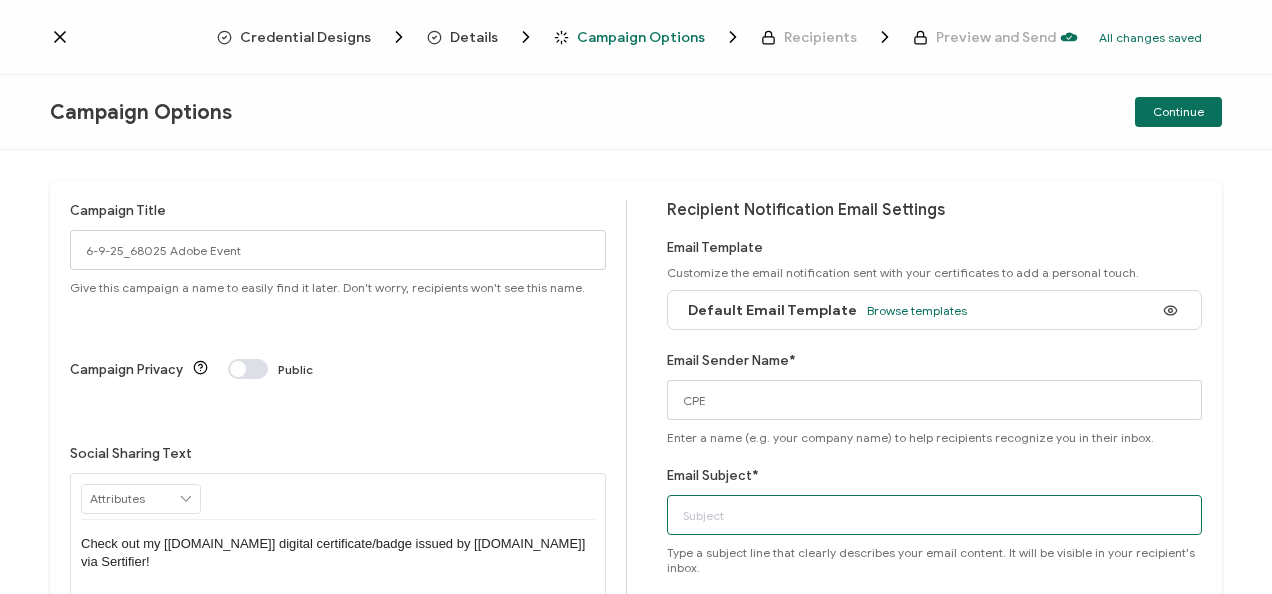 click on "Email Subject*" at bounding box center [935, 515] 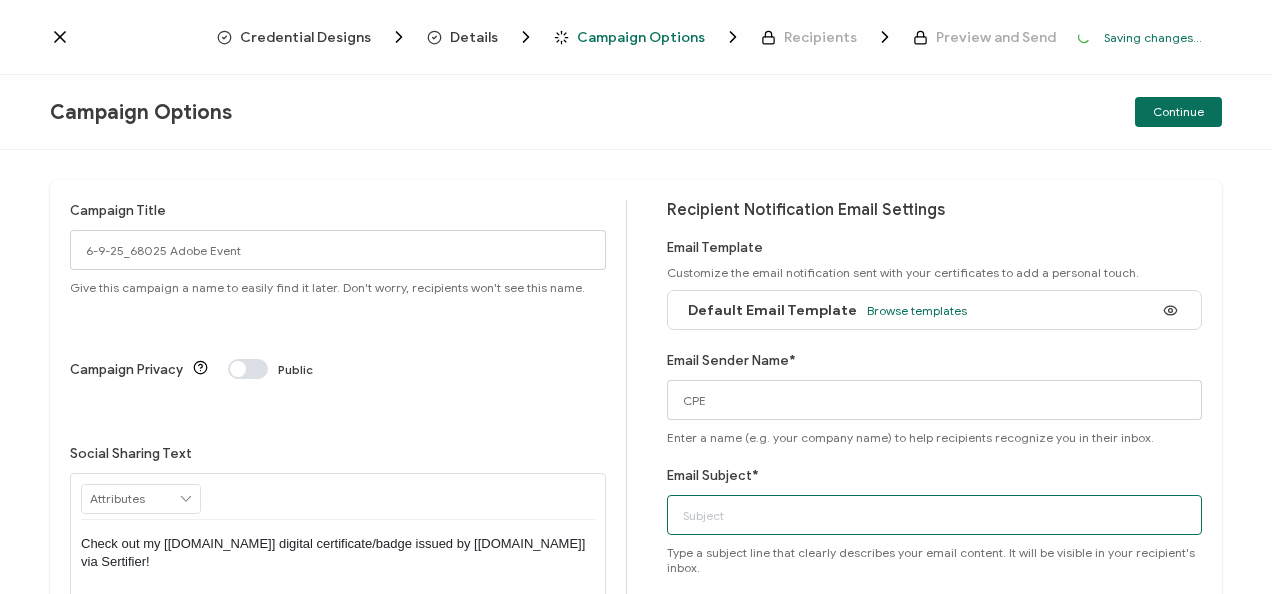 paste on "6-9-25_68025 Adobe Event" 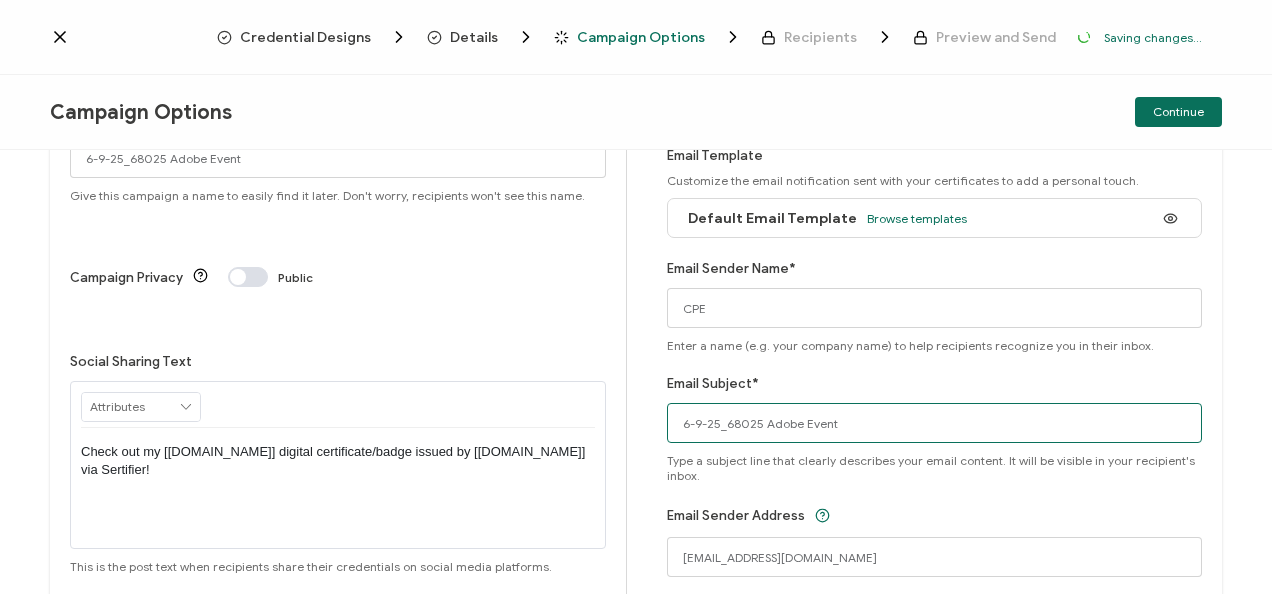 scroll, scrollTop: 206, scrollLeft: 0, axis: vertical 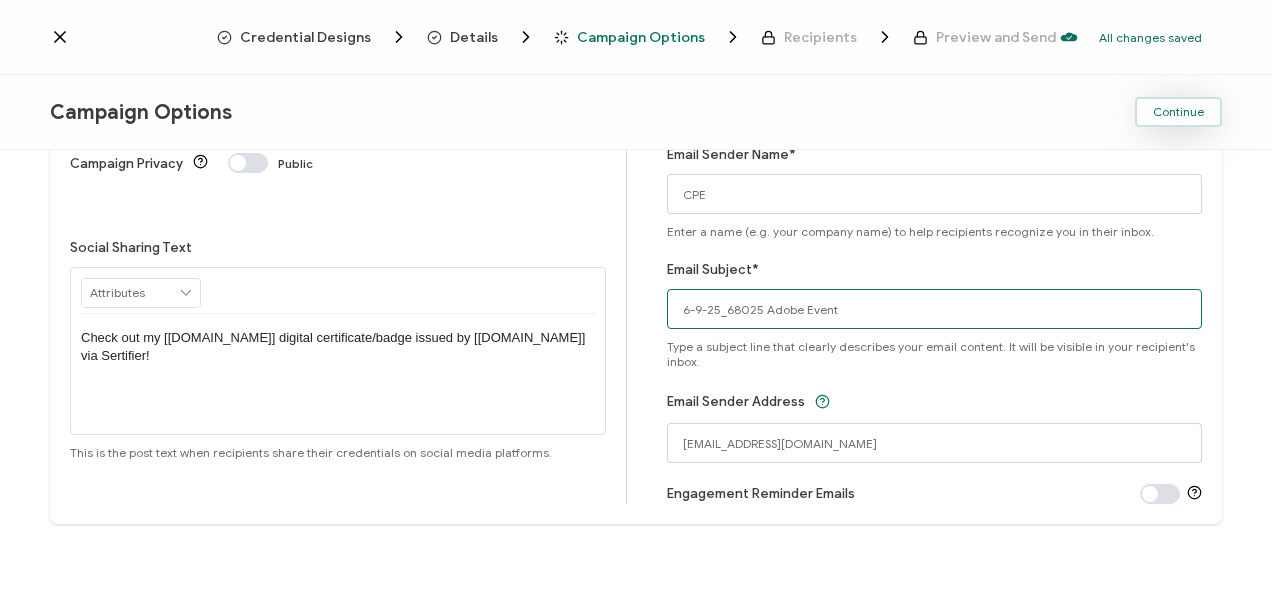type on "6-9-25_68025 Adobe Event" 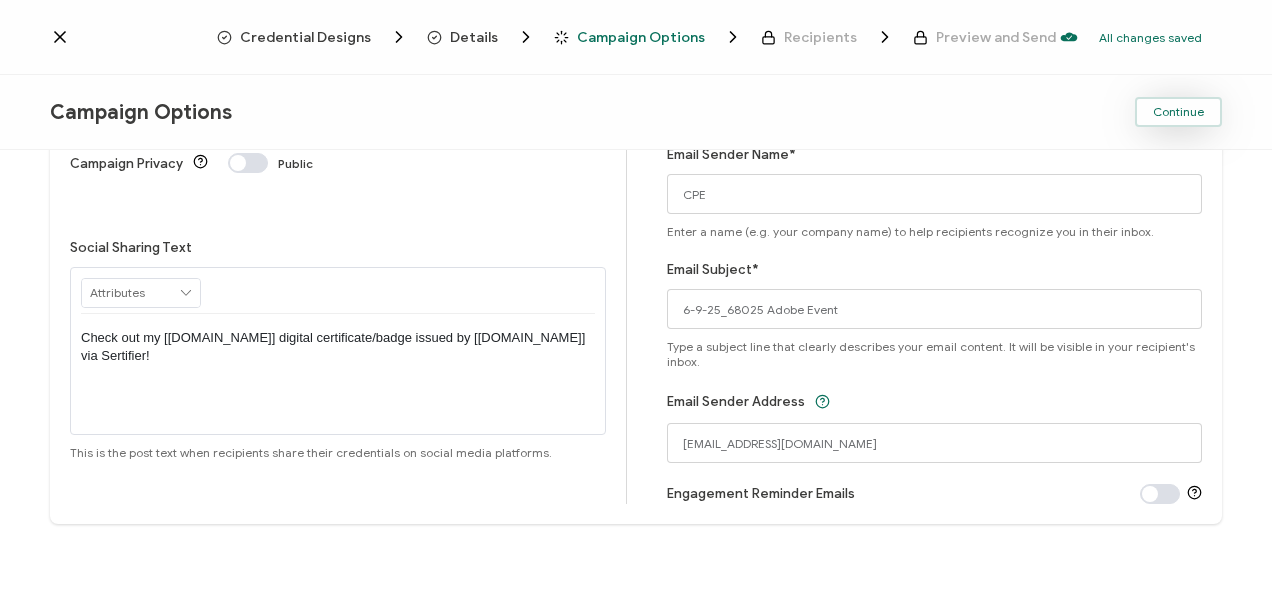 click on "Continue" at bounding box center [1178, 112] 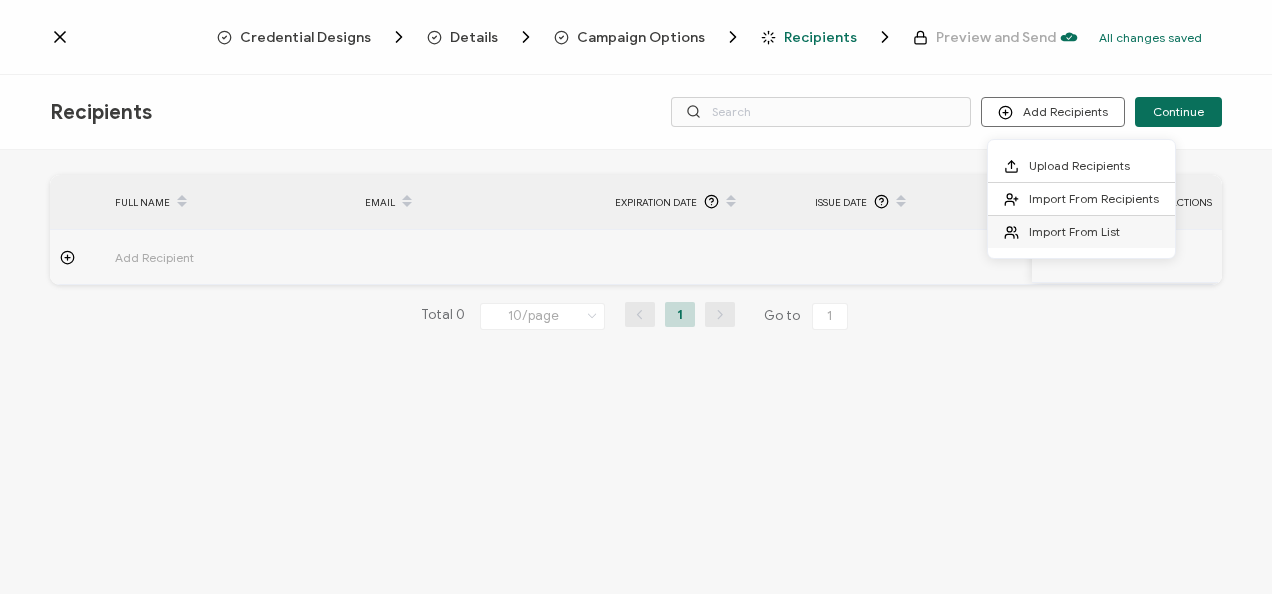 click on "Import From List" at bounding box center (1074, 231) 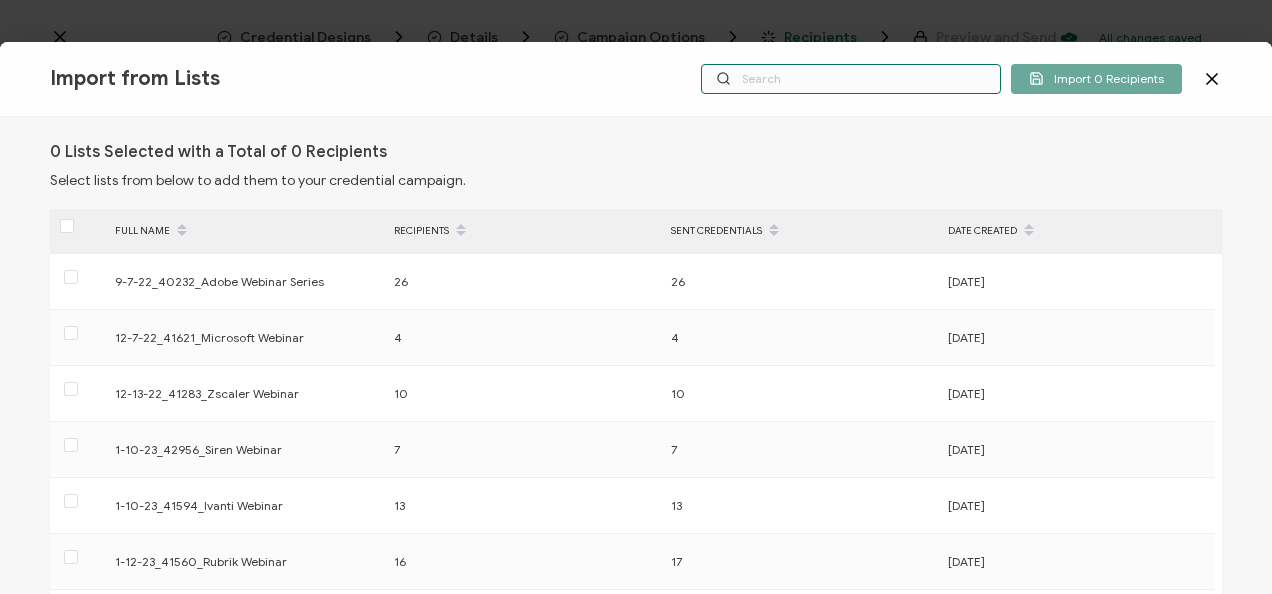 click at bounding box center (851, 79) 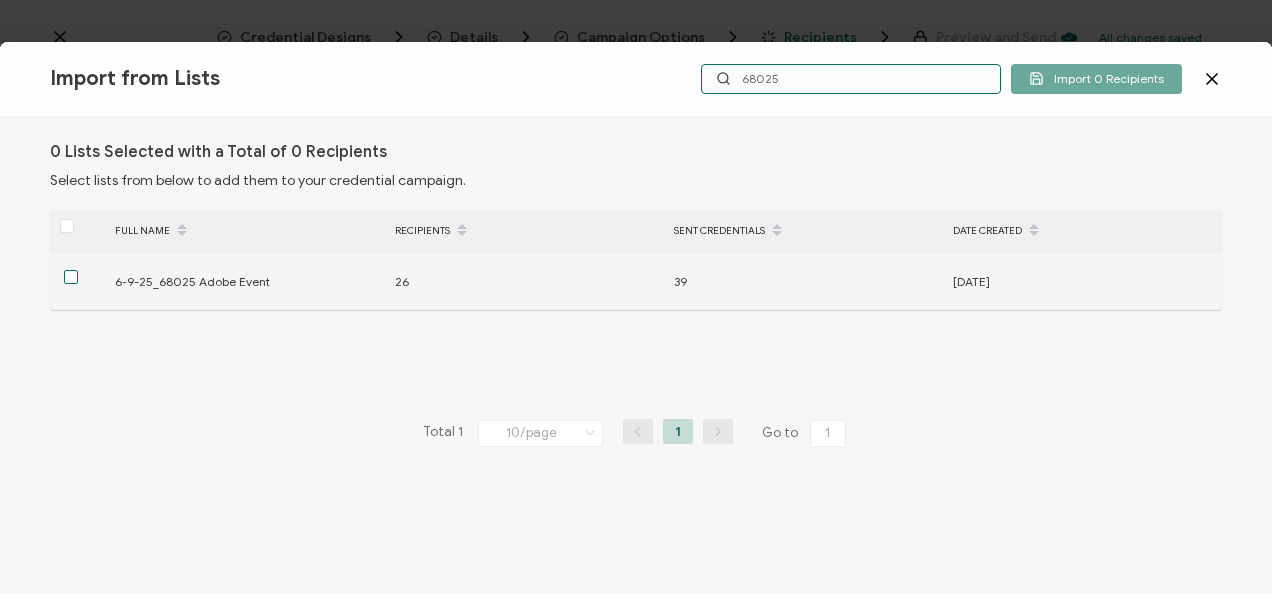 type on "68025" 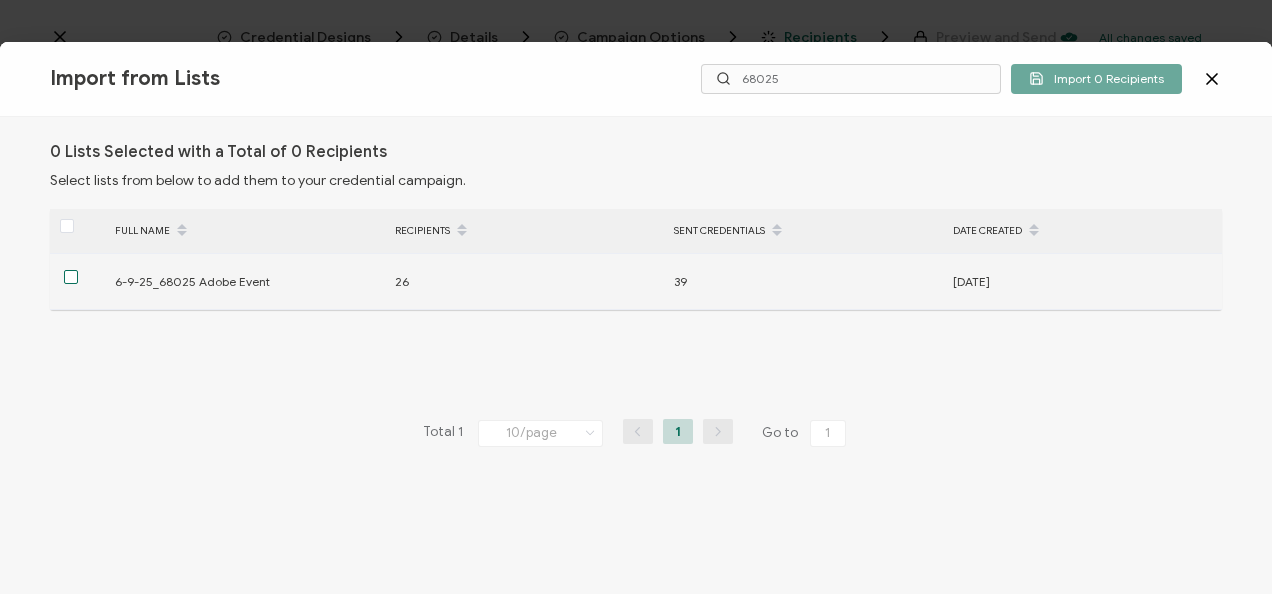 click at bounding box center (71, 277) 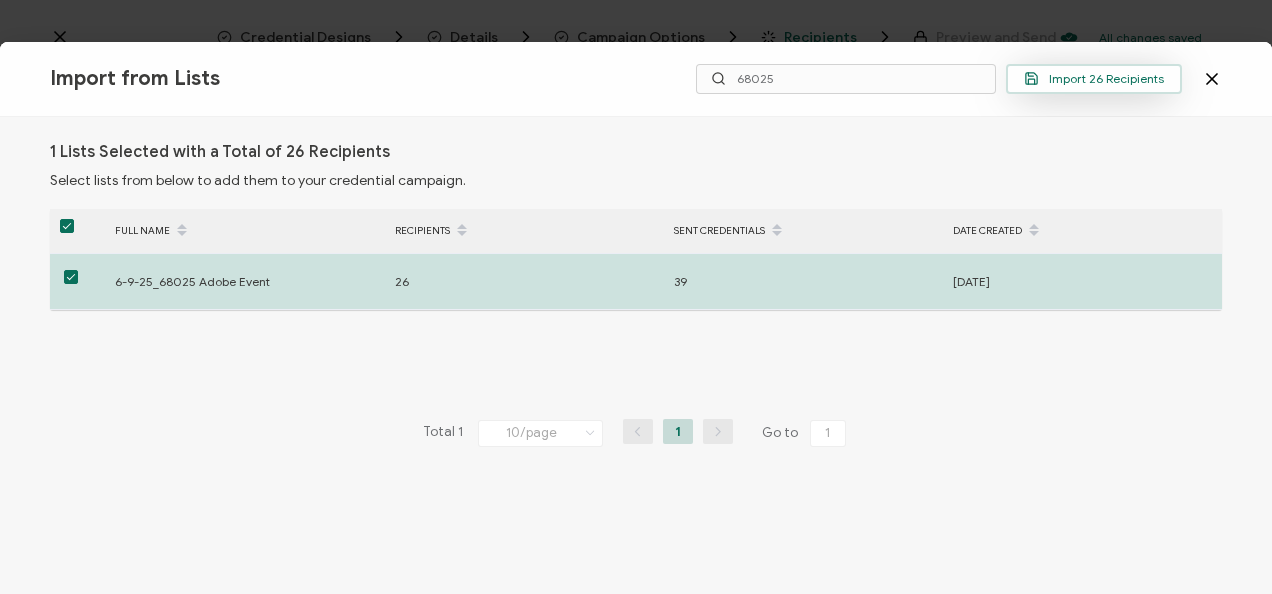 click on "Import 26 Recipients" at bounding box center (1094, 79) 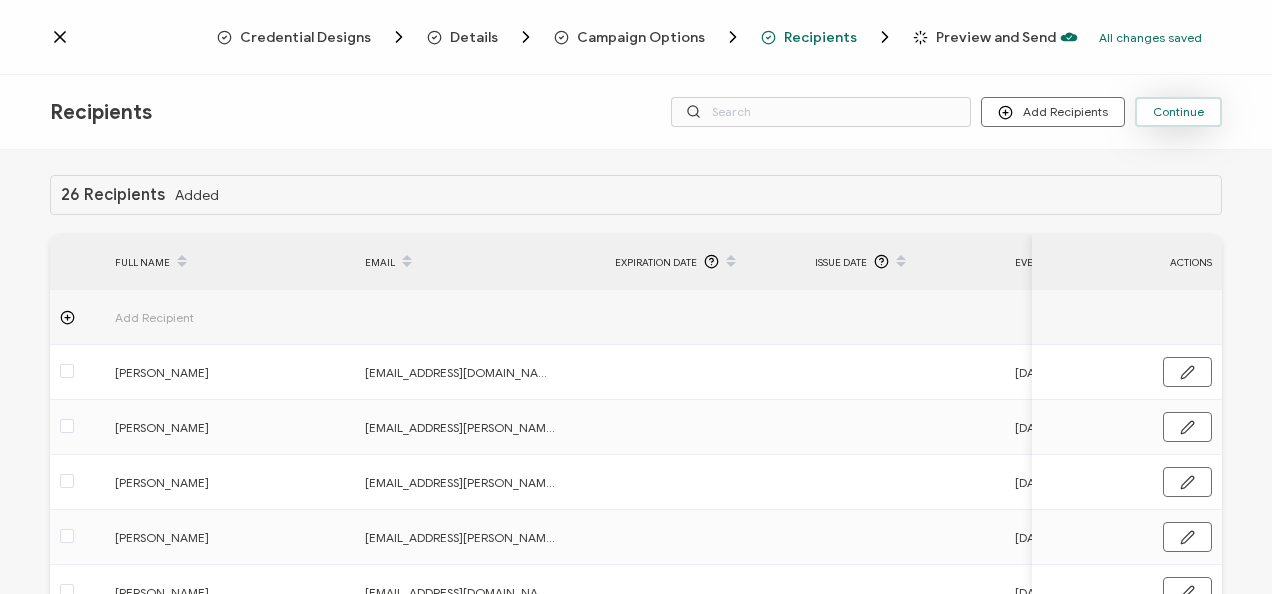 click on "Continue" at bounding box center [1178, 112] 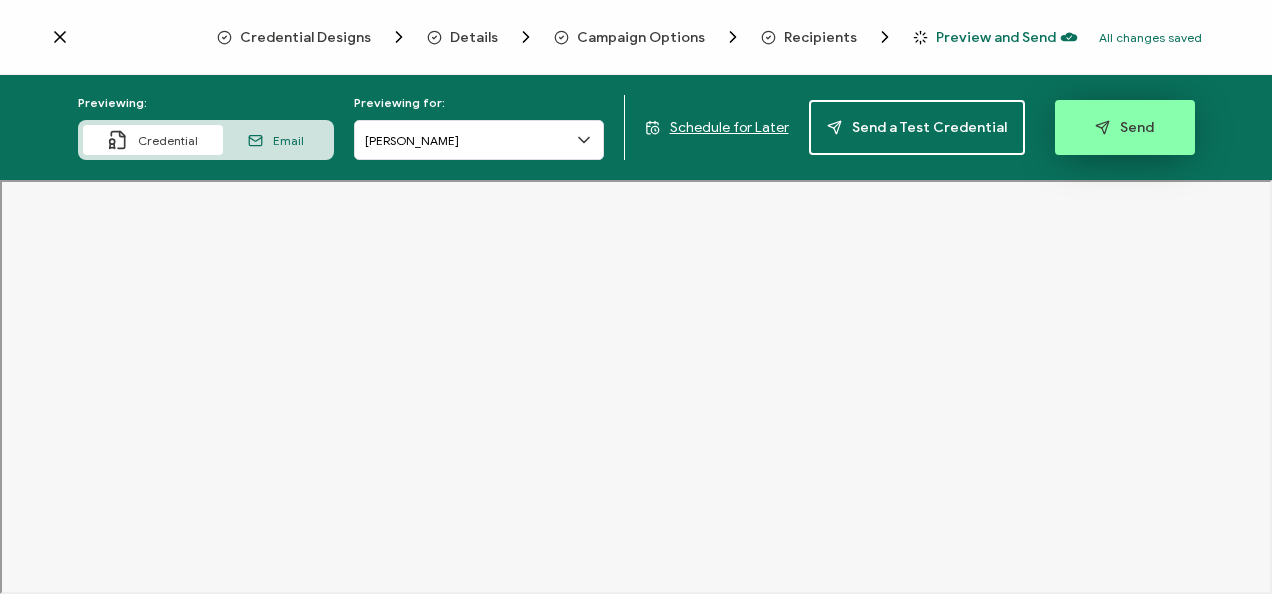 click on "Send" at bounding box center (1125, 127) 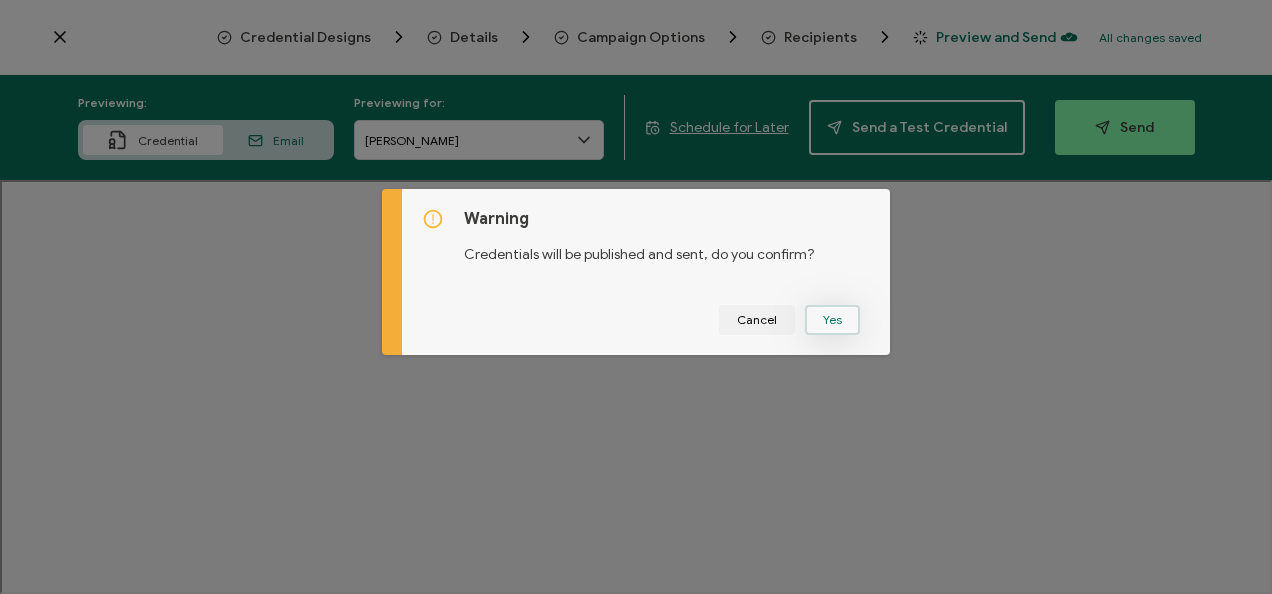 click on "Yes" at bounding box center [832, 320] 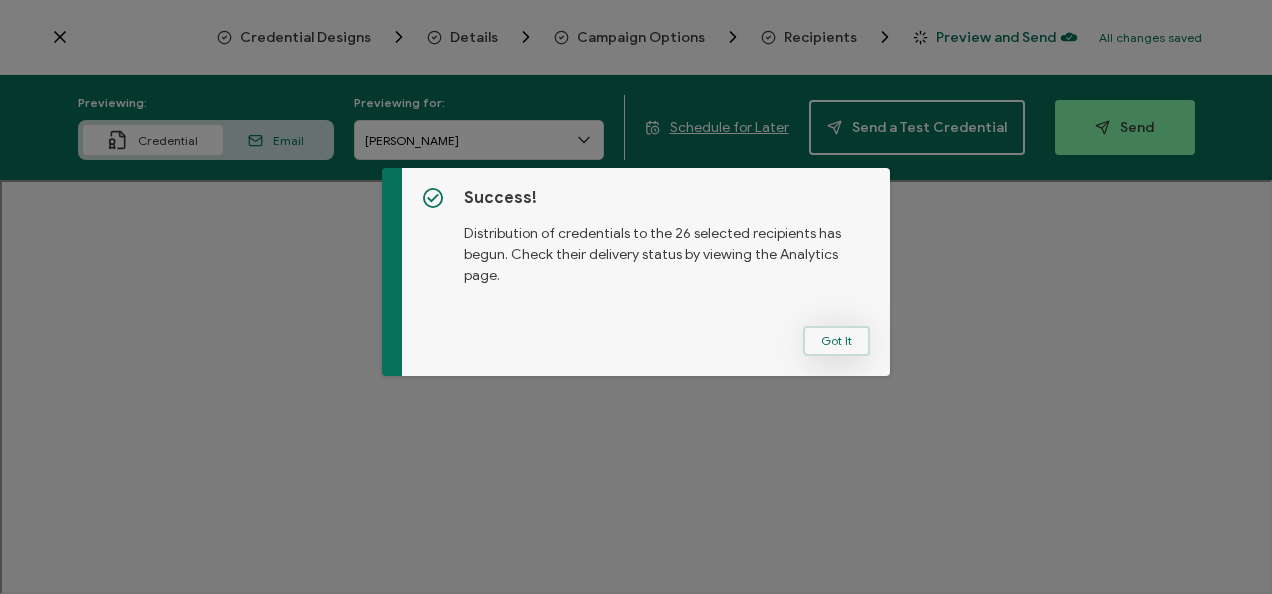 click on "Got It" at bounding box center (836, 341) 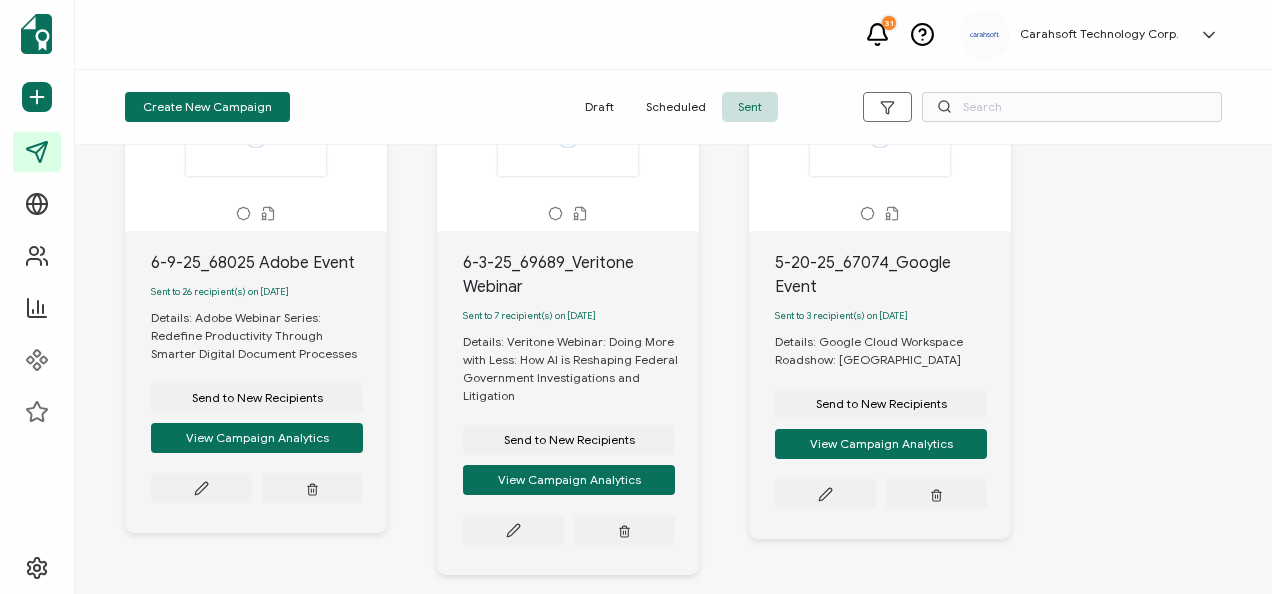scroll, scrollTop: 200, scrollLeft: 0, axis: vertical 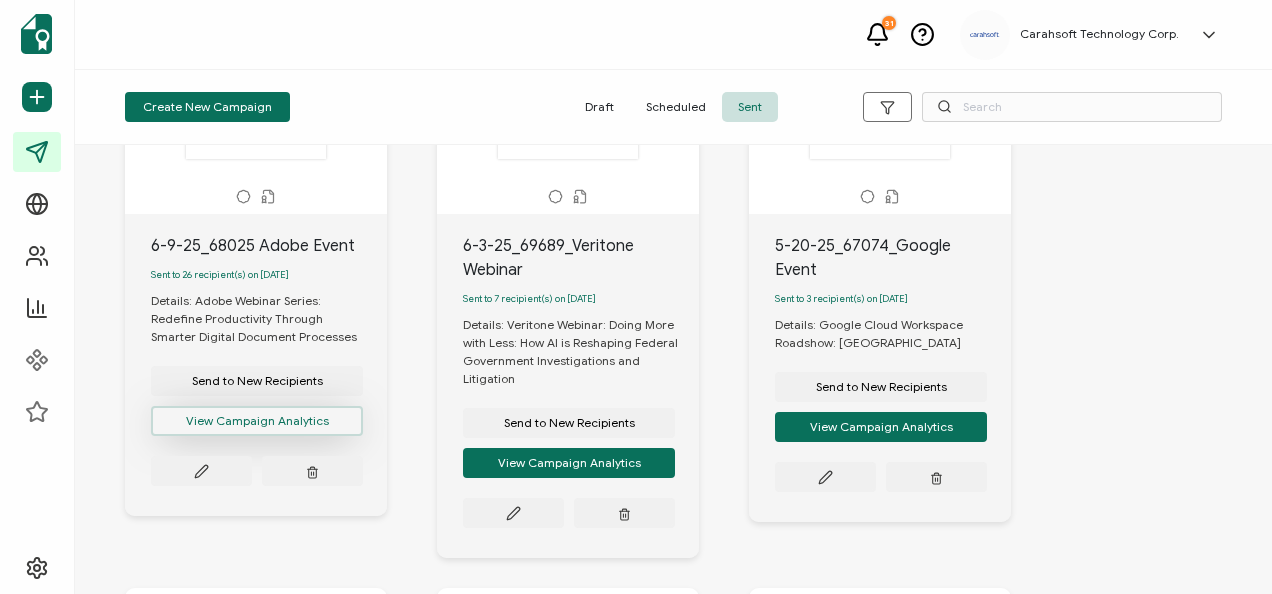 click on "View Campaign Analytics" at bounding box center (257, 421) 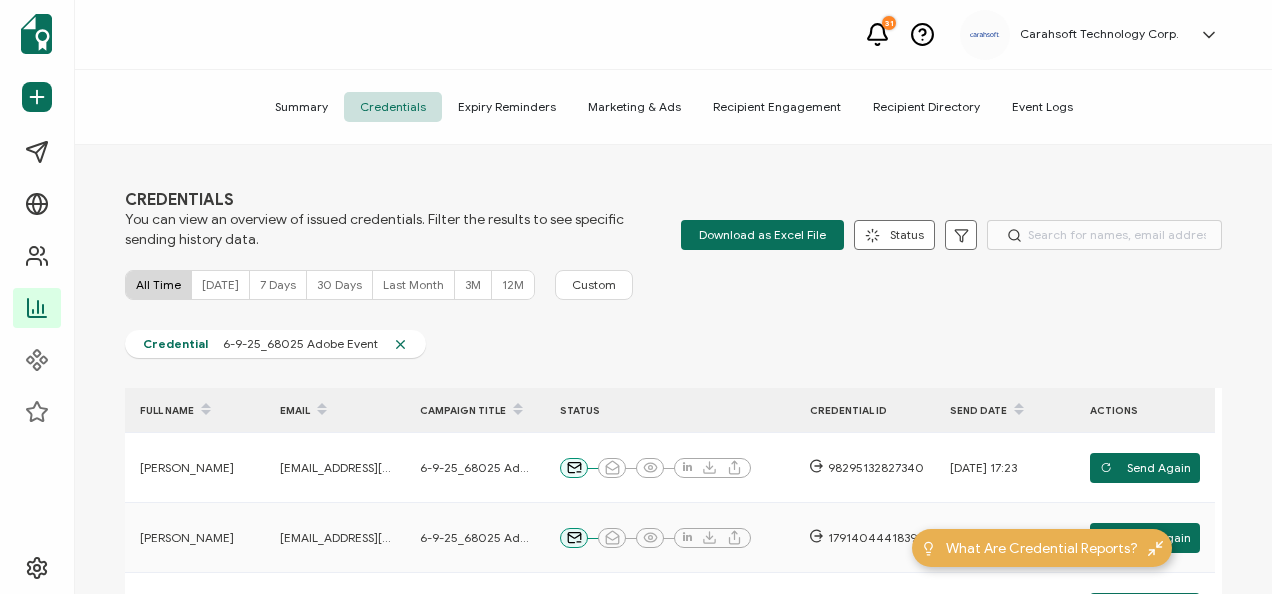 scroll, scrollTop: 0, scrollLeft: 0, axis: both 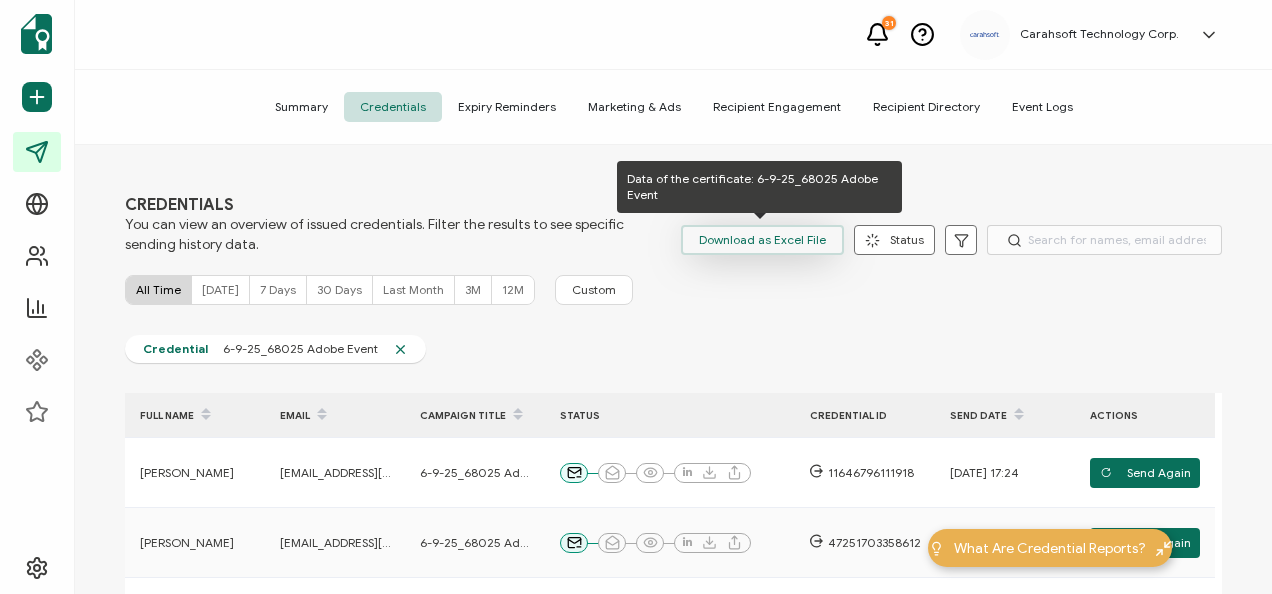 click on "Download as Excel File" at bounding box center [762, 240] 